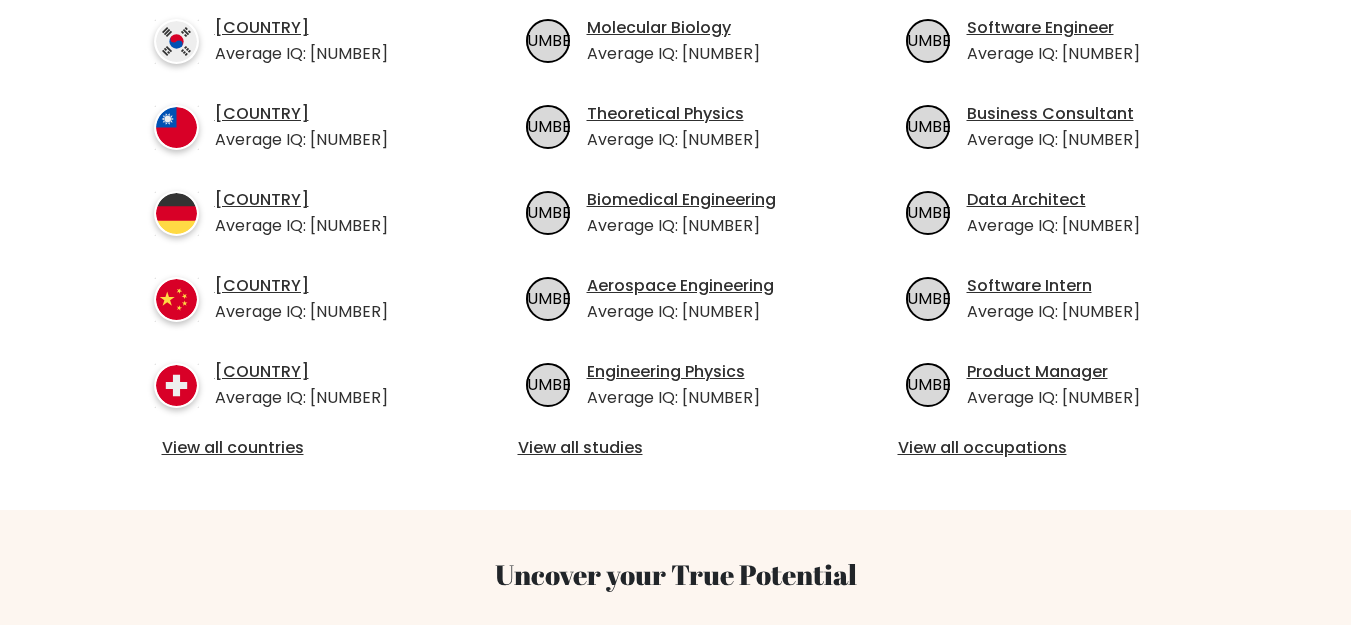 scroll, scrollTop: 900, scrollLeft: 0, axis: vertical 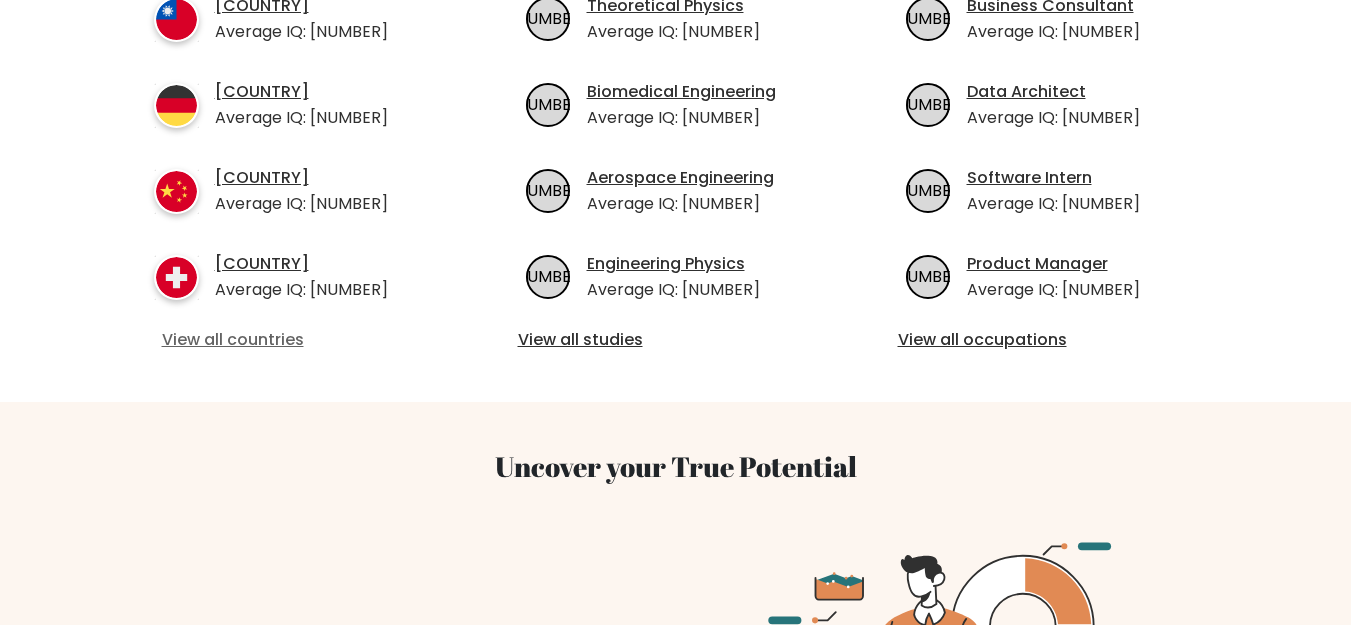 click on "View all countries" at bounding box center (296, 340) 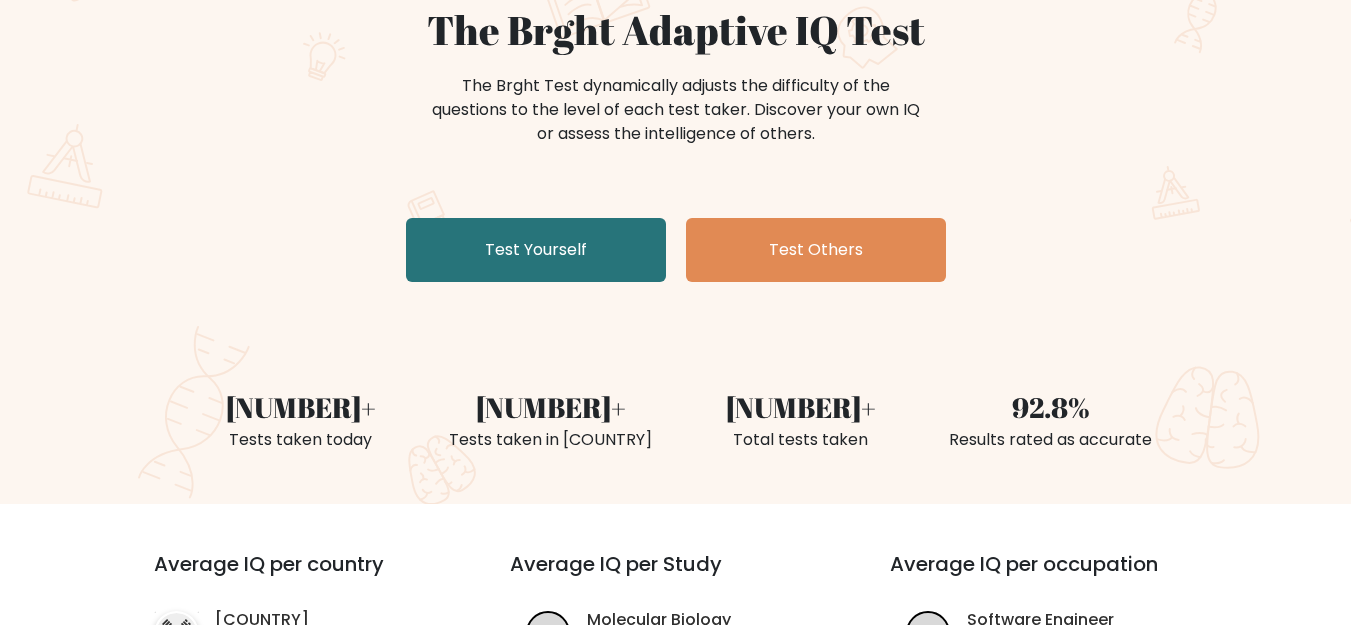 scroll, scrollTop: 0, scrollLeft: 0, axis: both 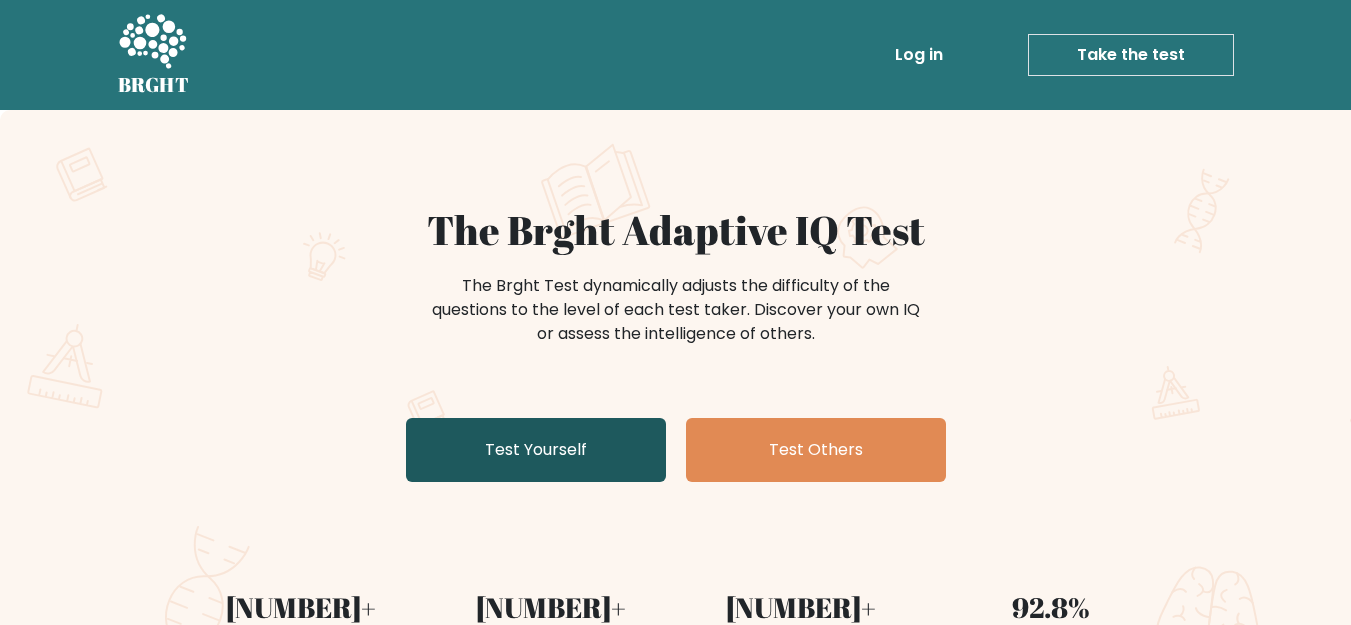click on "Test Yourself" at bounding box center [536, 450] 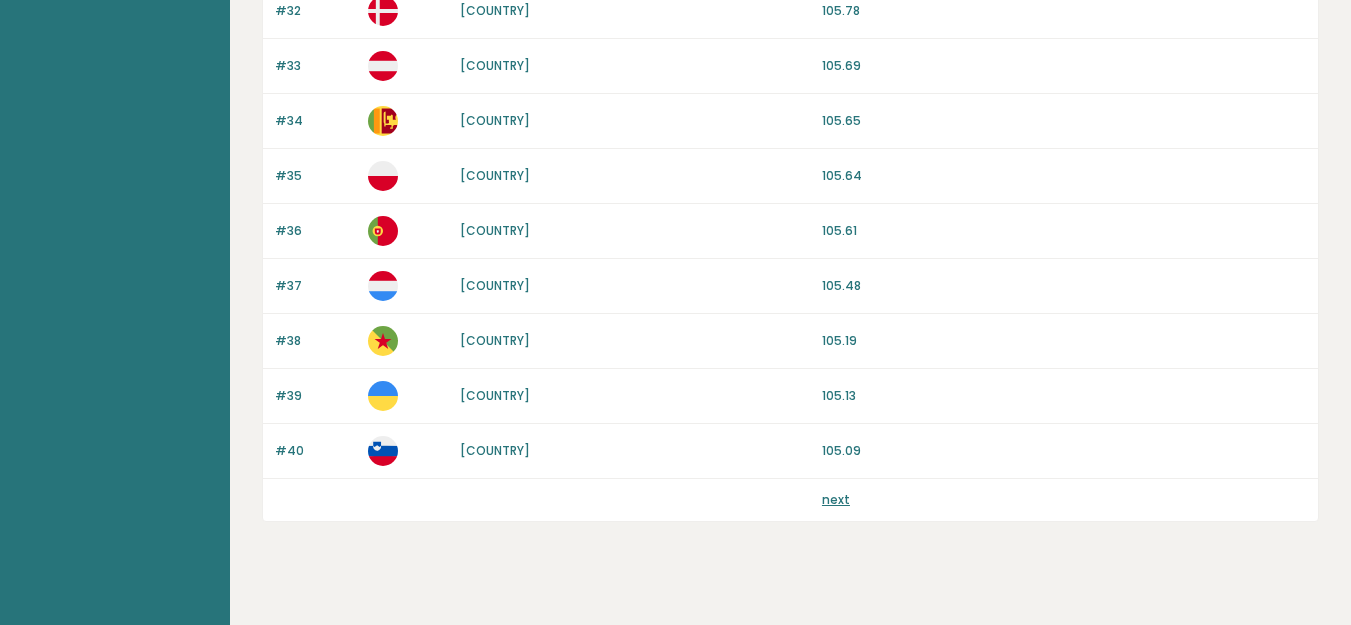 scroll, scrollTop: 1972, scrollLeft: 0, axis: vertical 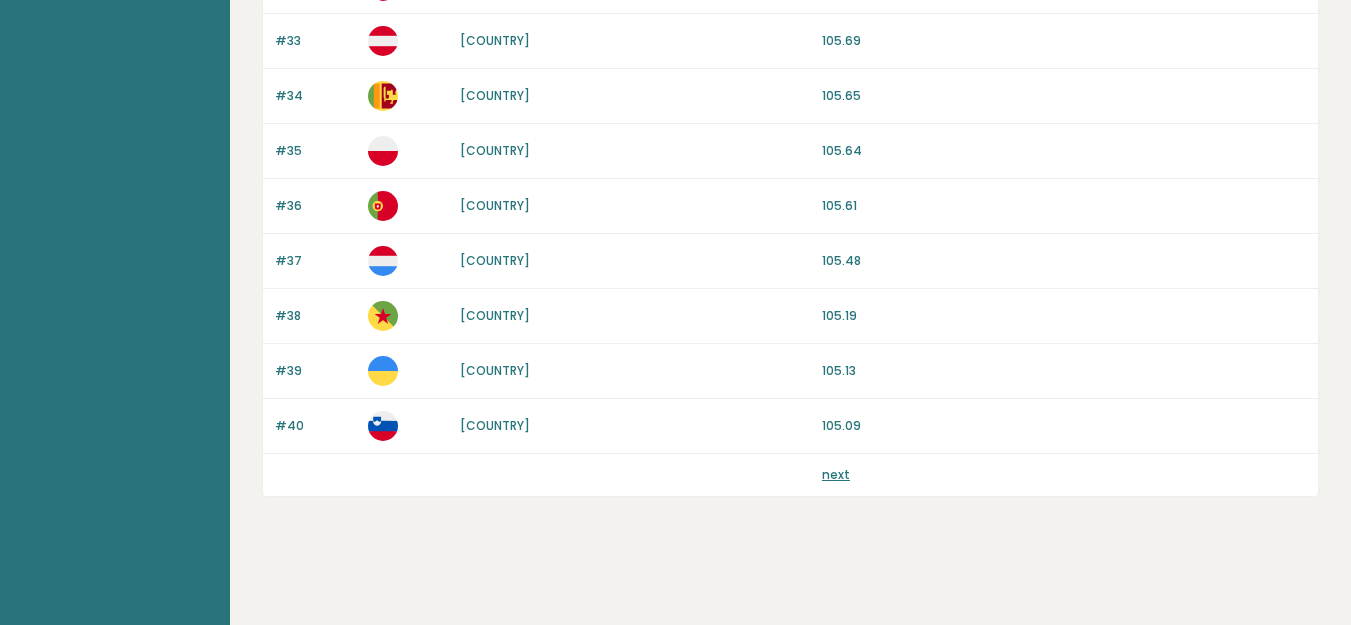 click on "next" at bounding box center (836, 474) 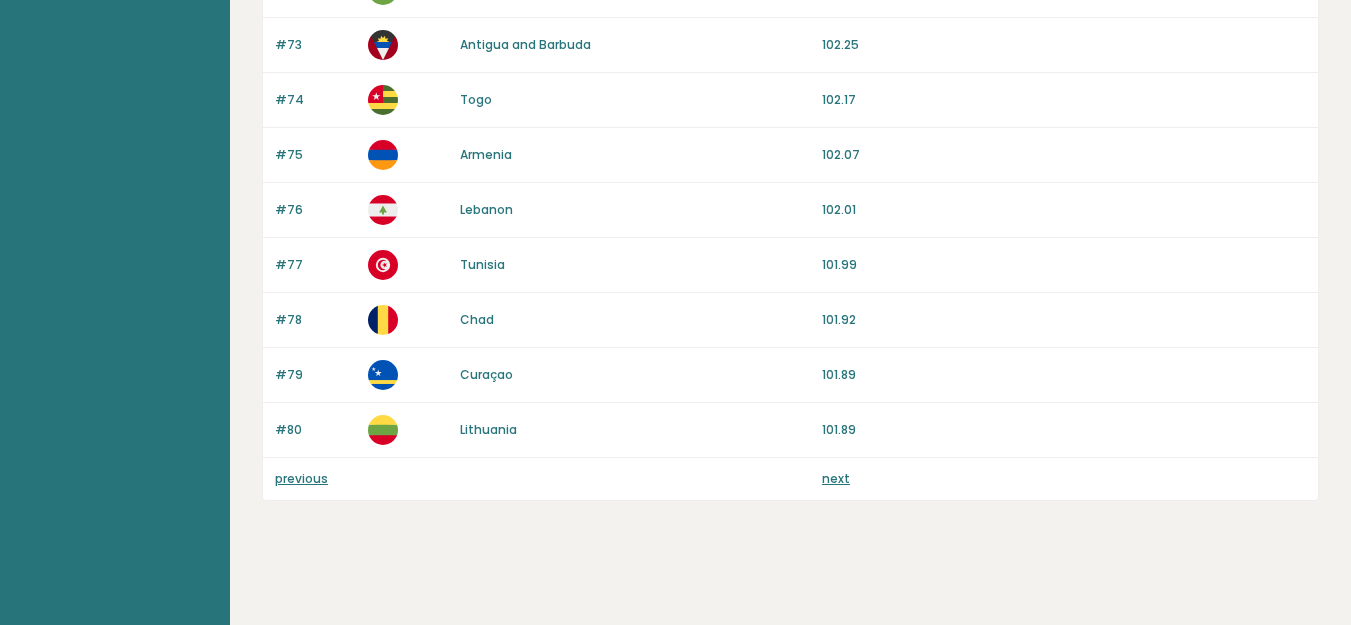 scroll, scrollTop: 1972, scrollLeft: 0, axis: vertical 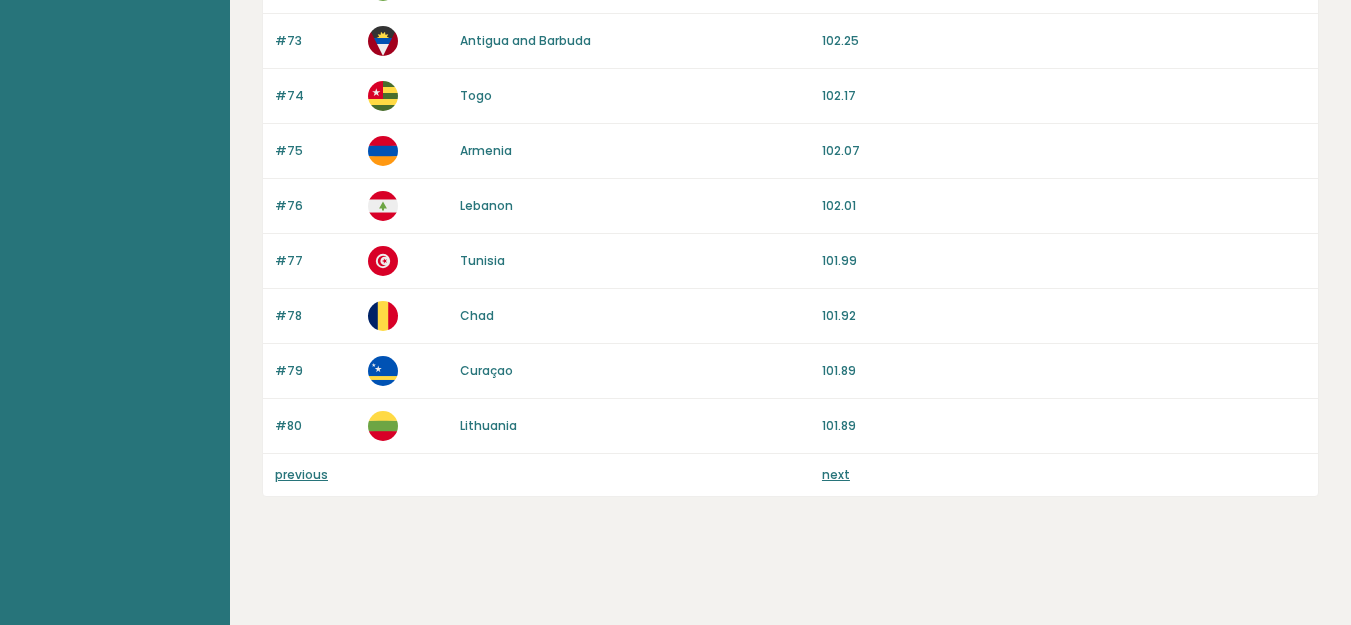 click on "next" at bounding box center (836, 474) 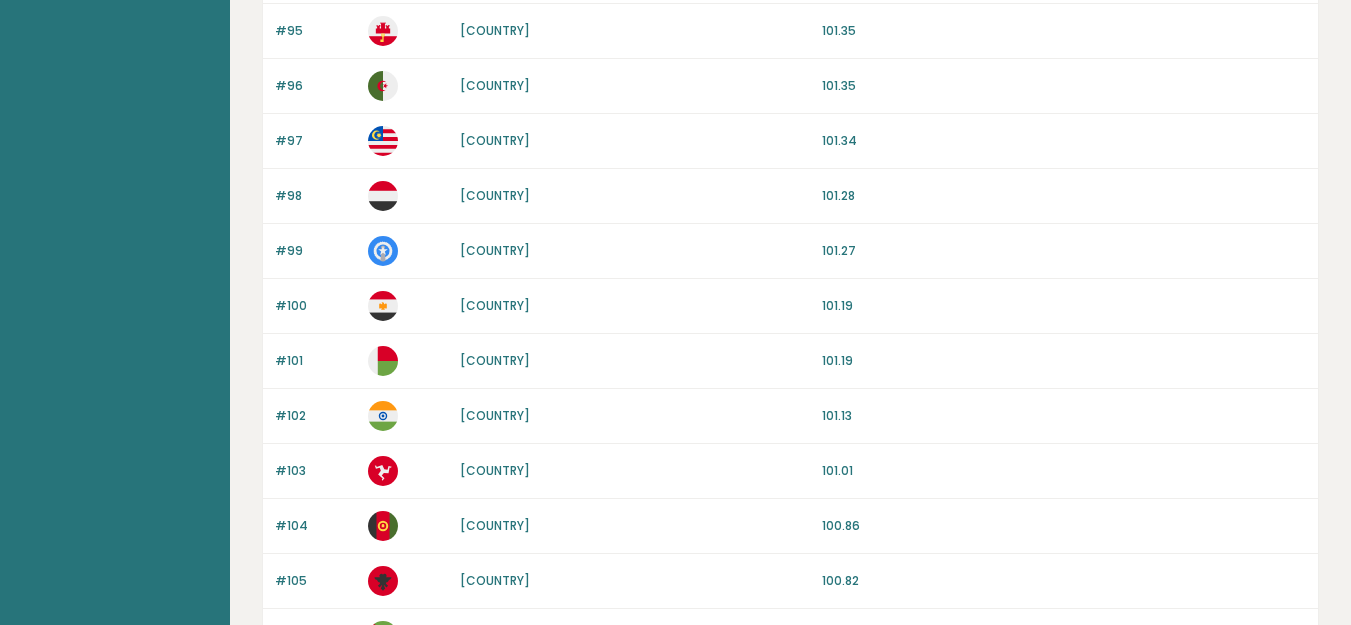 scroll, scrollTop: 1100, scrollLeft: 0, axis: vertical 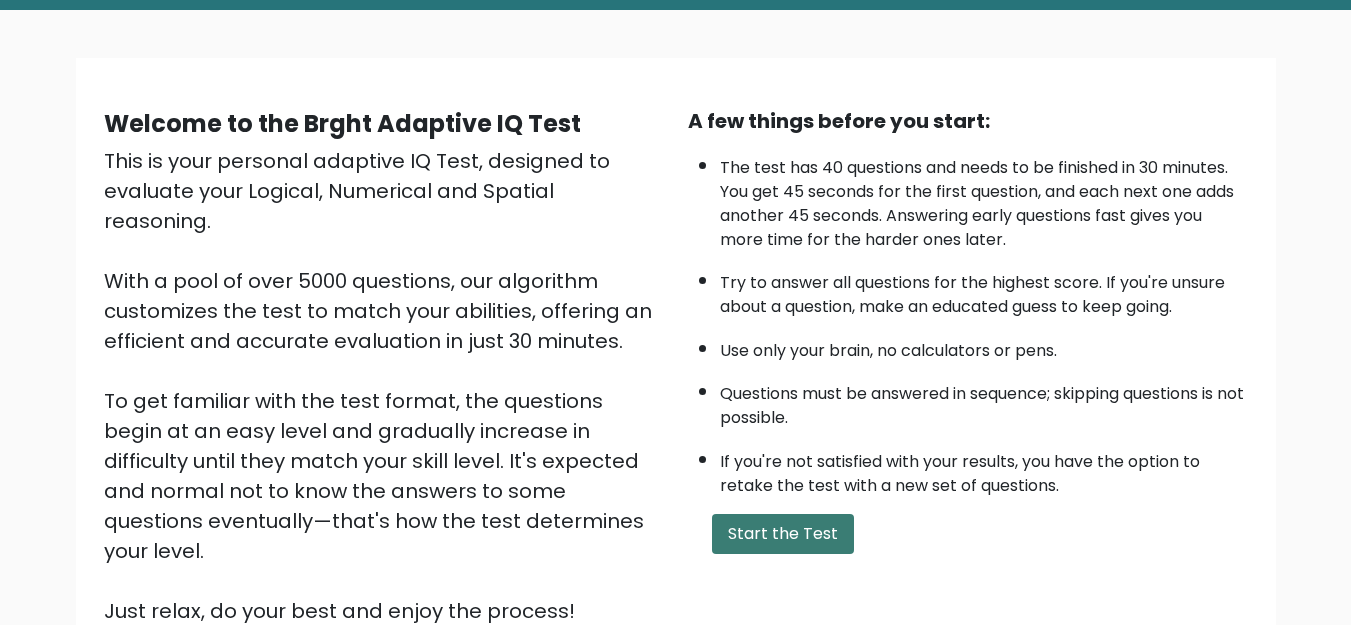 click on "Start the Test" at bounding box center [783, 534] 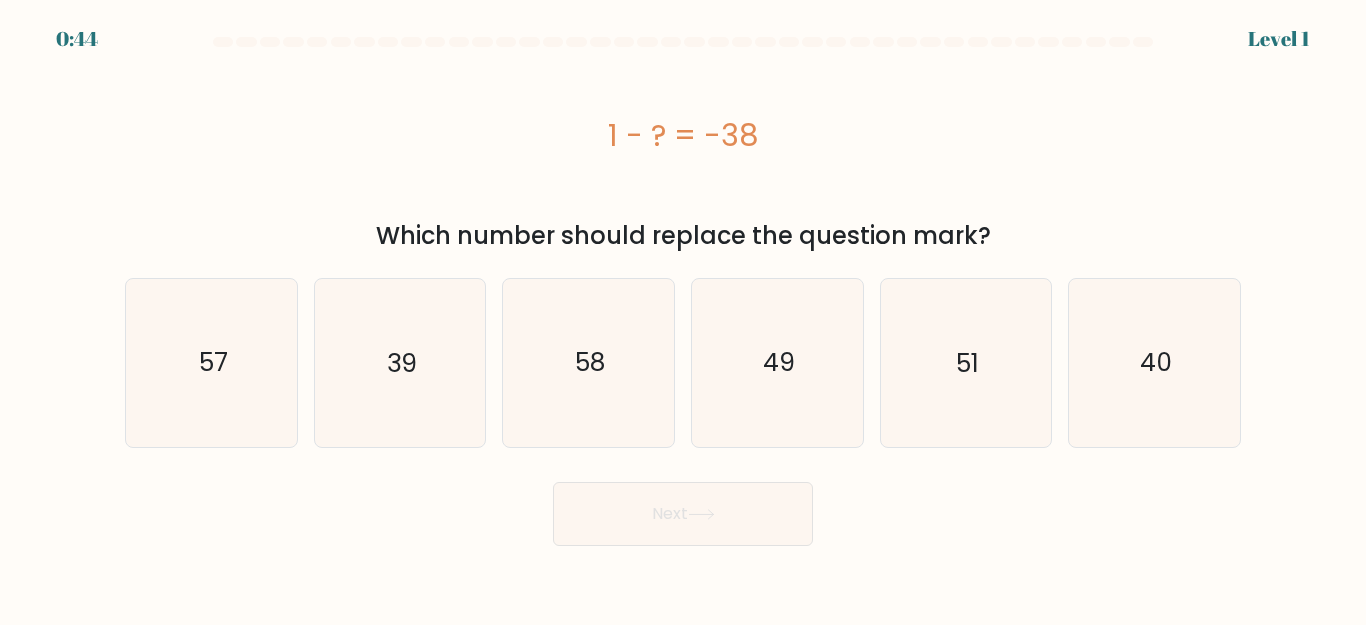 scroll, scrollTop: 0, scrollLeft: 0, axis: both 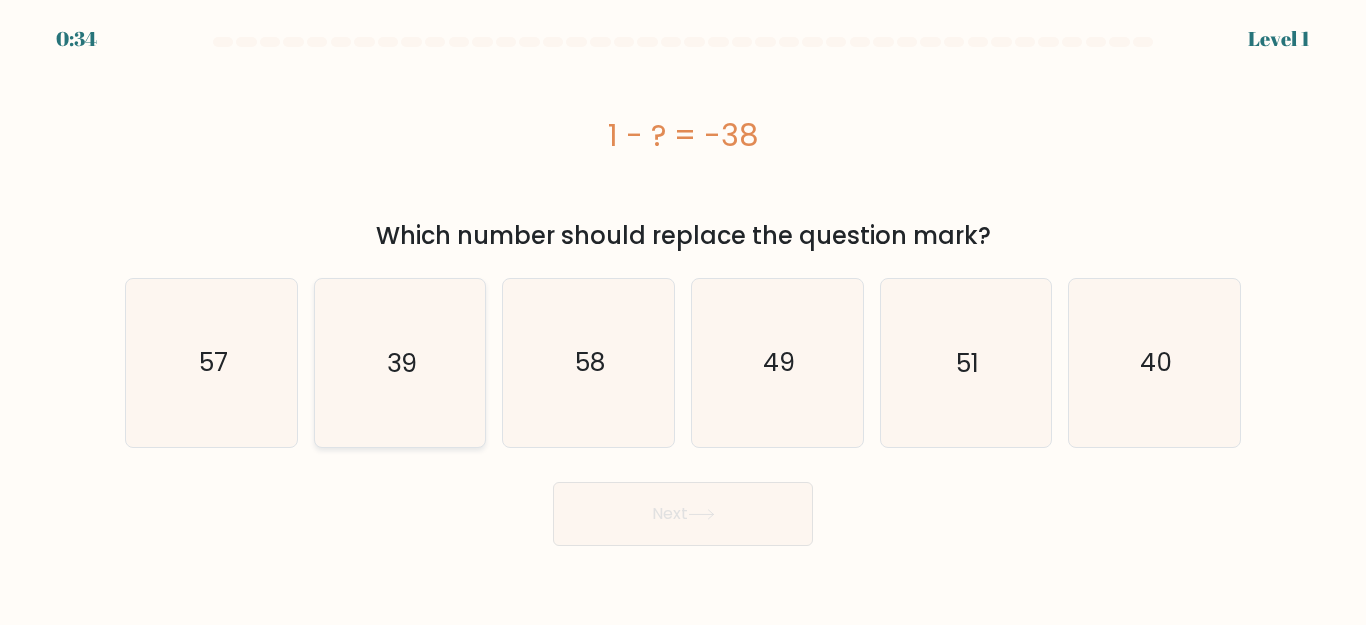 click on "39" at bounding box center [402, 362] 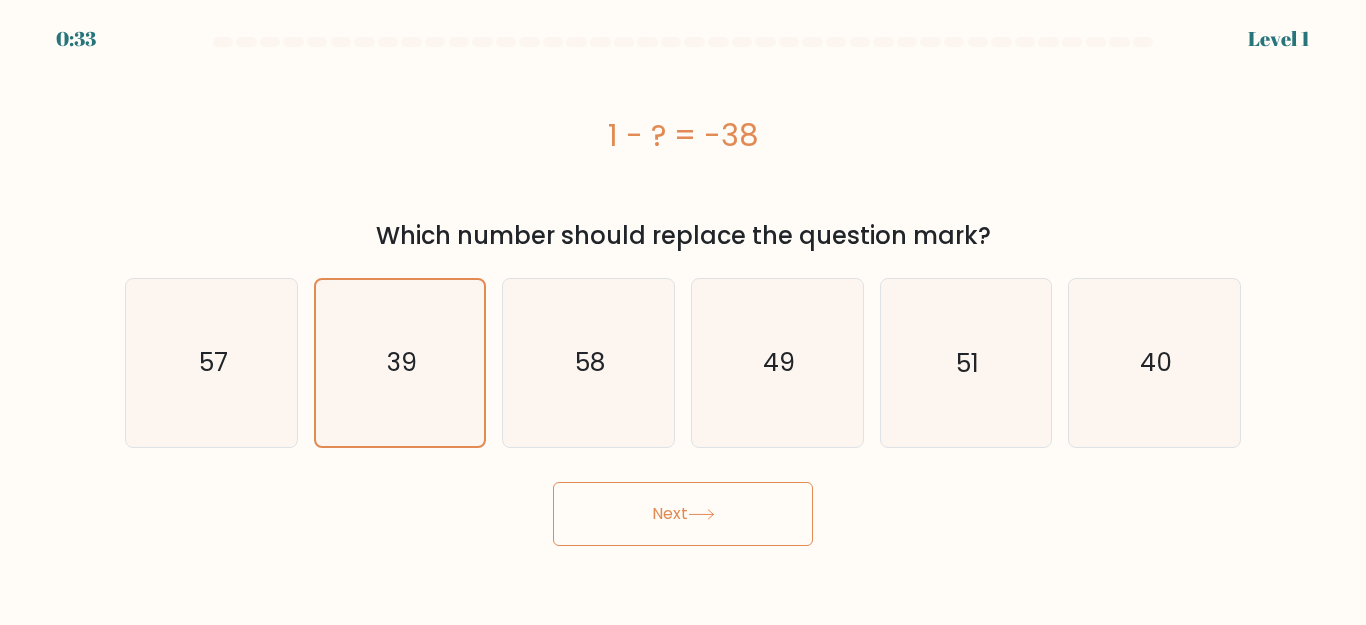 click on "Next" at bounding box center [683, 514] 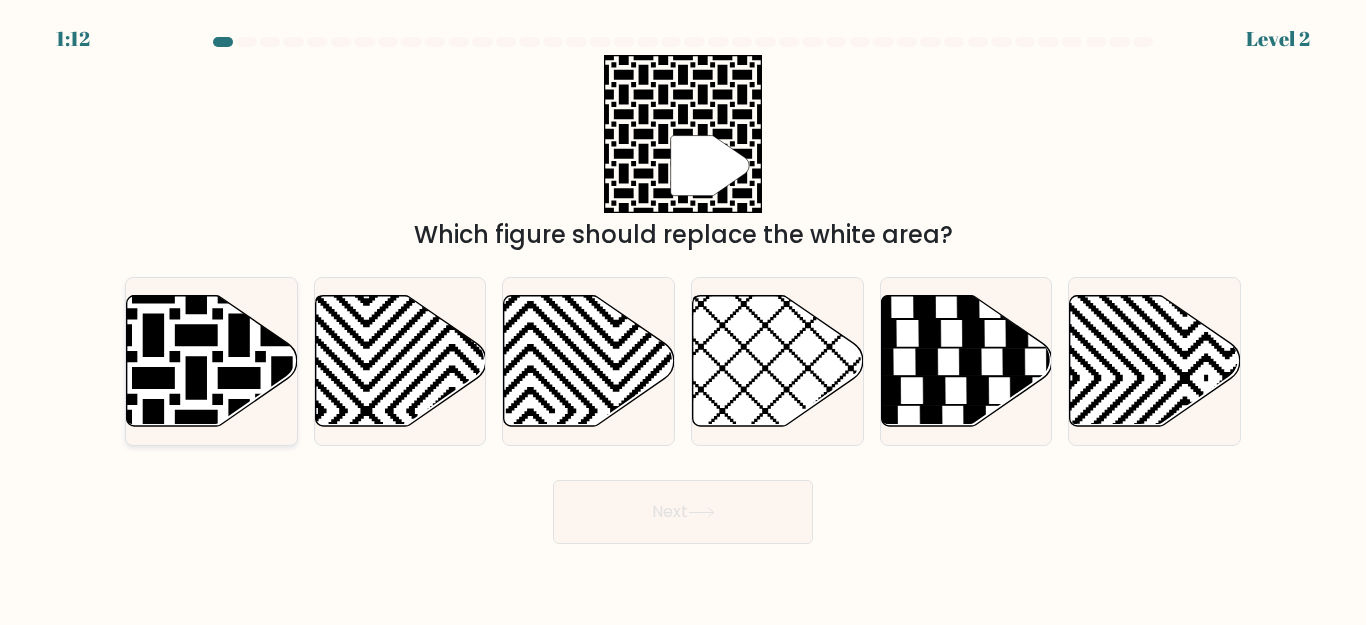 click at bounding box center (154, 292) 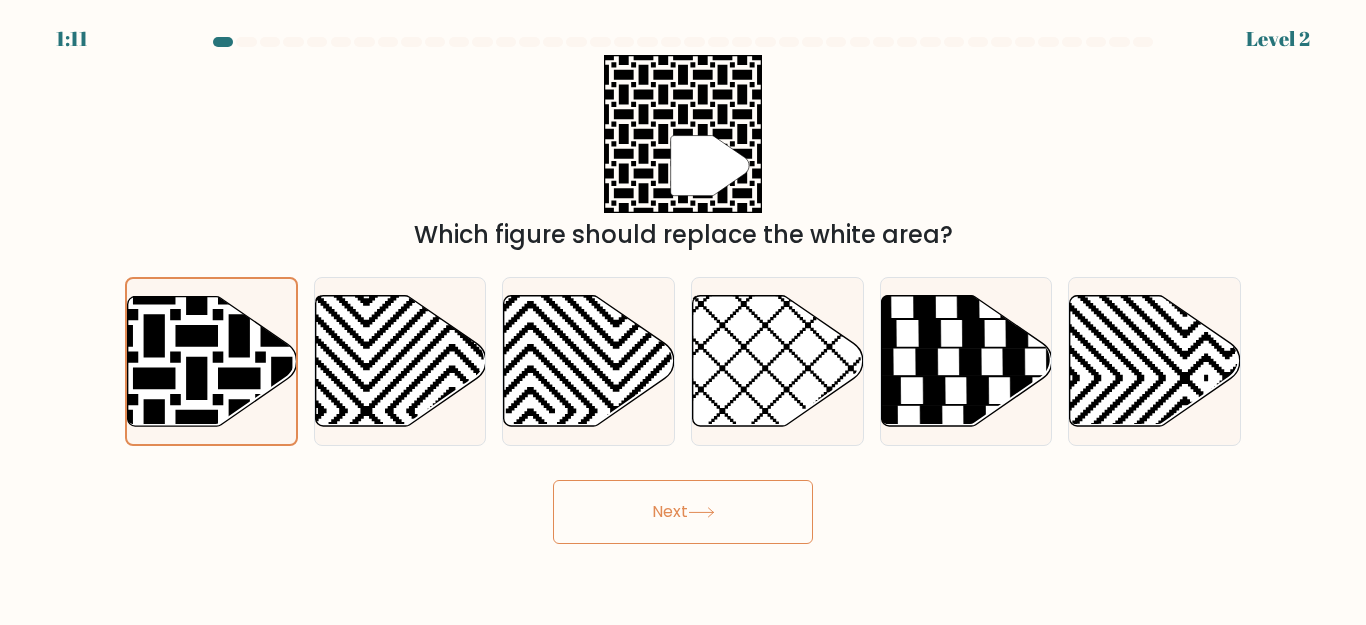 click on "Next" at bounding box center [683, 512] 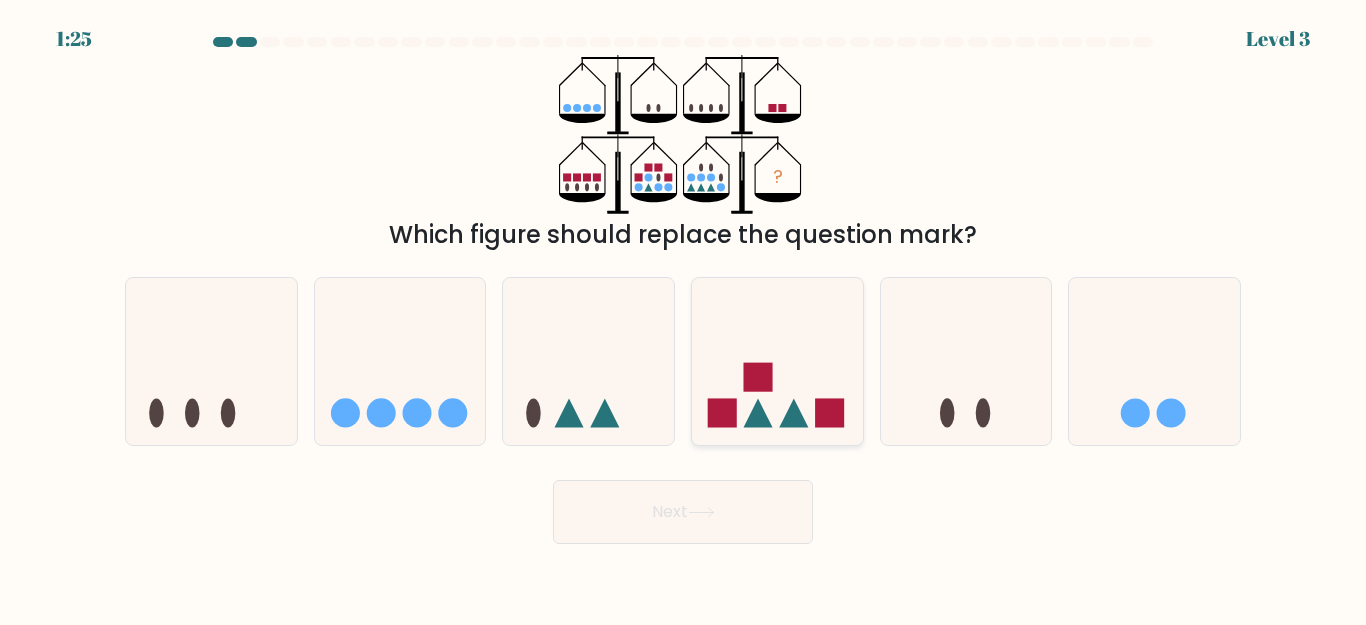 click at bounding box center (777, 361) 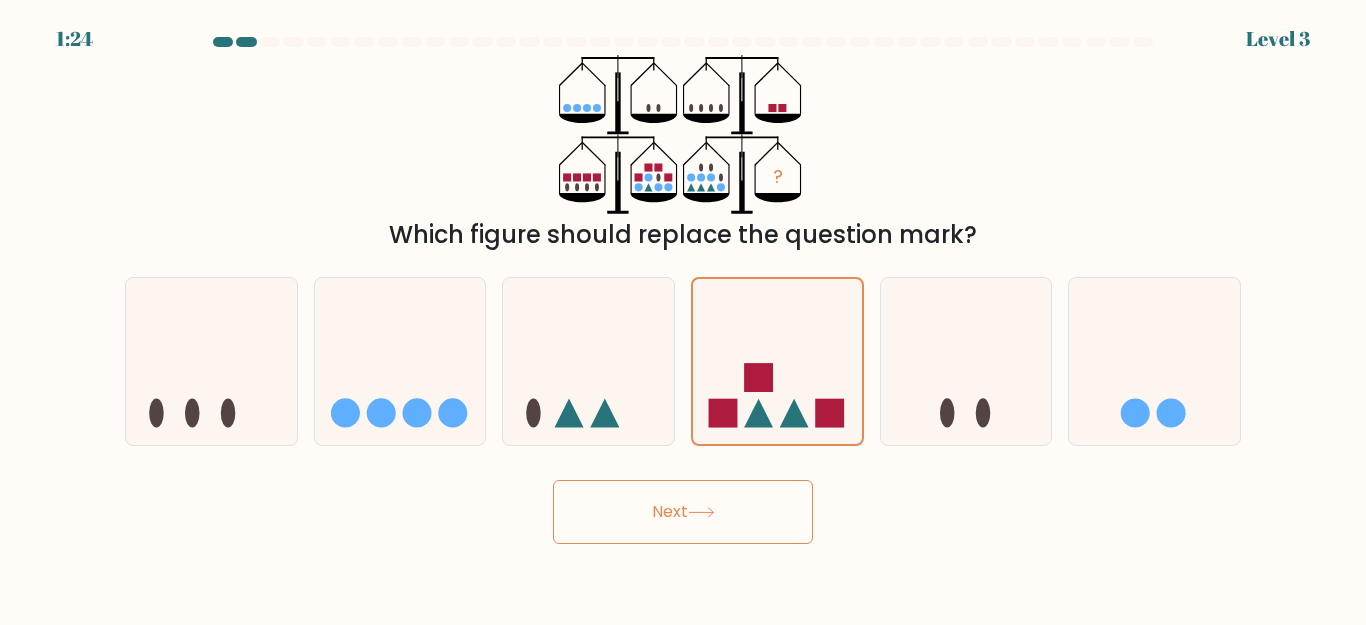 click on "Next" at bounding box center [683, 512] 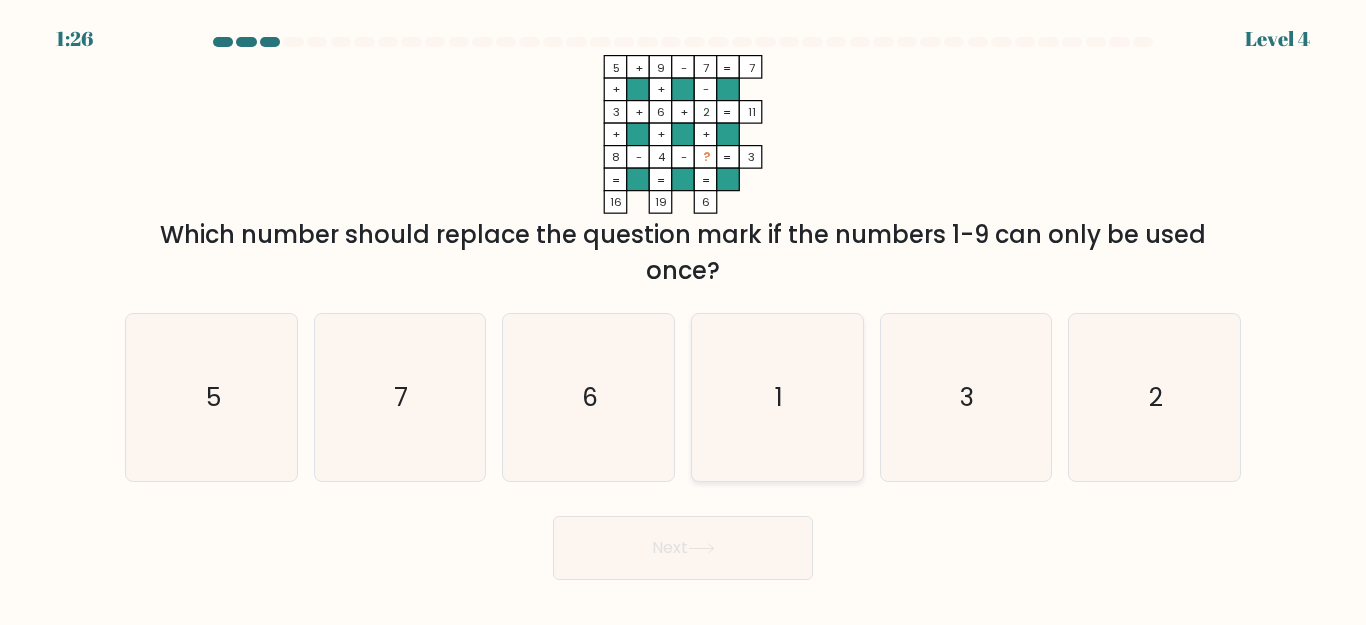 click on "1" at bounding box center (777, 397) 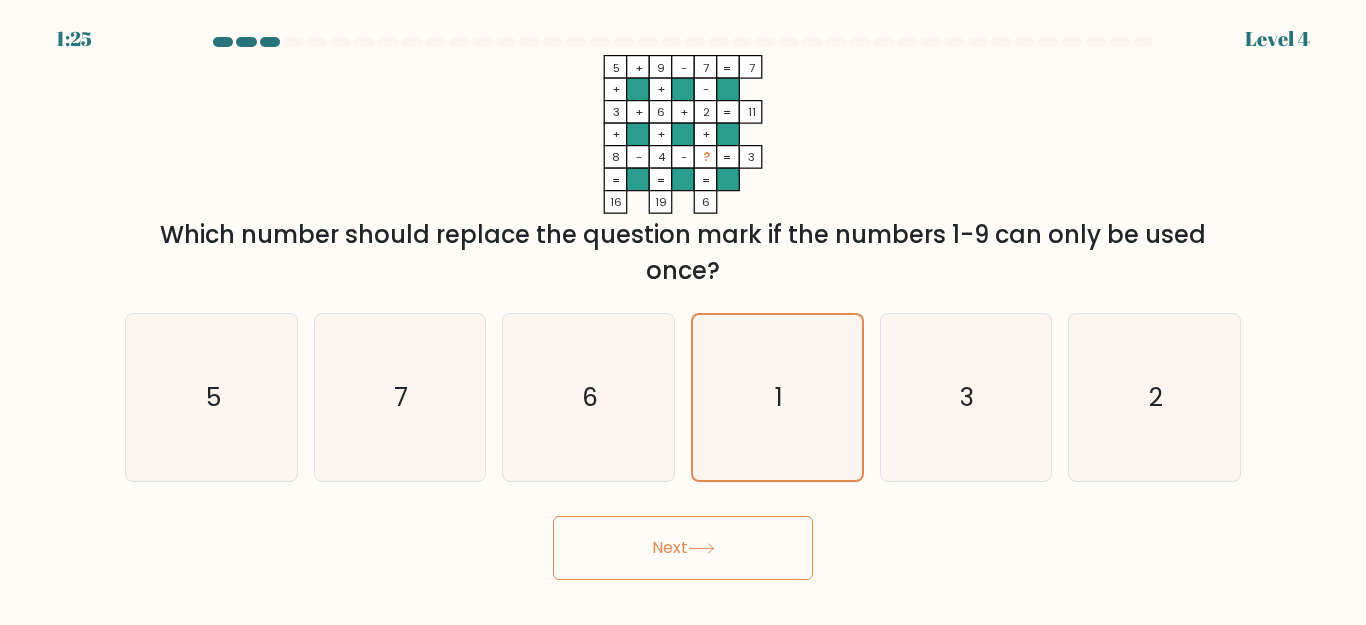 click on "Next" at bounding box center [683, 548] 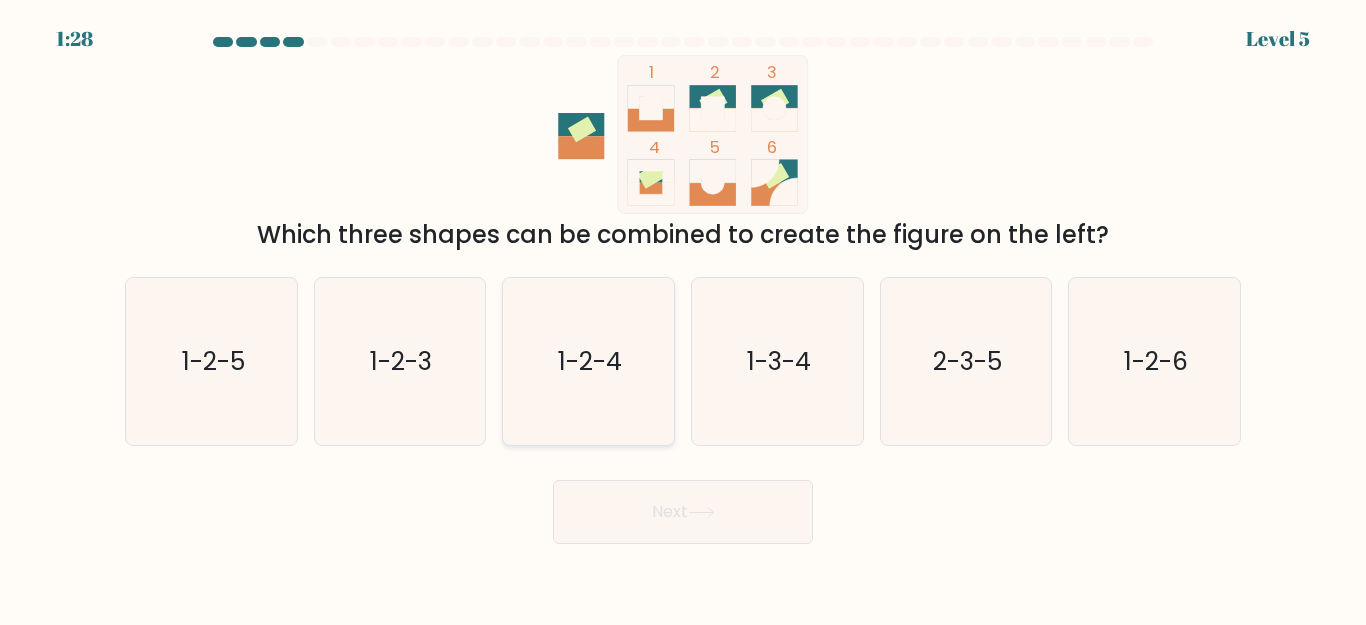 click on "1-2-4" at bounding box center [588, 361] 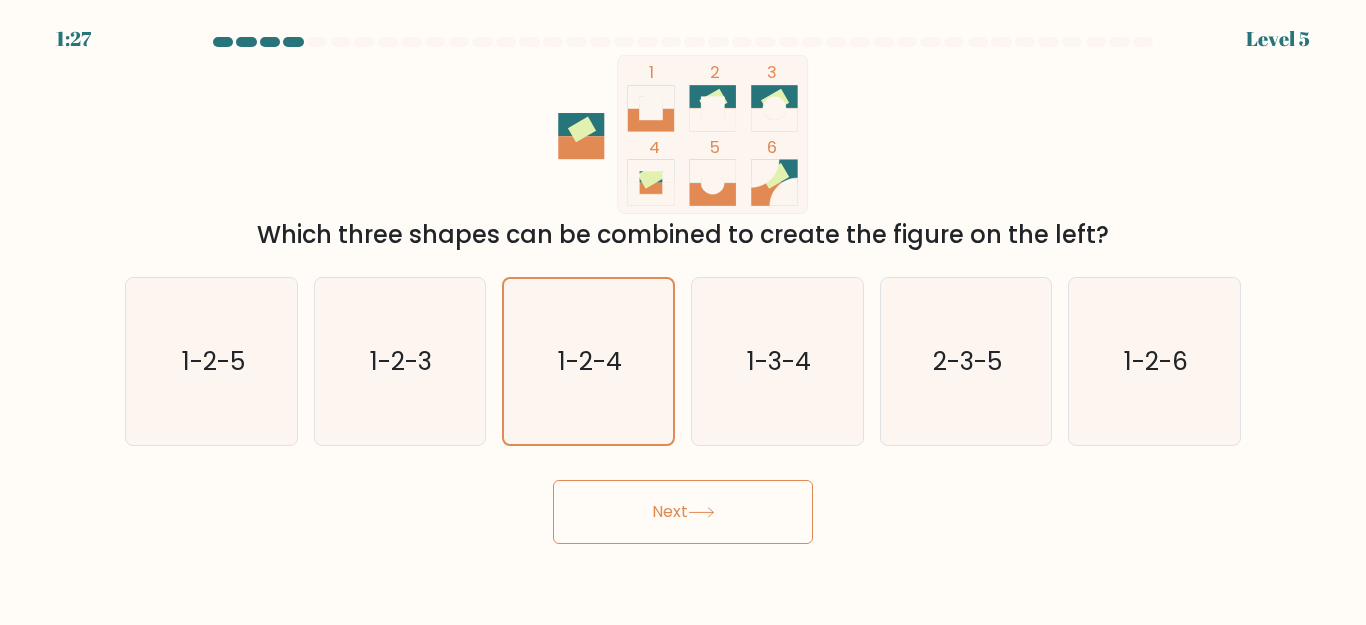 click on "Next" at bounding box center [683, 512] 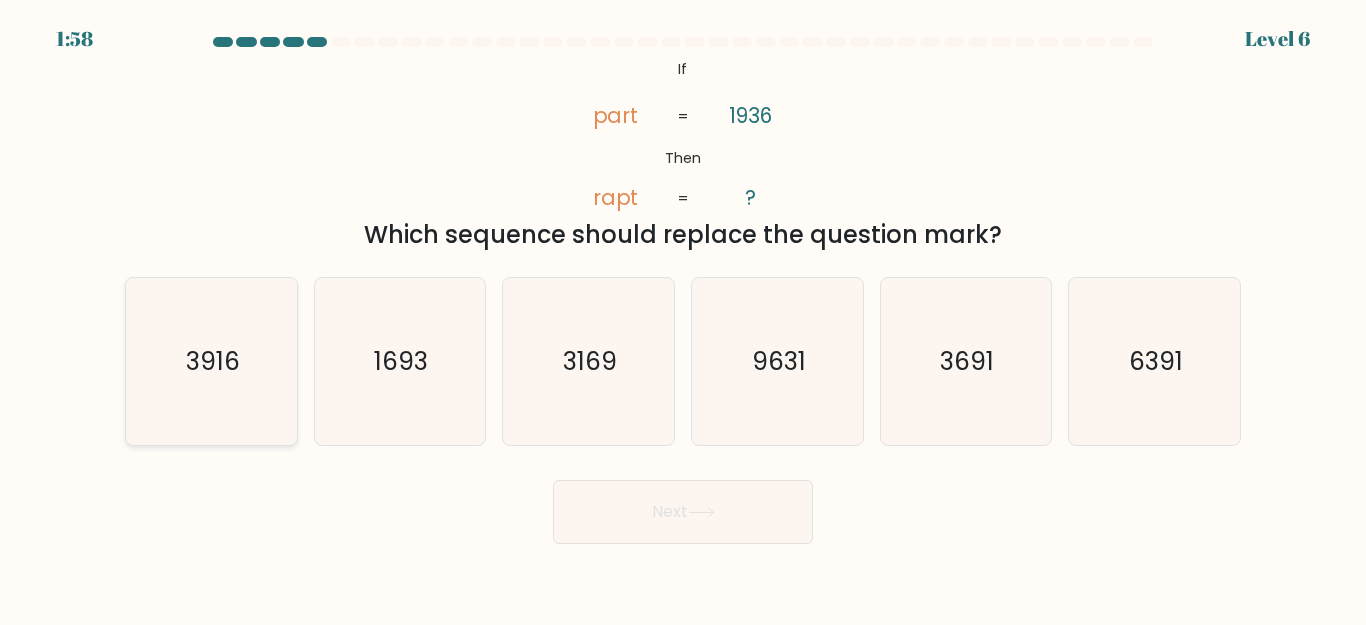 click on "3916" at bounding box center [211, 361] 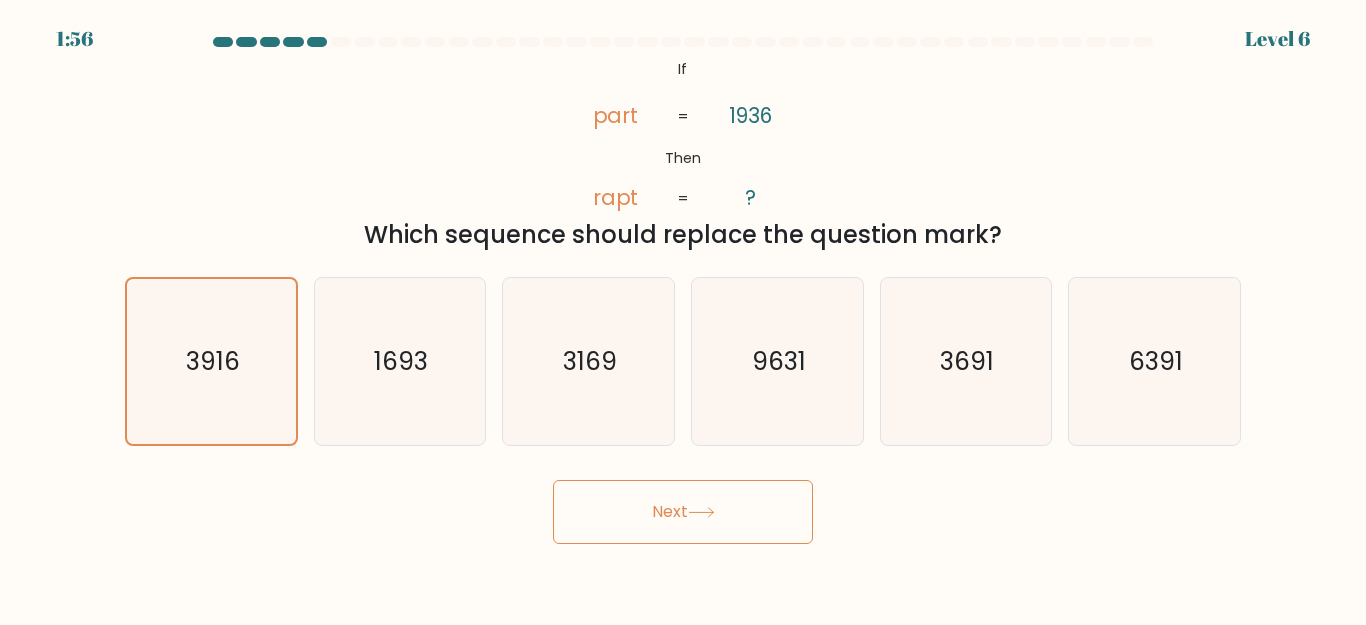 click on "Next" at bounding box center (683, 512) 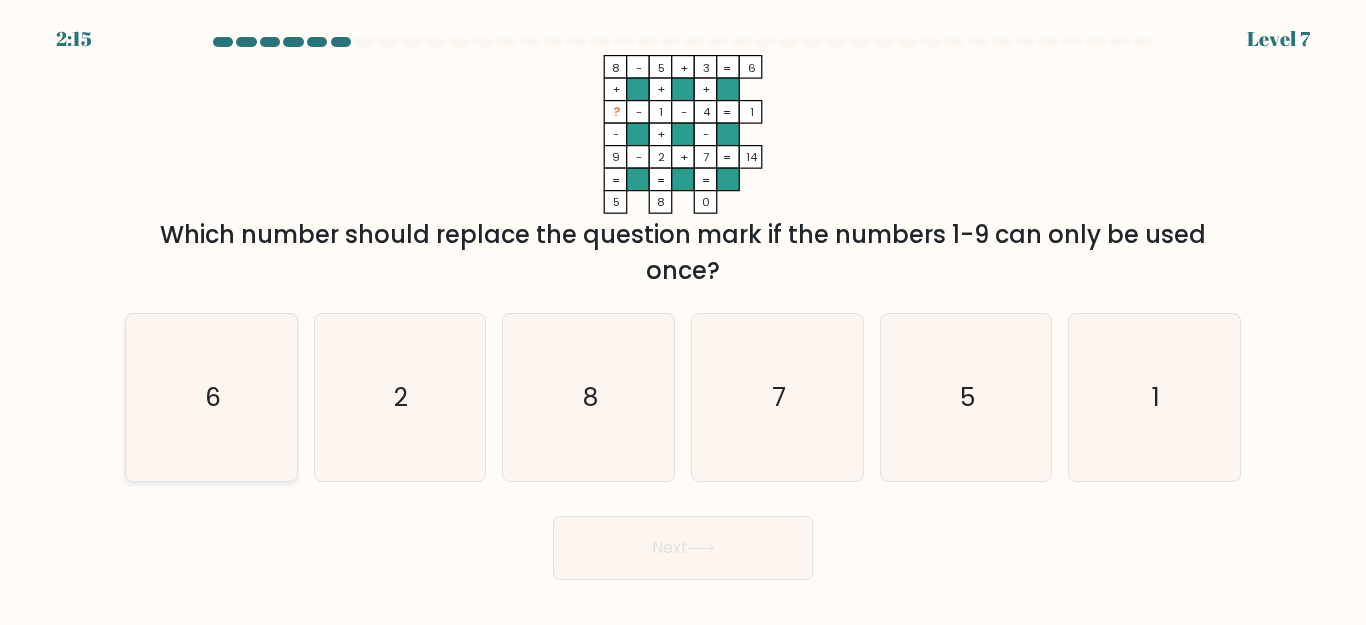 click on "6" at bounding box center (211, 397) 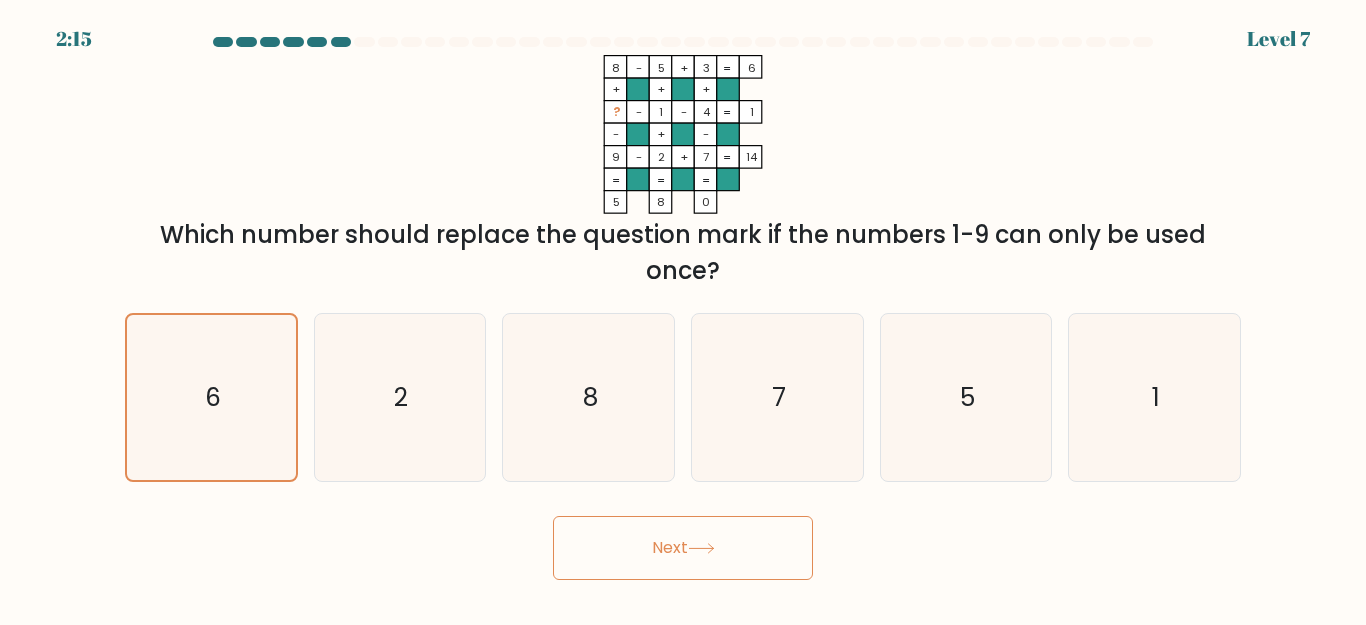 click on "Next" at bounding box center [683, 548] 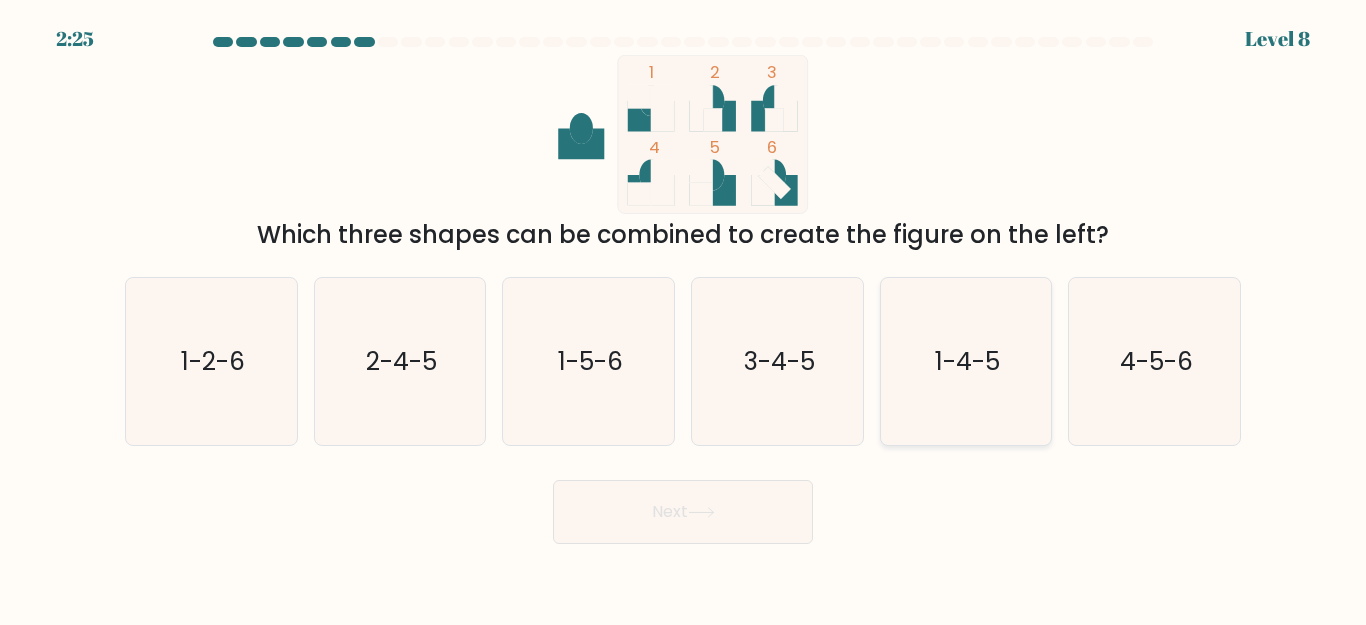 click on "1-4-5" at bounding box center [965, 361] 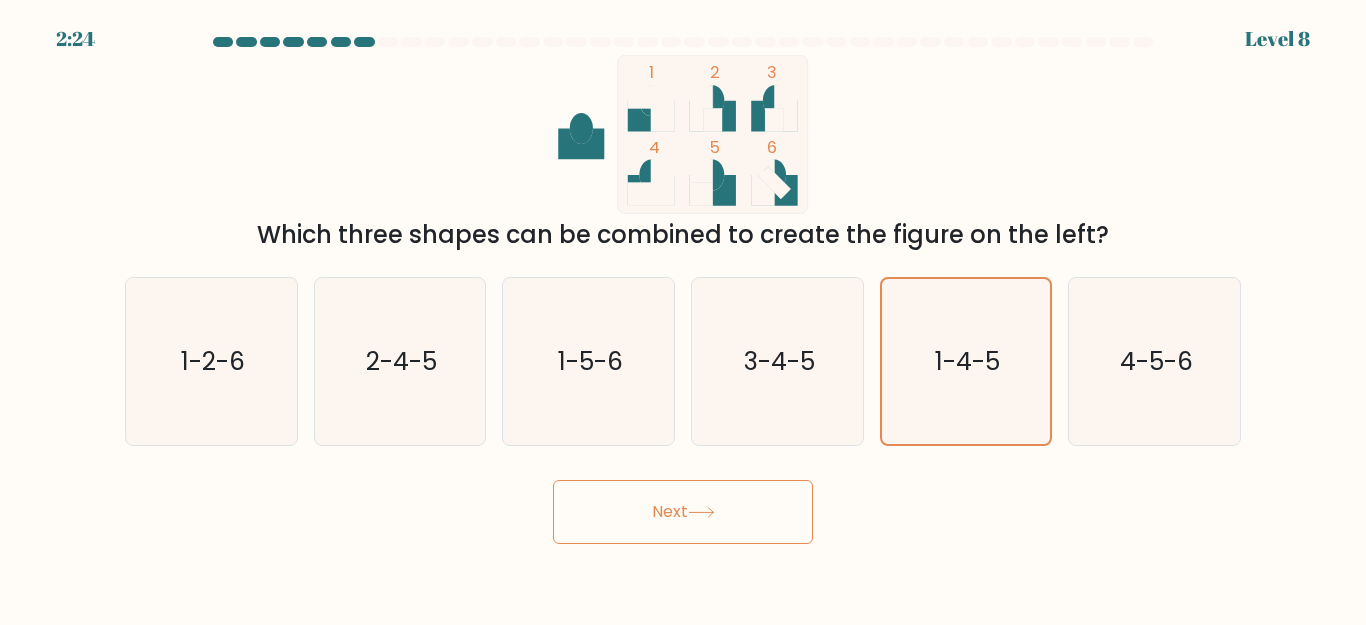 click on "Next" at bounding box center [683, 512] 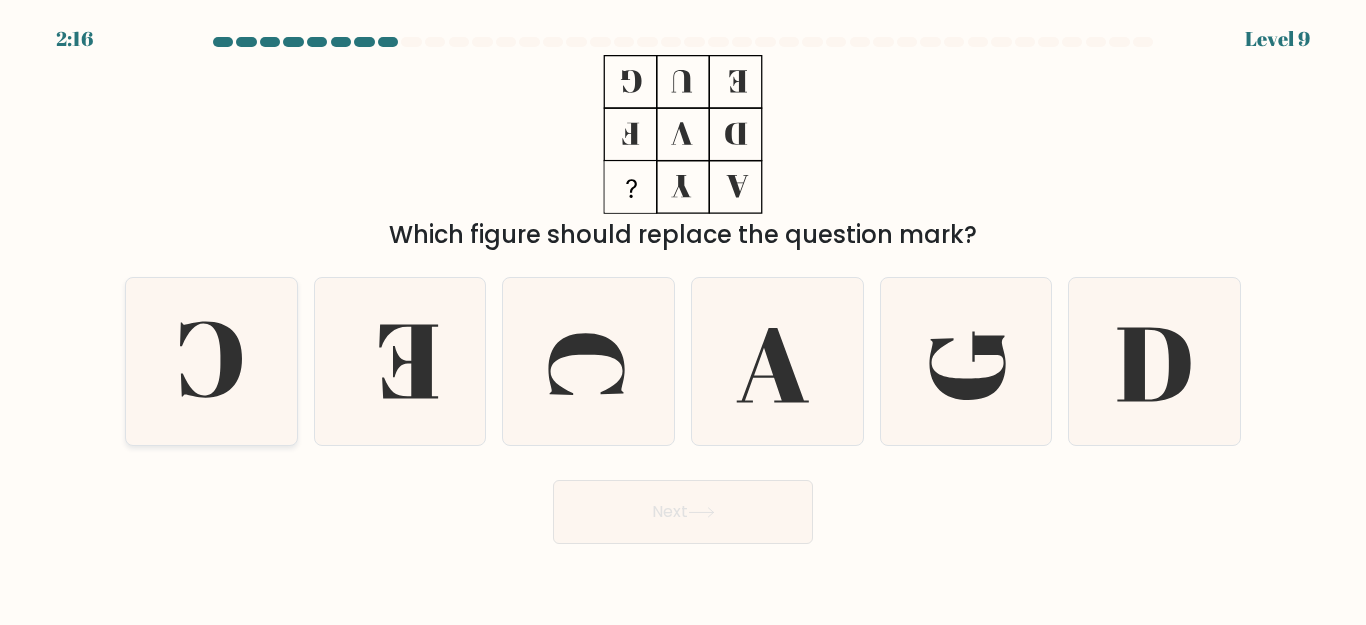 click at bounding box center [211, 361] 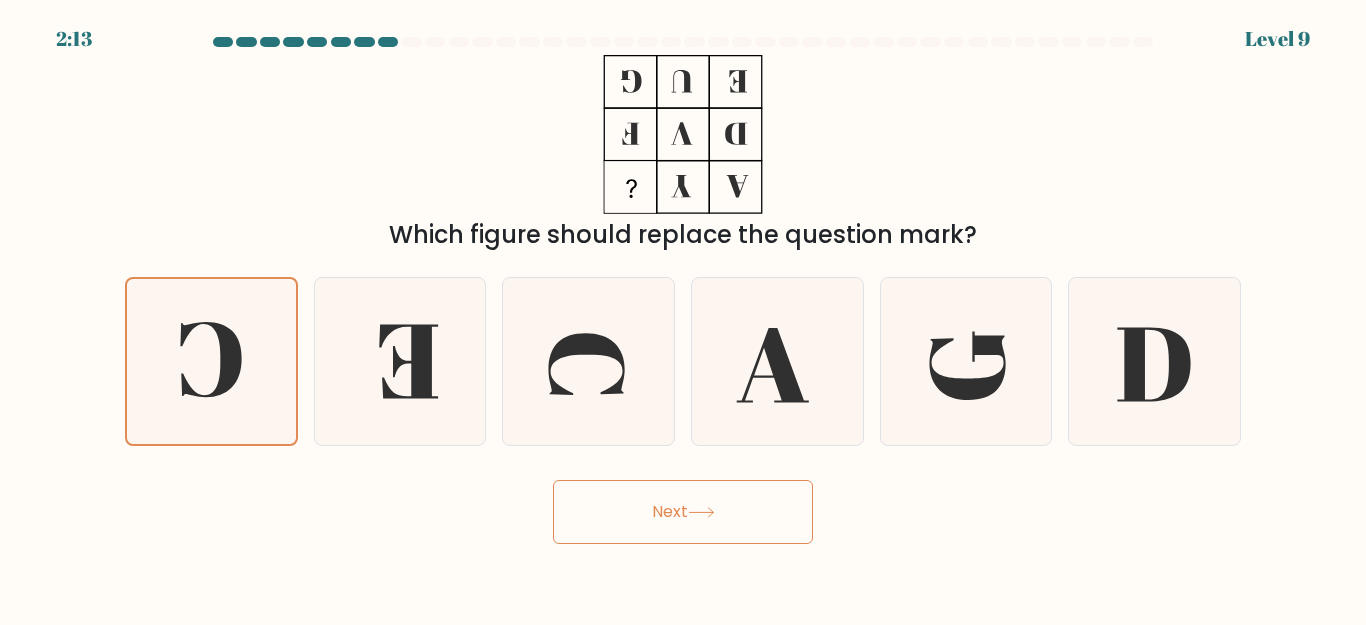 click on "Next" at bounding box center (683, 512) 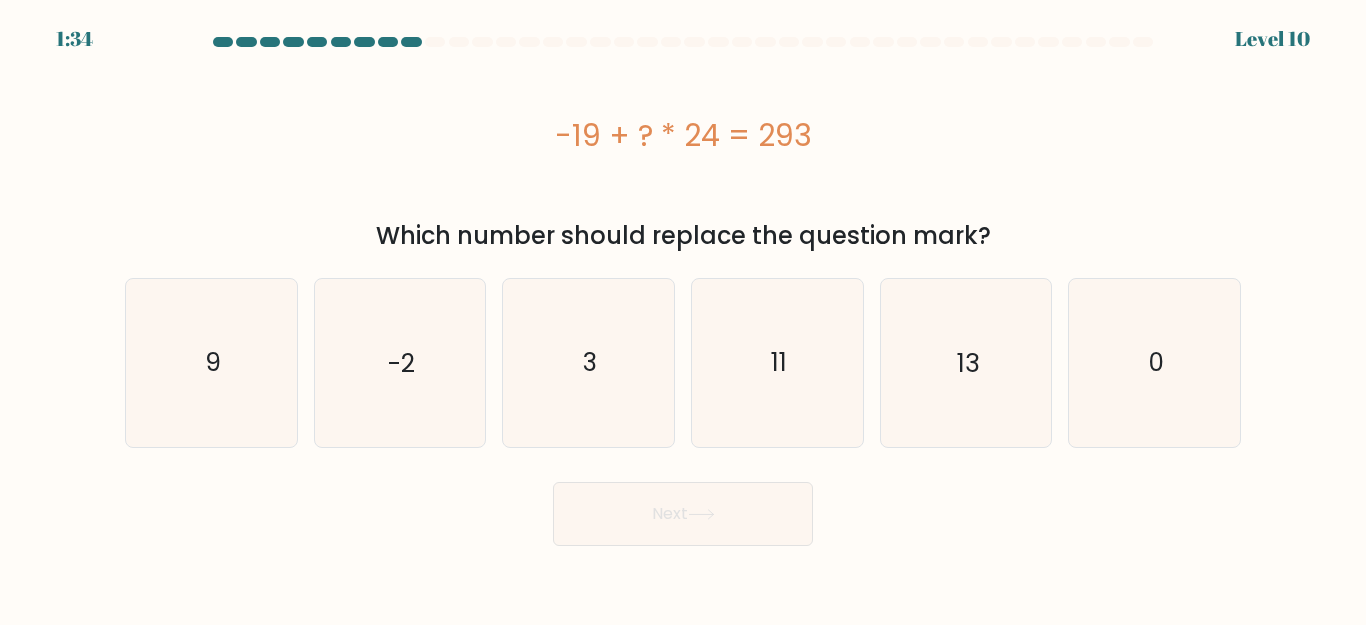 drag, startPoint x: 558, startPoint y: 126, endPoint x: 991, endPoint y: 240, distance: 447.75552 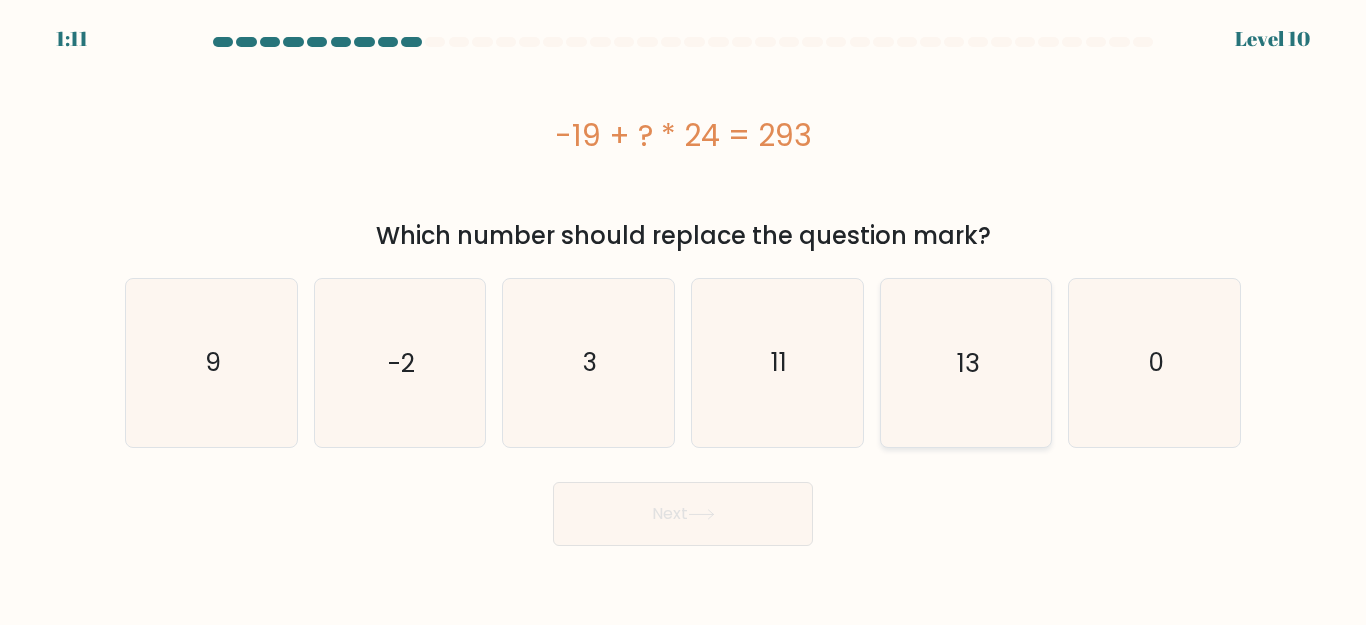click on "13" at bounding box center [965, 362] 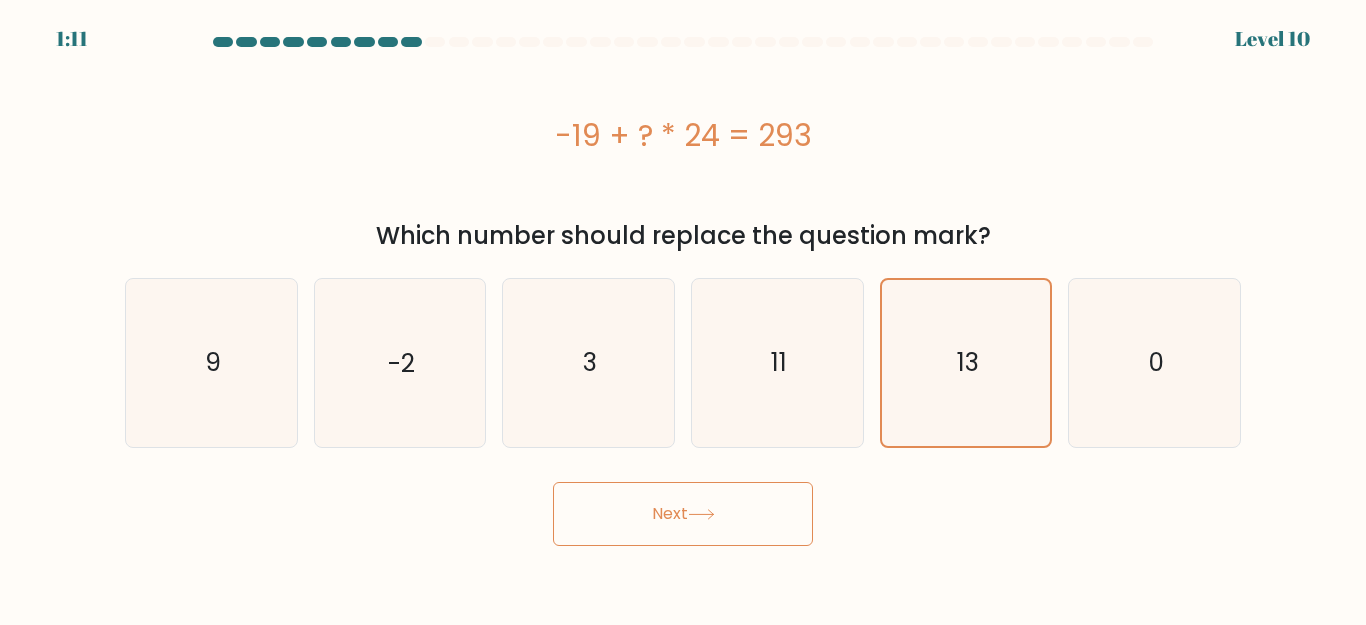 click on "Next" at bounding box center [683, 514] 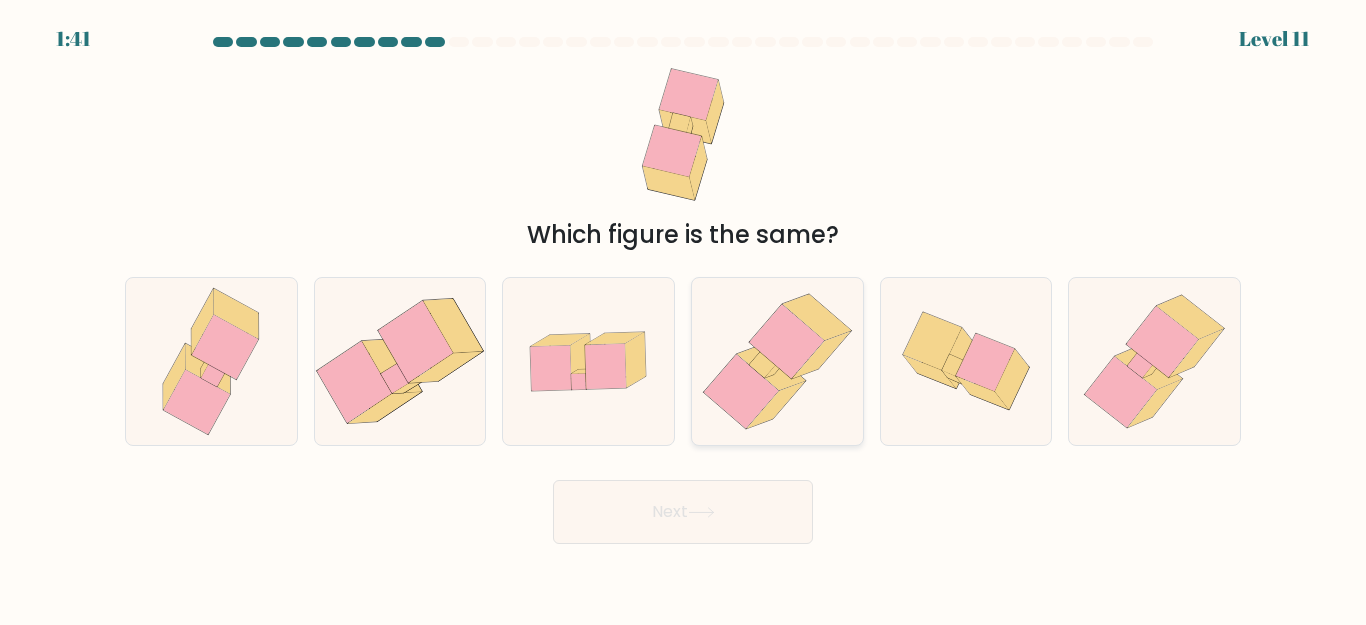click at bounding box center [786, 341] 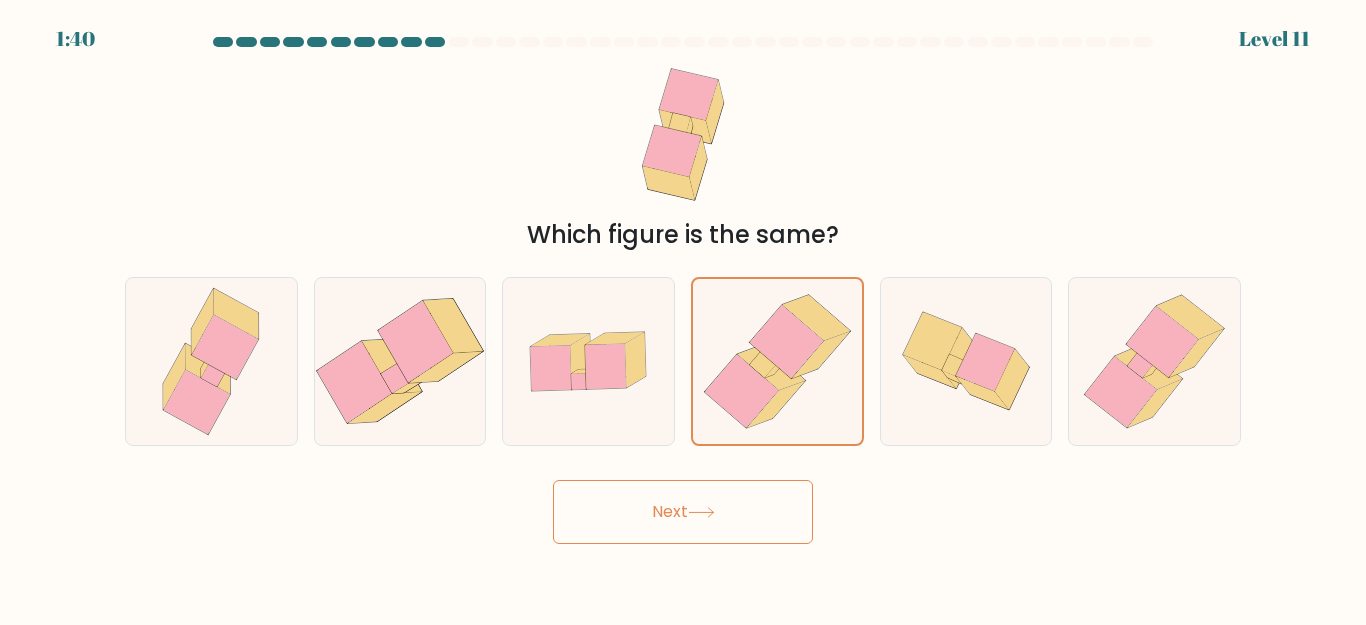 click on "Next" at bounding box center (683, 512) 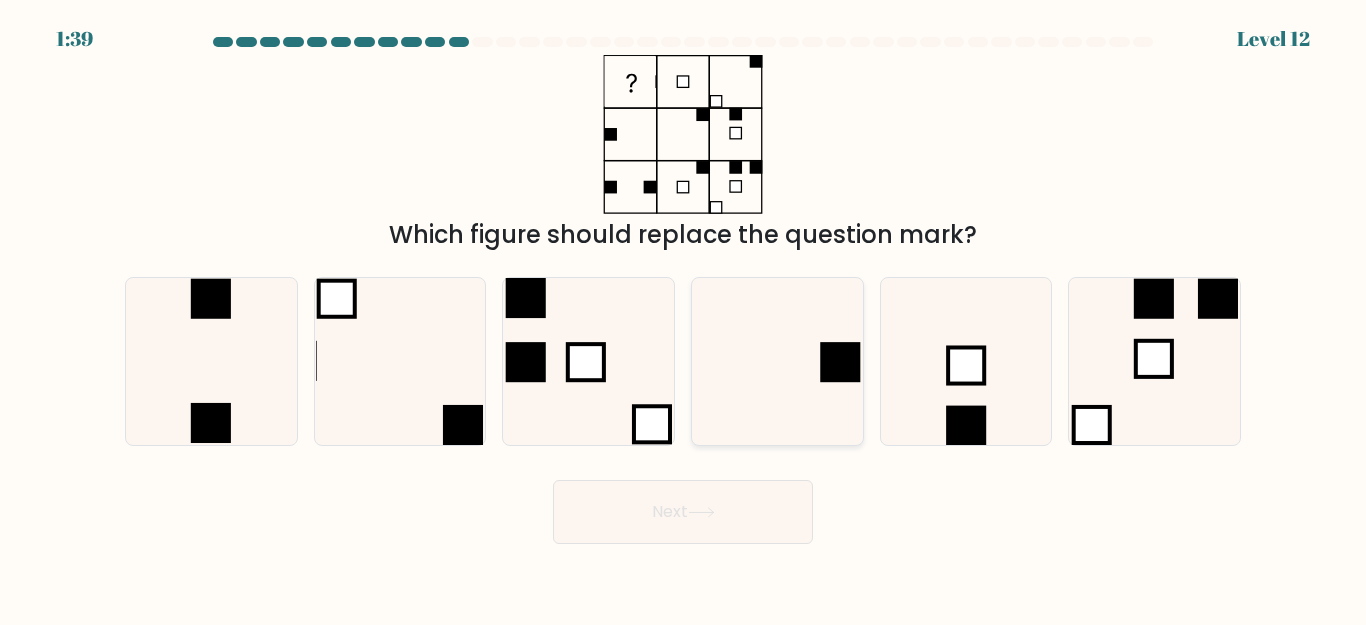 click at bounding box center (777, 361) 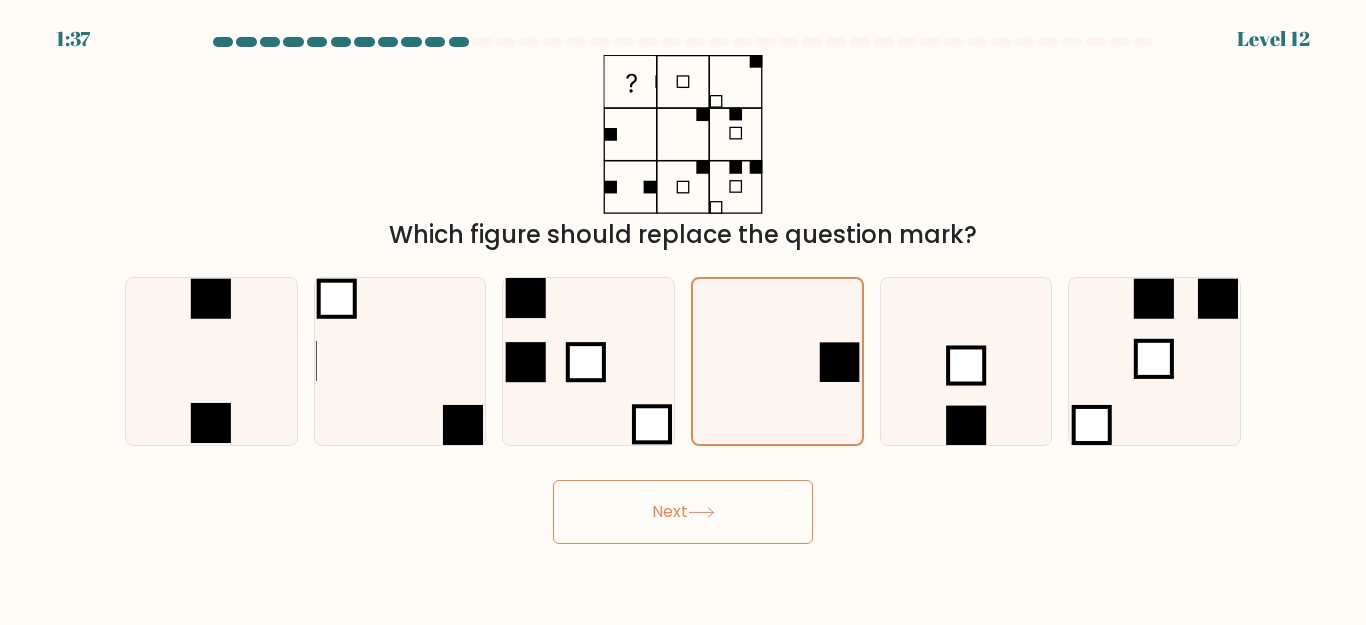 click on "Next" at bounding box center (683, 512) 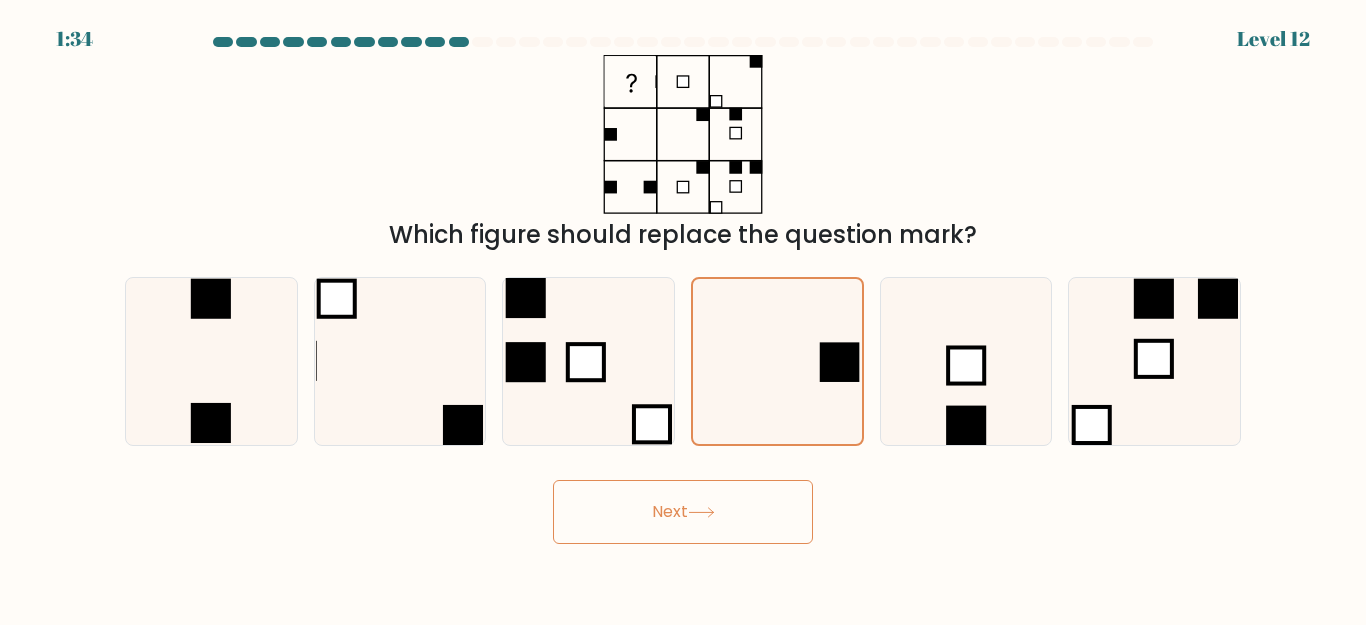 click on "Next" at bounding box center [683, 512] 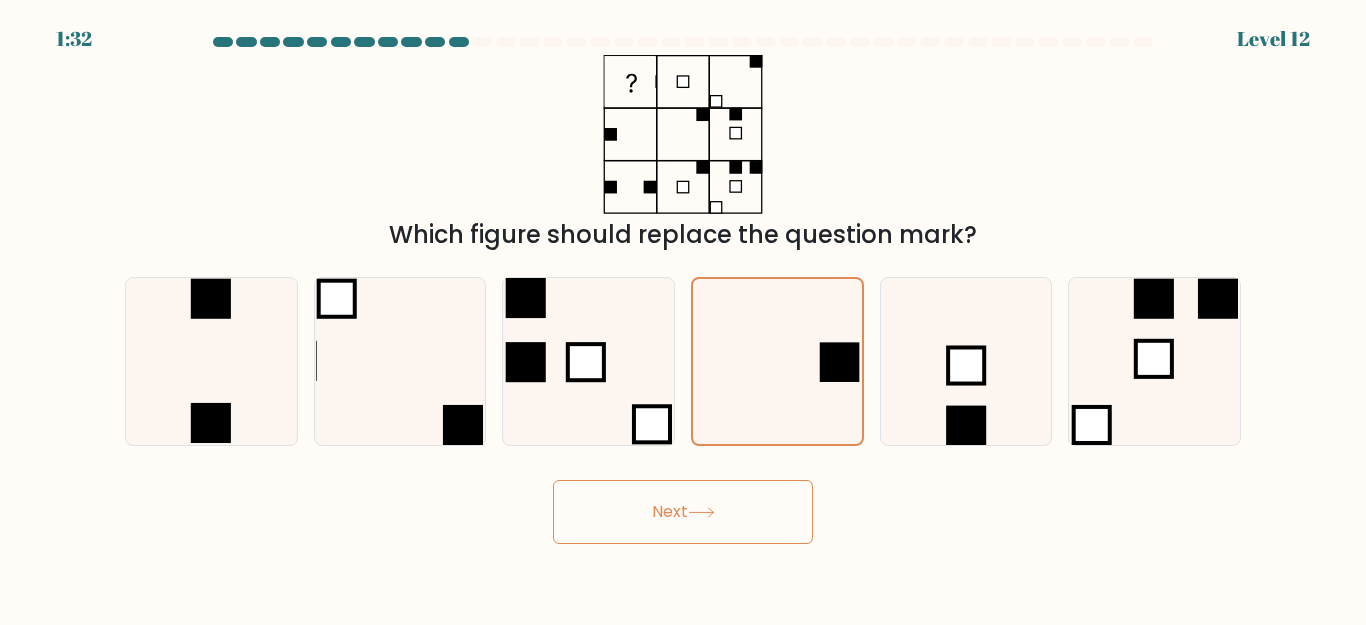 click on "Next" at bounding box center (683, 512) 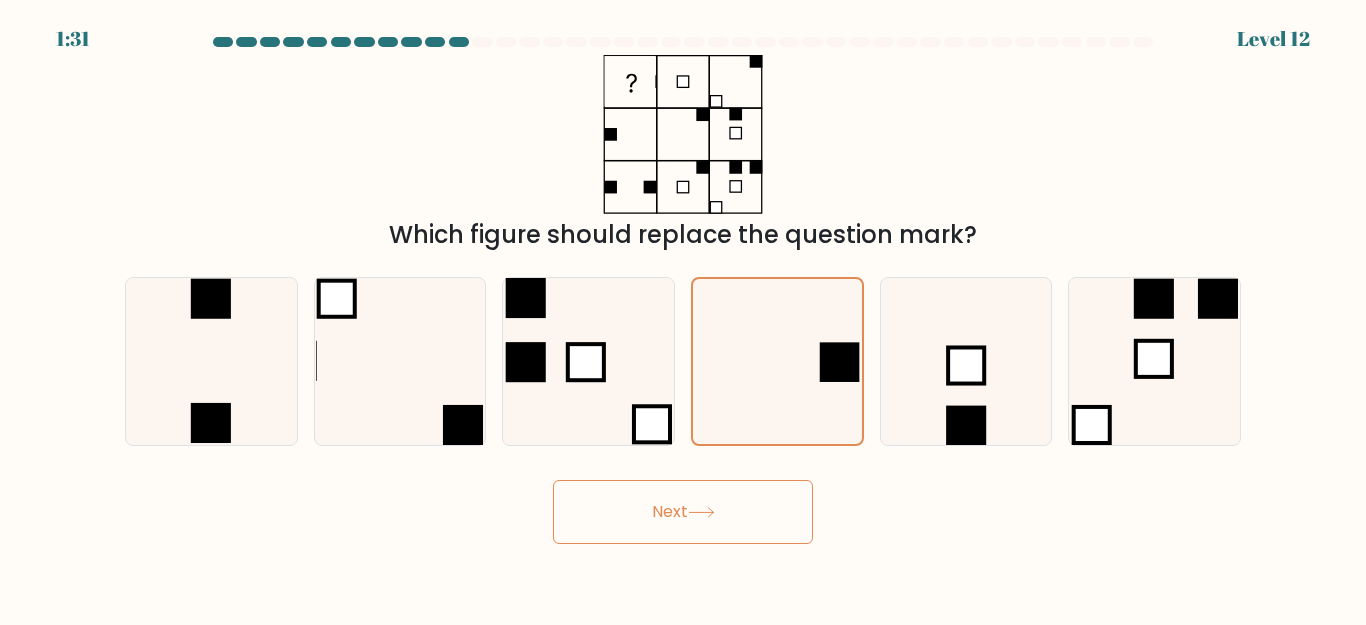 click on "Next" at bounding box center [683, 512] 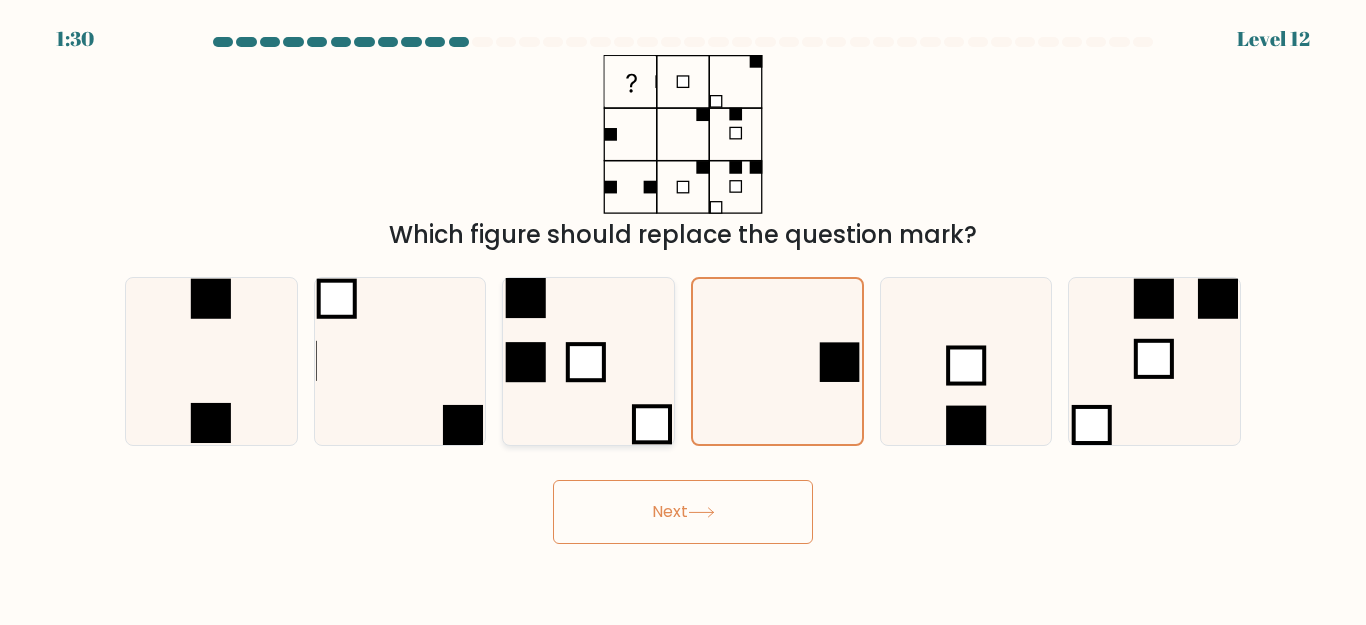 click at bounding box center [526, 362] 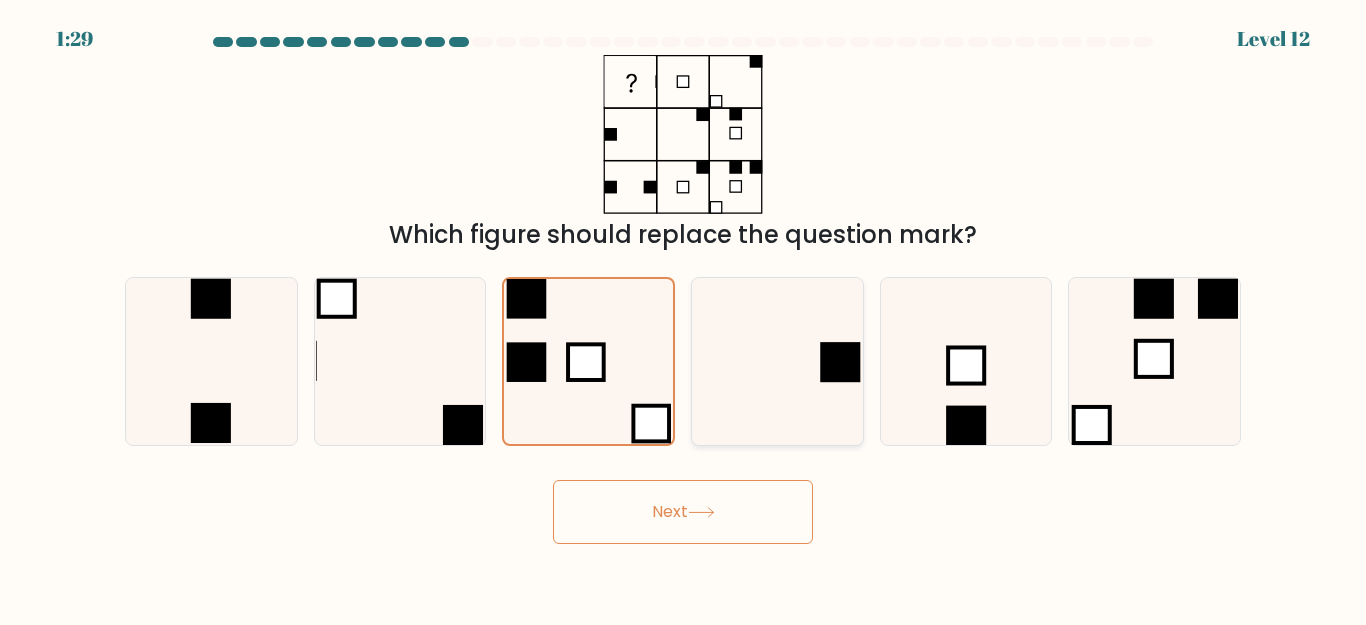 click at bounding box center (777, 361) 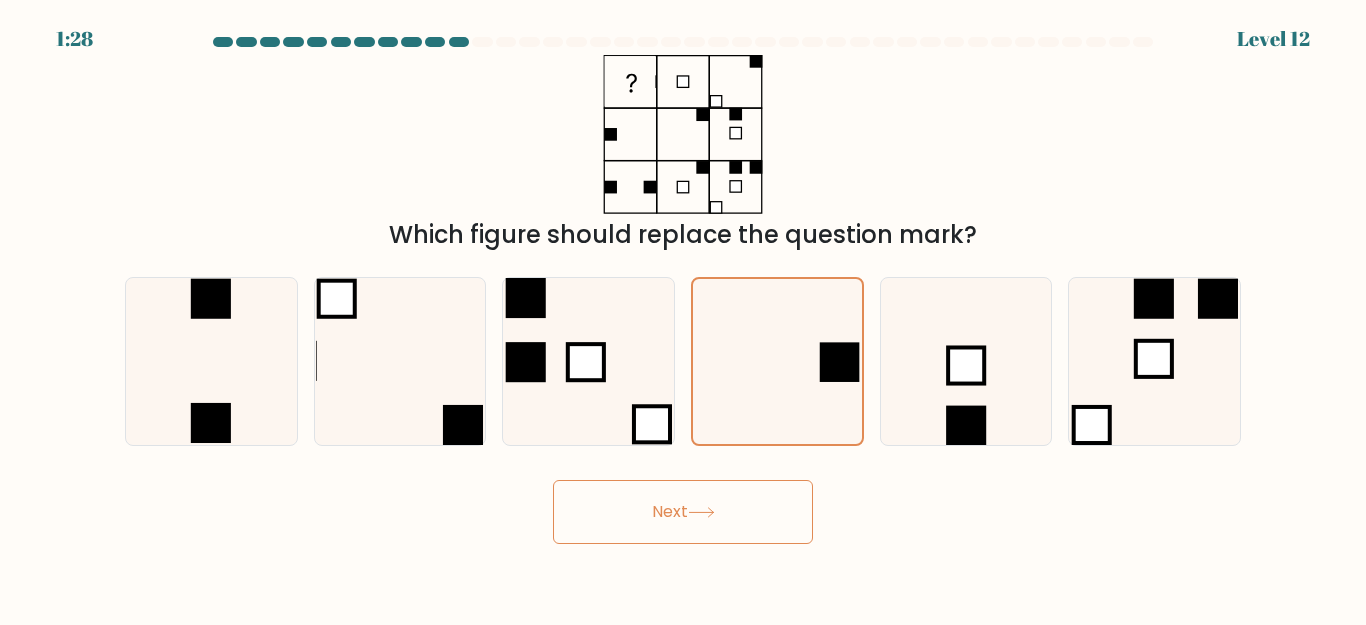 click on "Next" at bounding box center [683, 512] 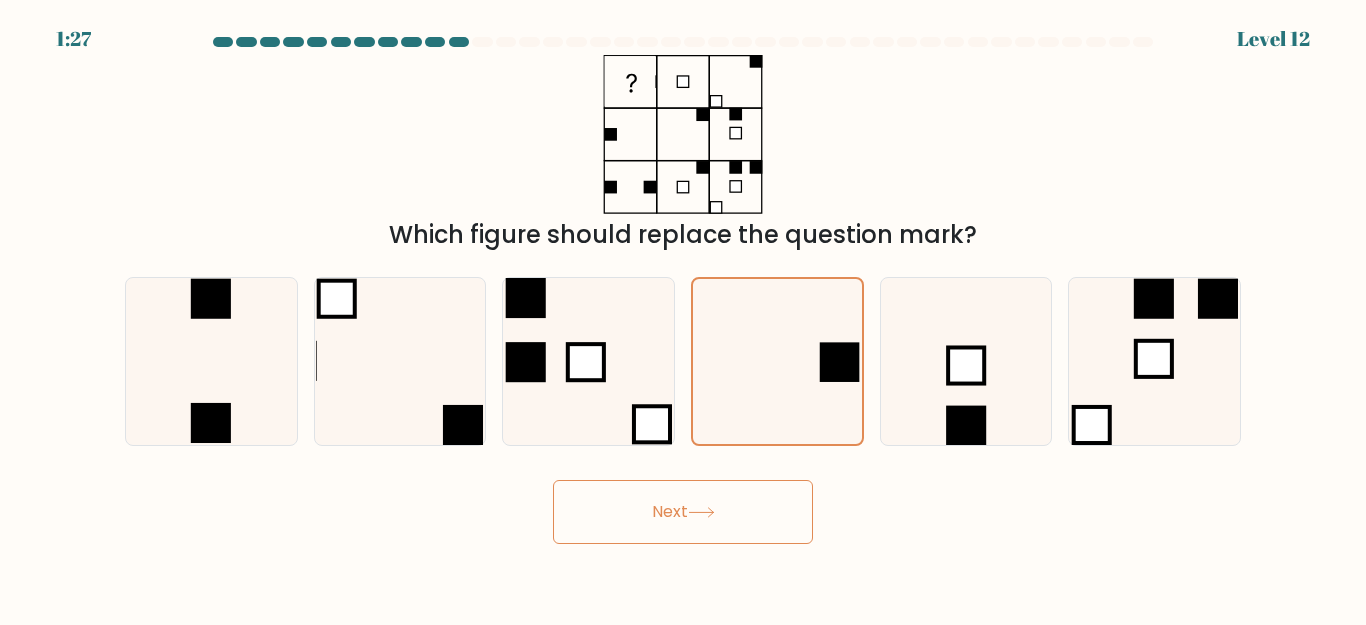 click on "Next" at bounding box center (683, 512) 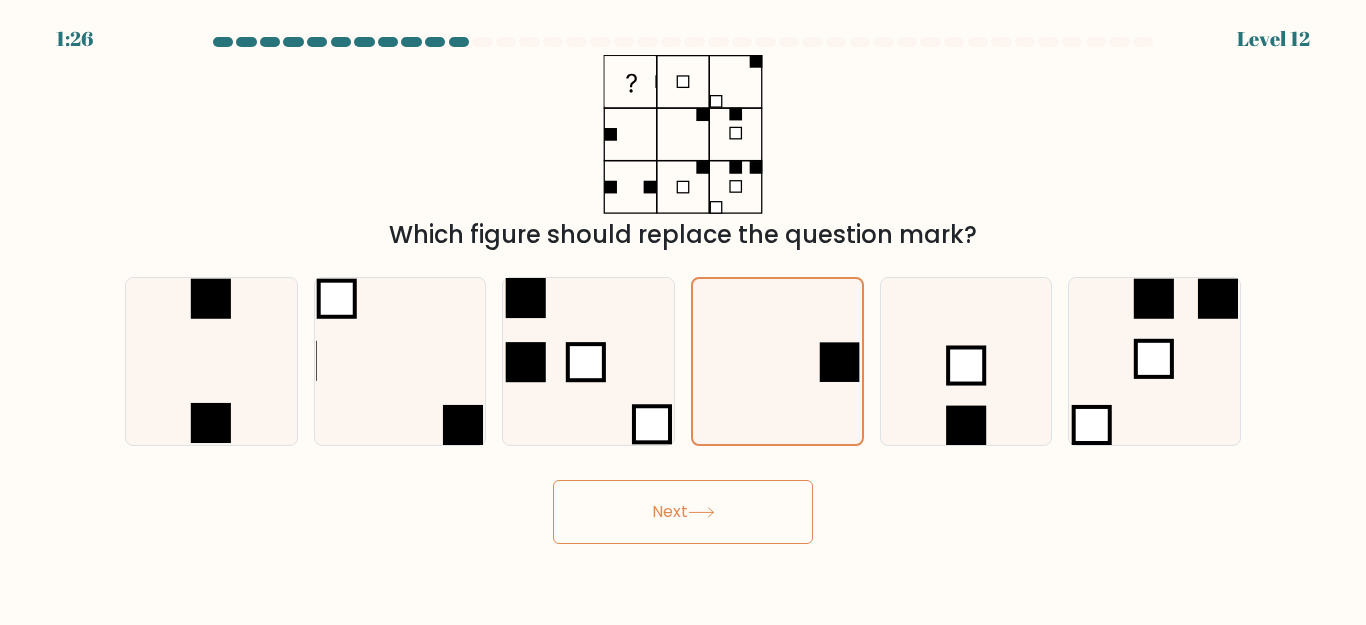 click on "Next" at bounding box center [683, 512] 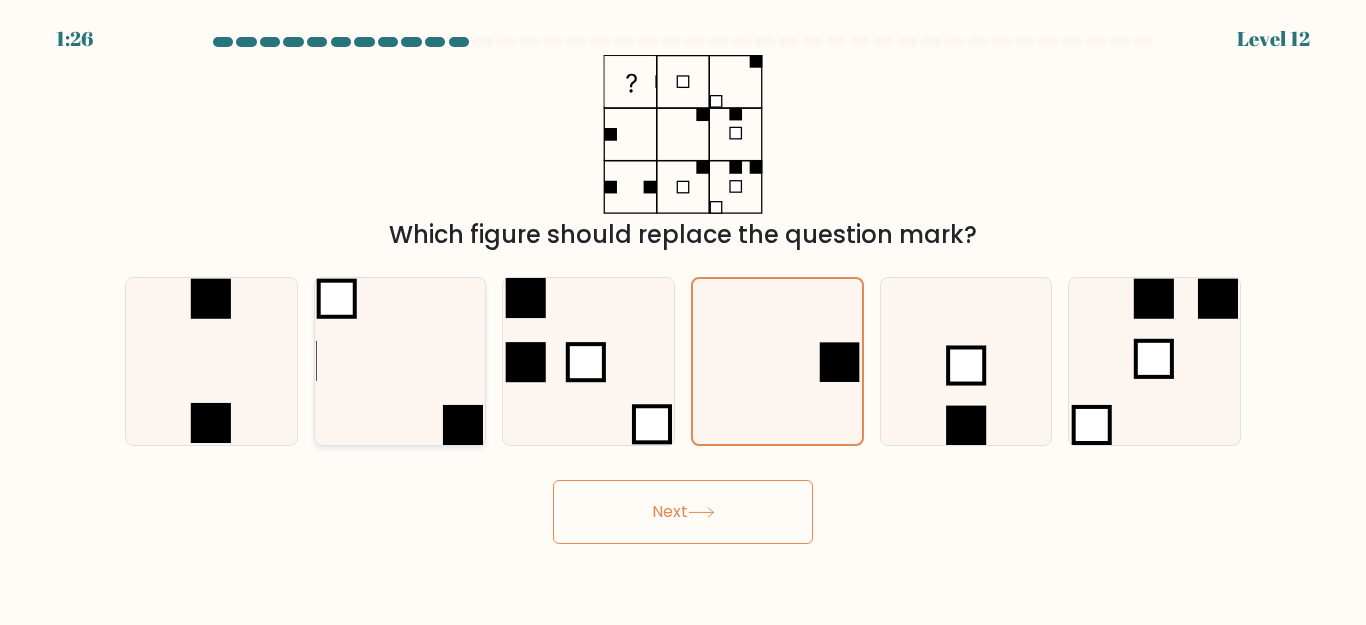 click at bounding box center [399, 361] 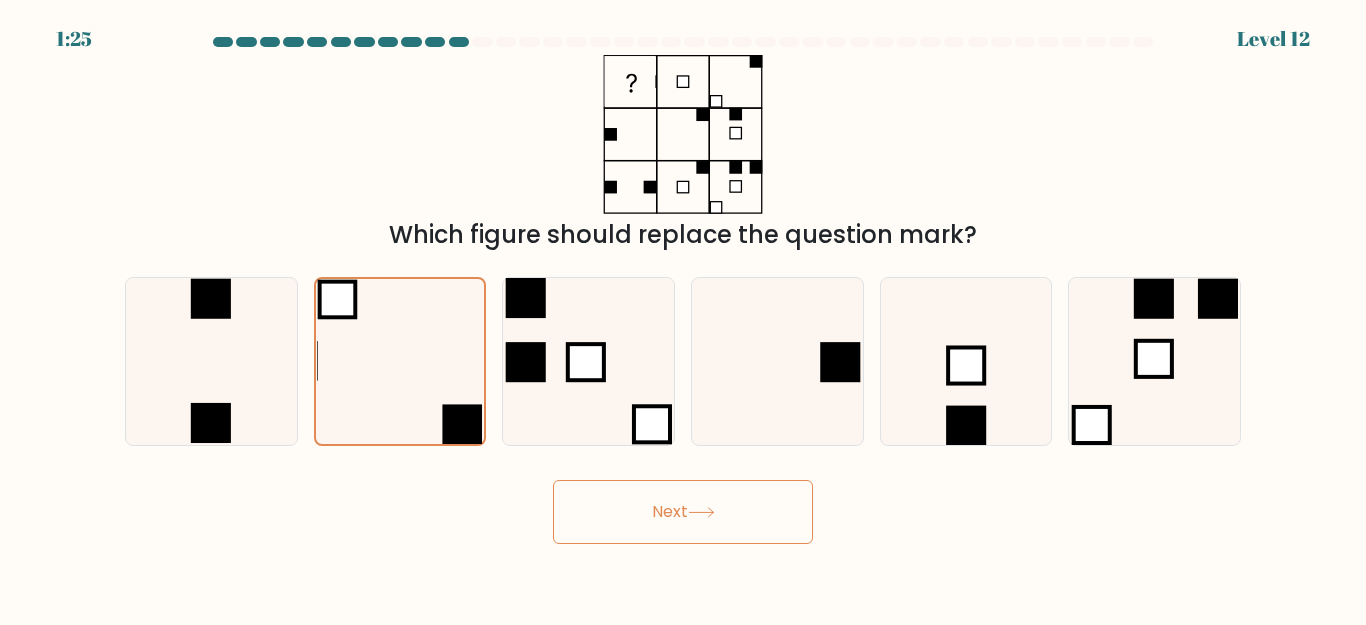 click on "Next" at bounding box center (683, 512) 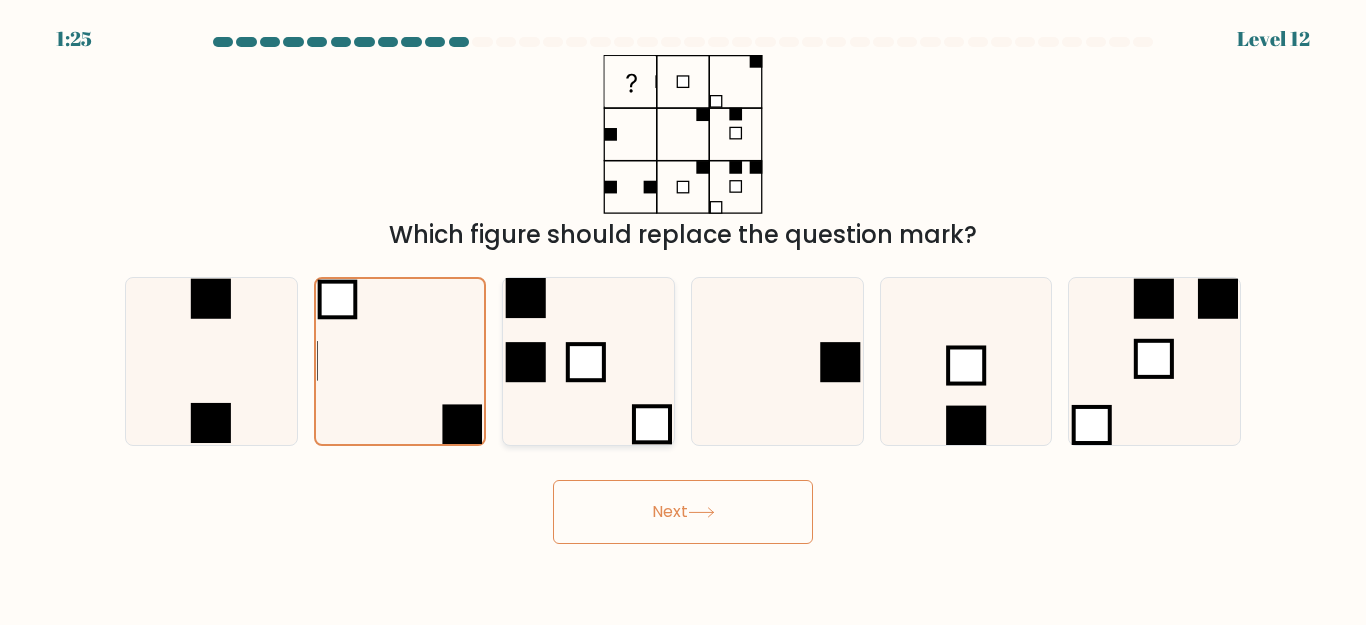 click at bounding box center [588, 361] 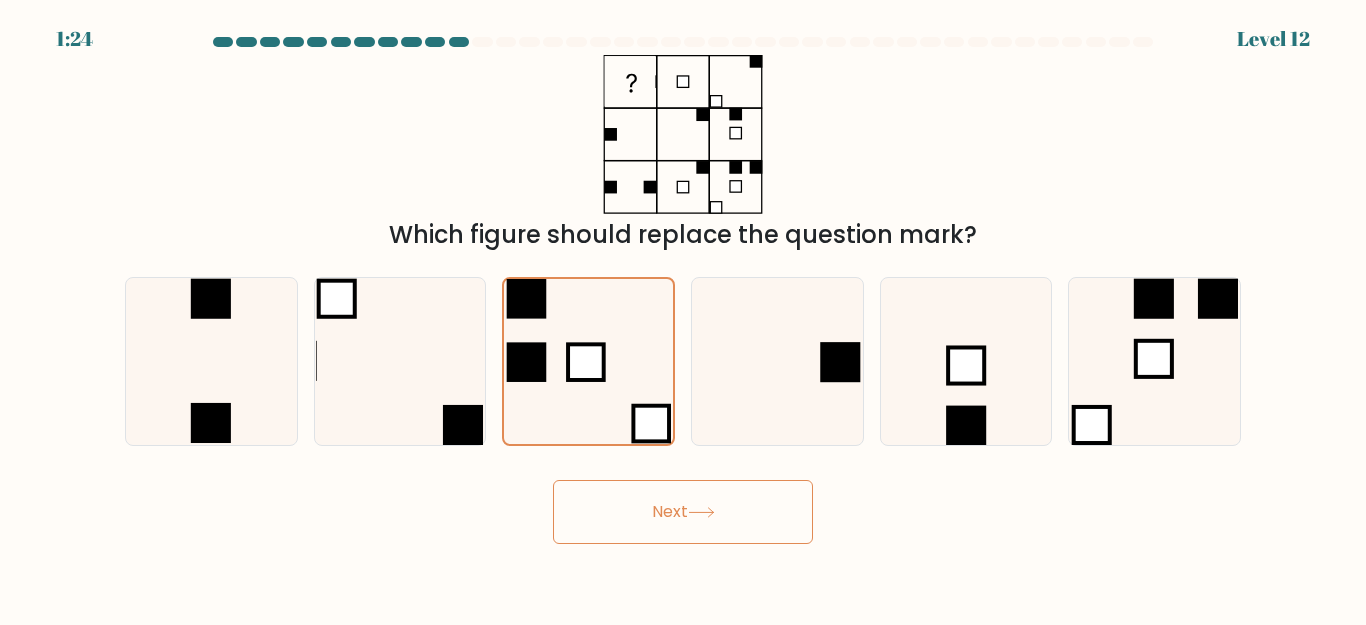 click on "Next" at bounding box center (683, 512) 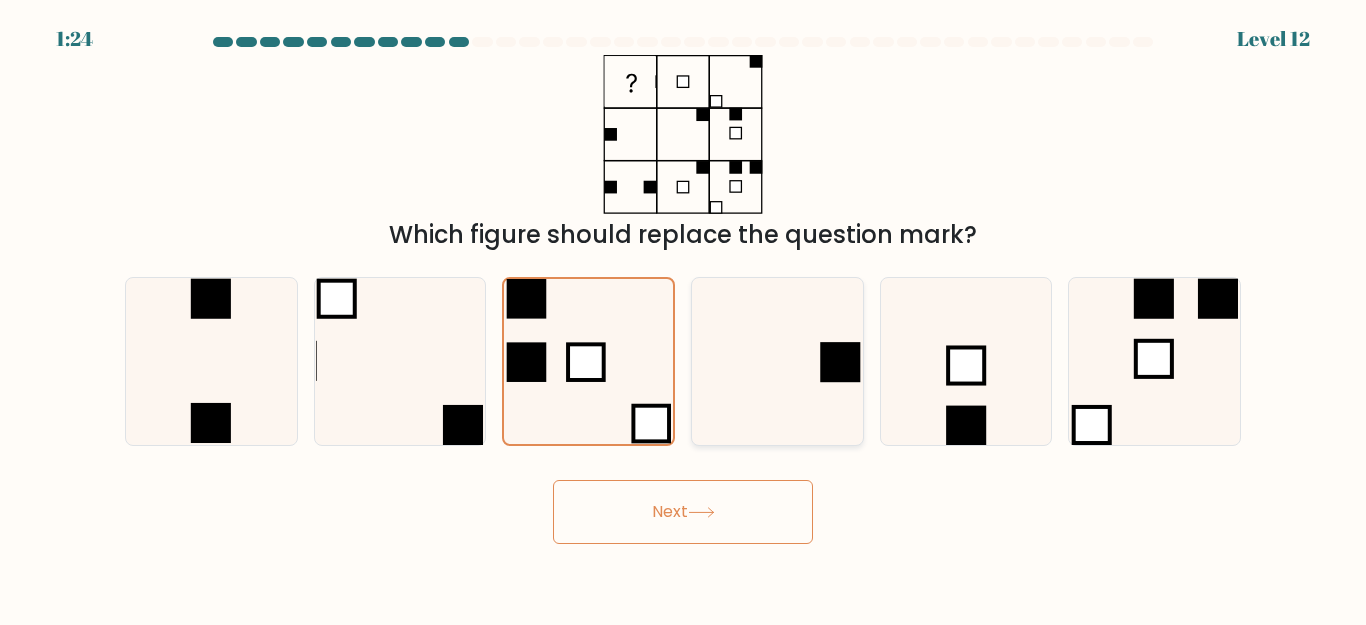 click at bounding box center (777, 361) 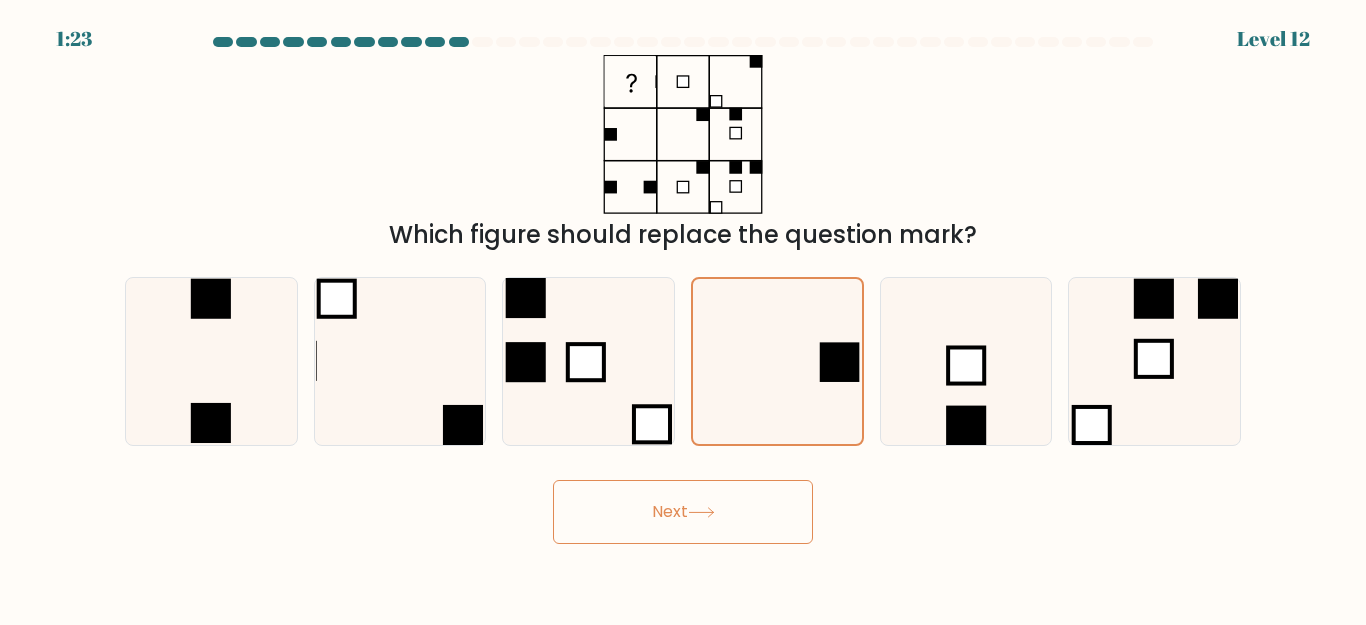 click at bounding box center (701, 512) 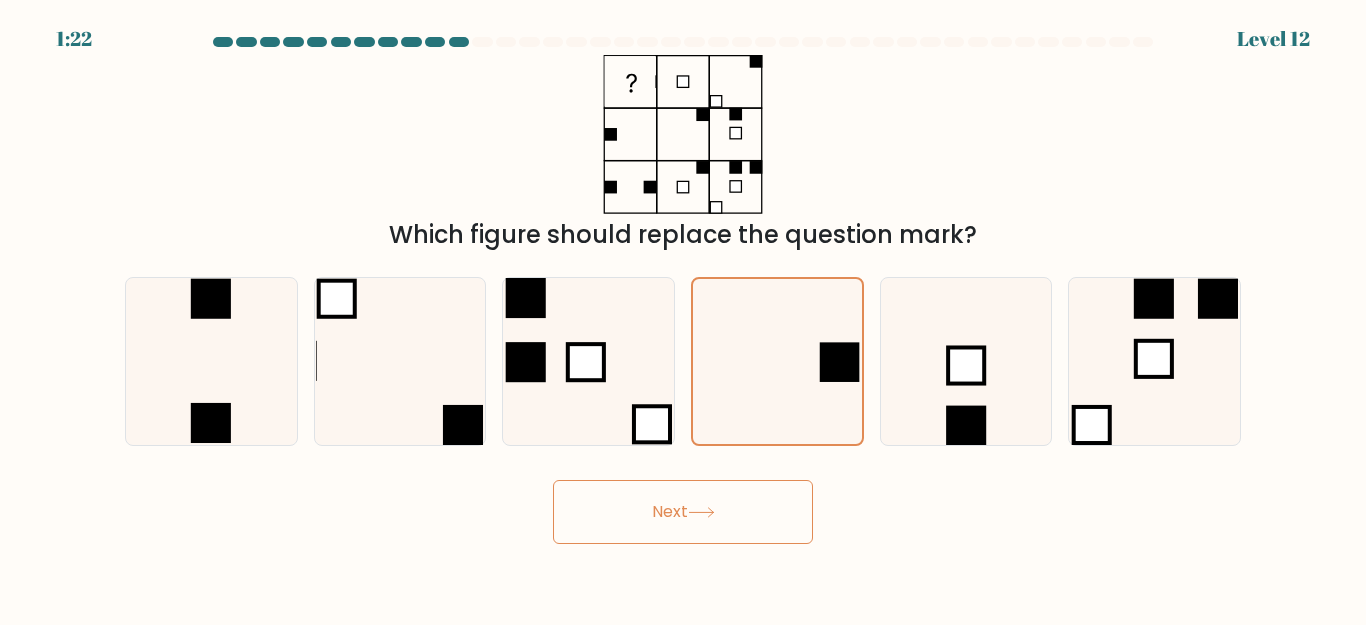 click on "Next" at bounding box center [683, 512] 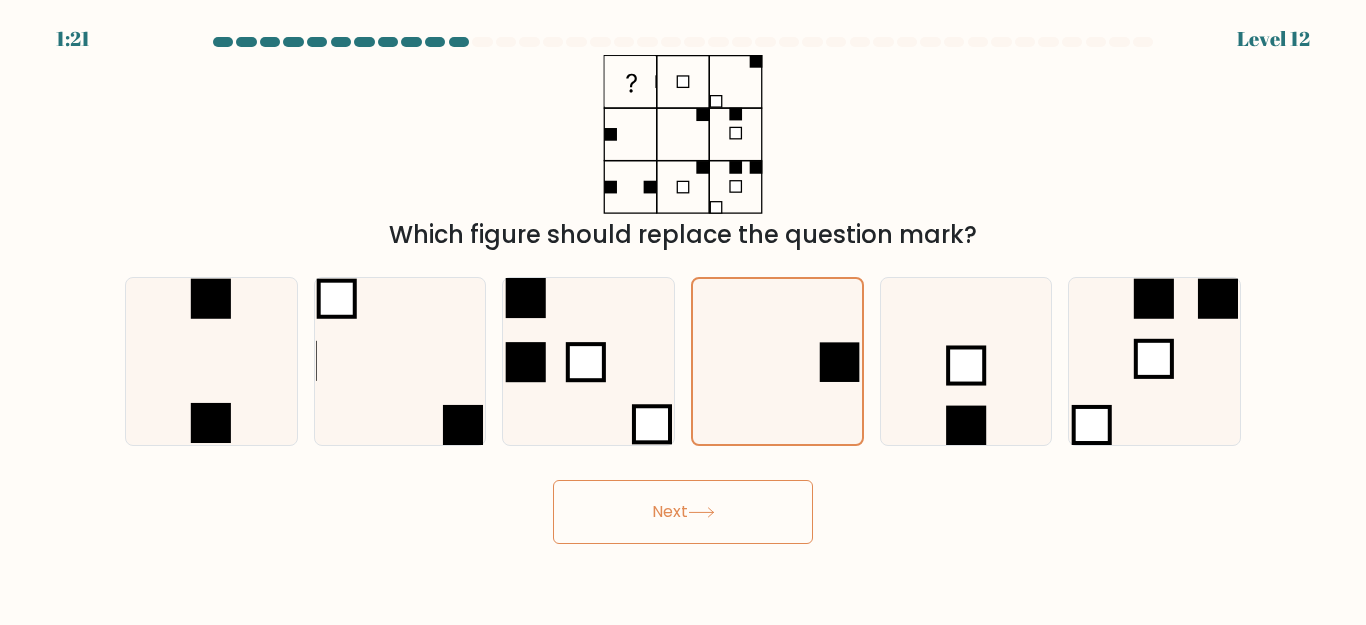 click on "Next" at bounding box center [683, 512] 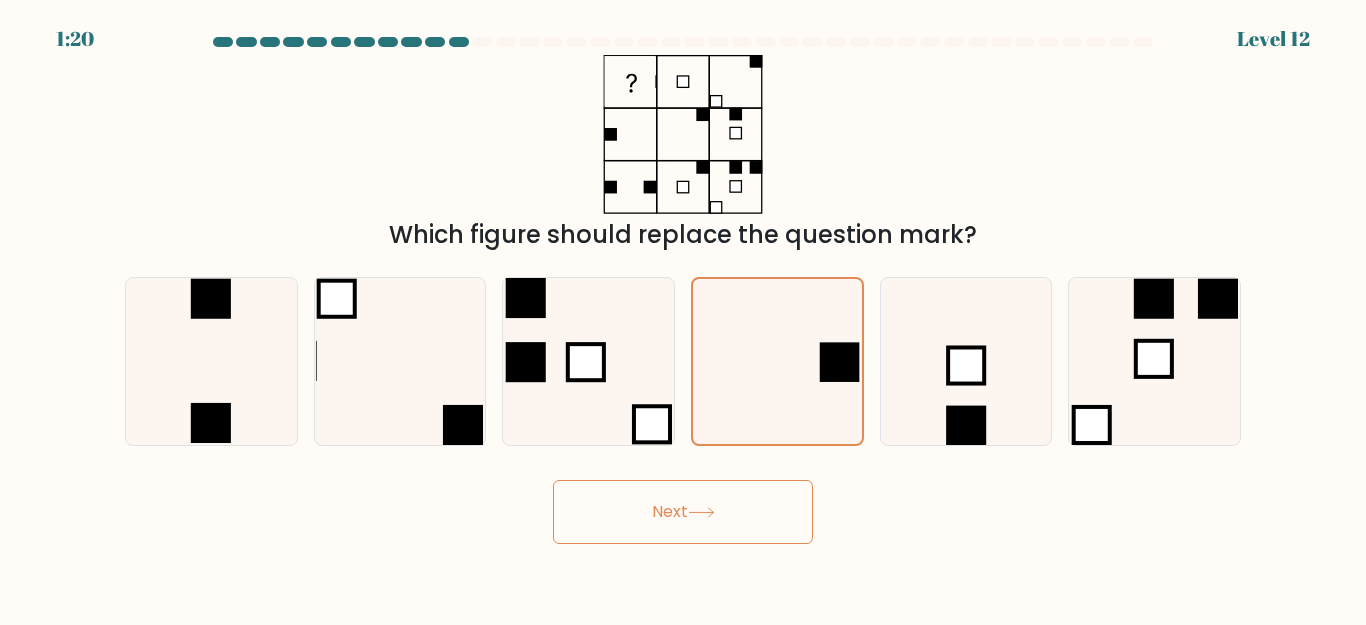 click on "Next" at bounding box center [683, 512] 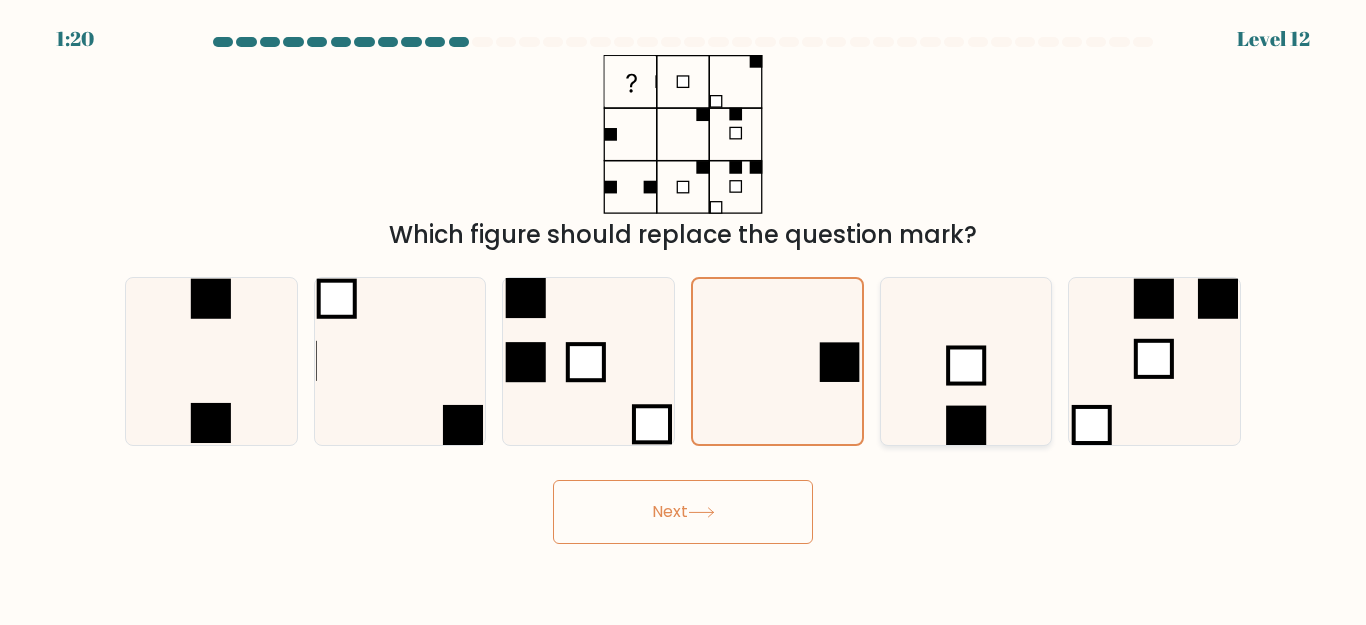 click at bounding box center [965, 361] 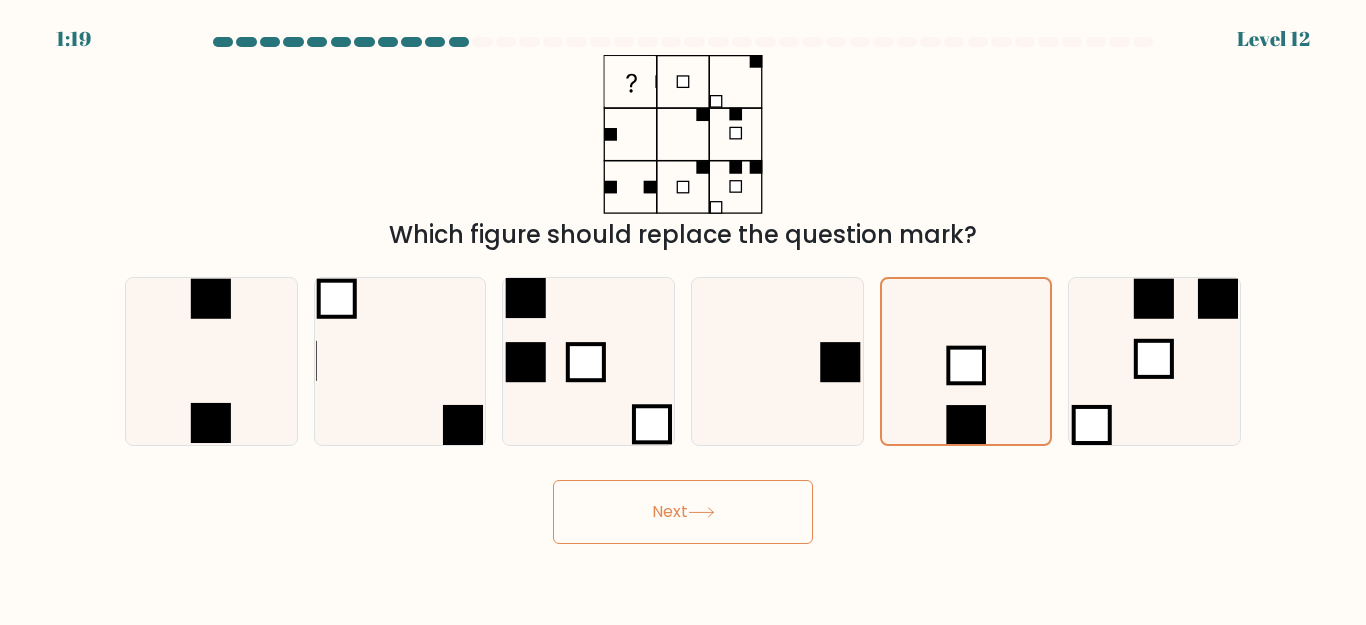click on "Next" at bounding box center [683, 512] 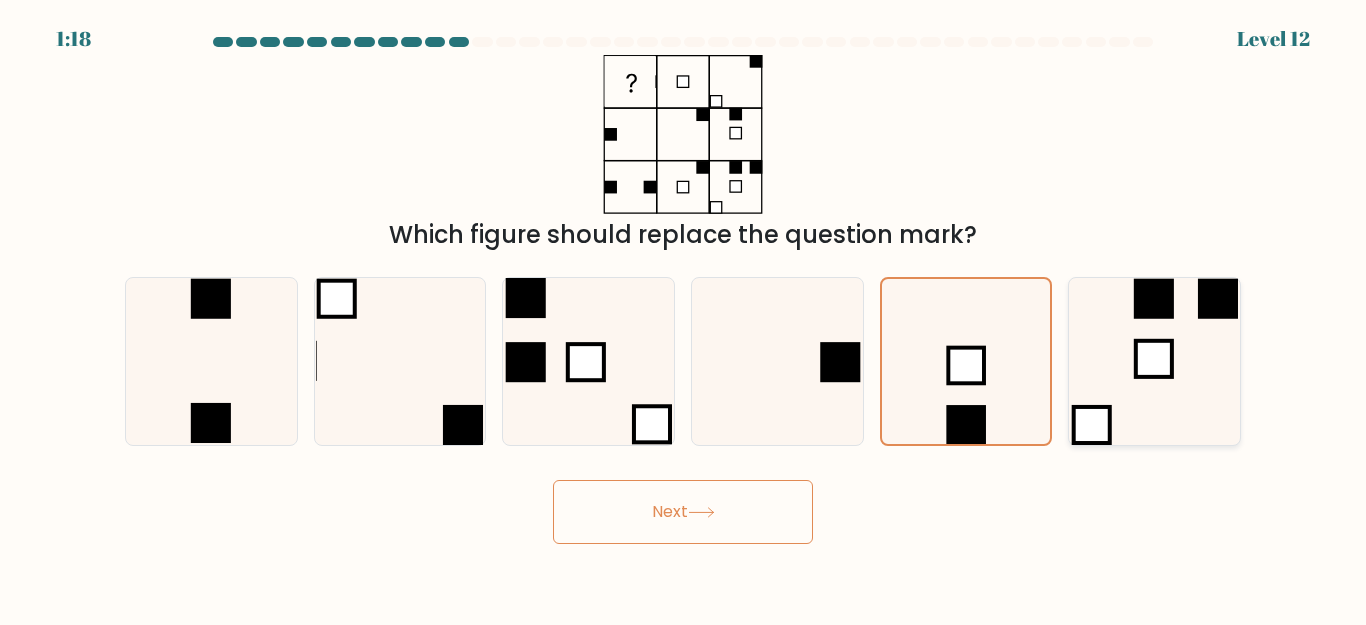 click at bounding box center (1154, 361) 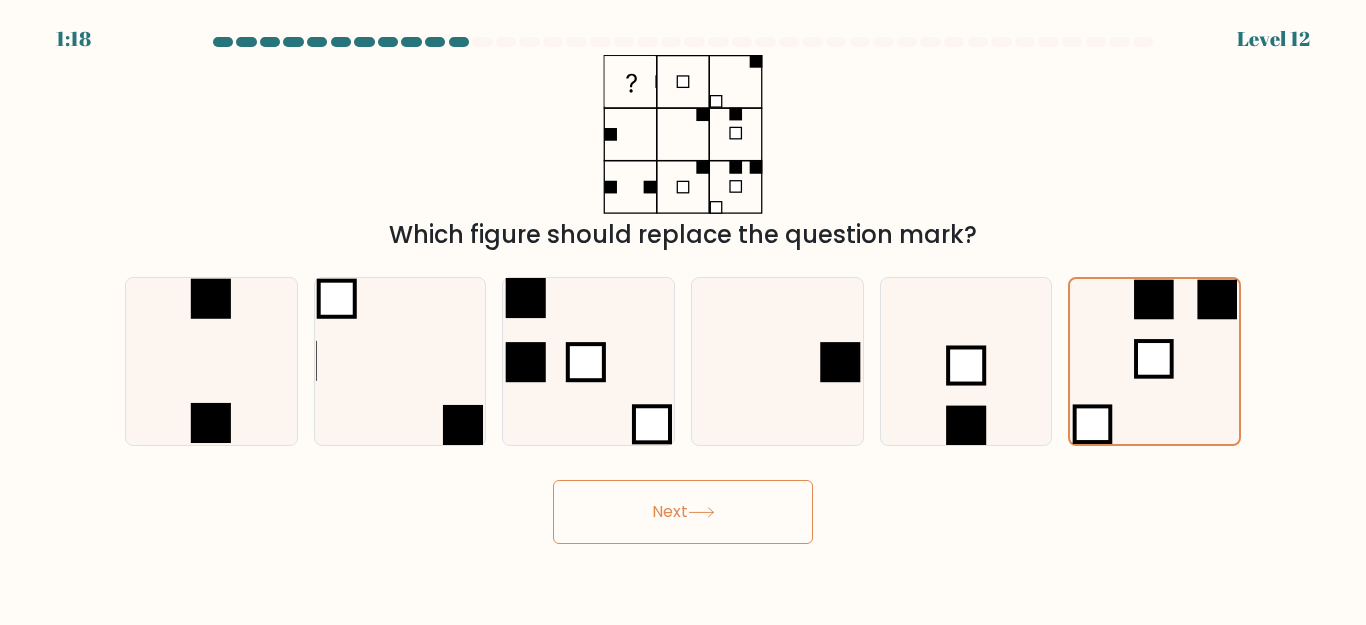 click on "Next" at bounding box center [683, 512] 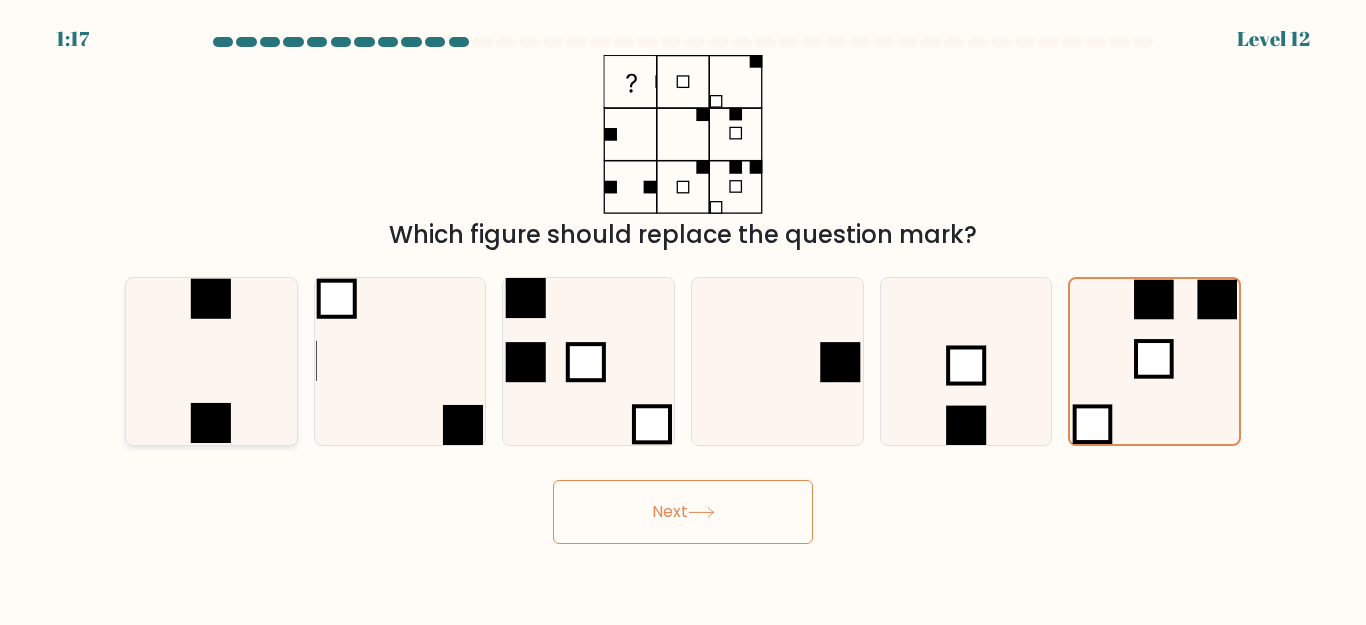 click at bounding box center [211, 361] 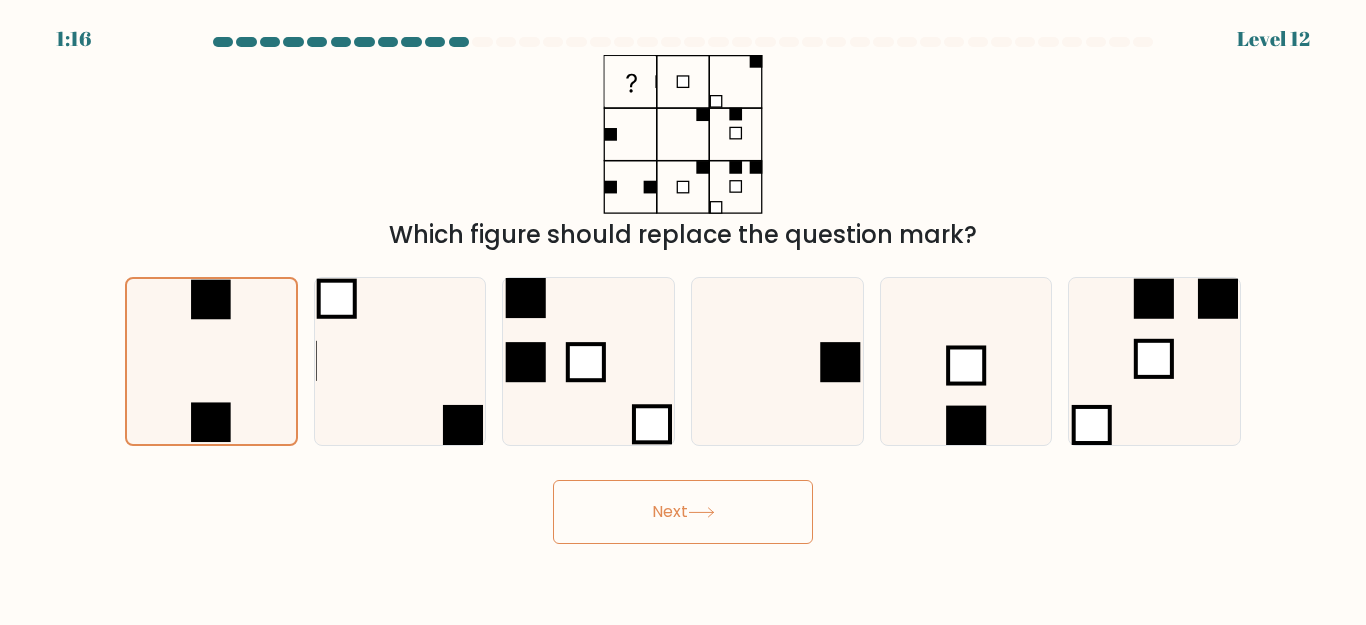 click on "Next" at bounding box center (683, 512) 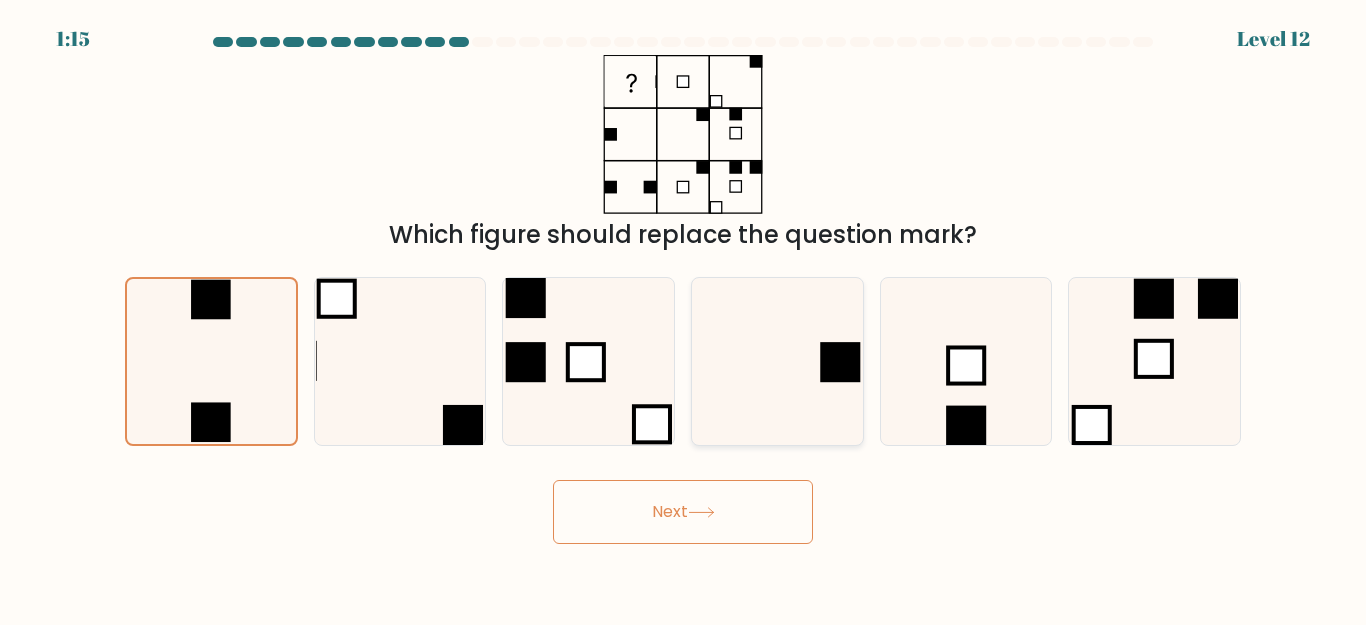 click at bounding box center (777, 361) 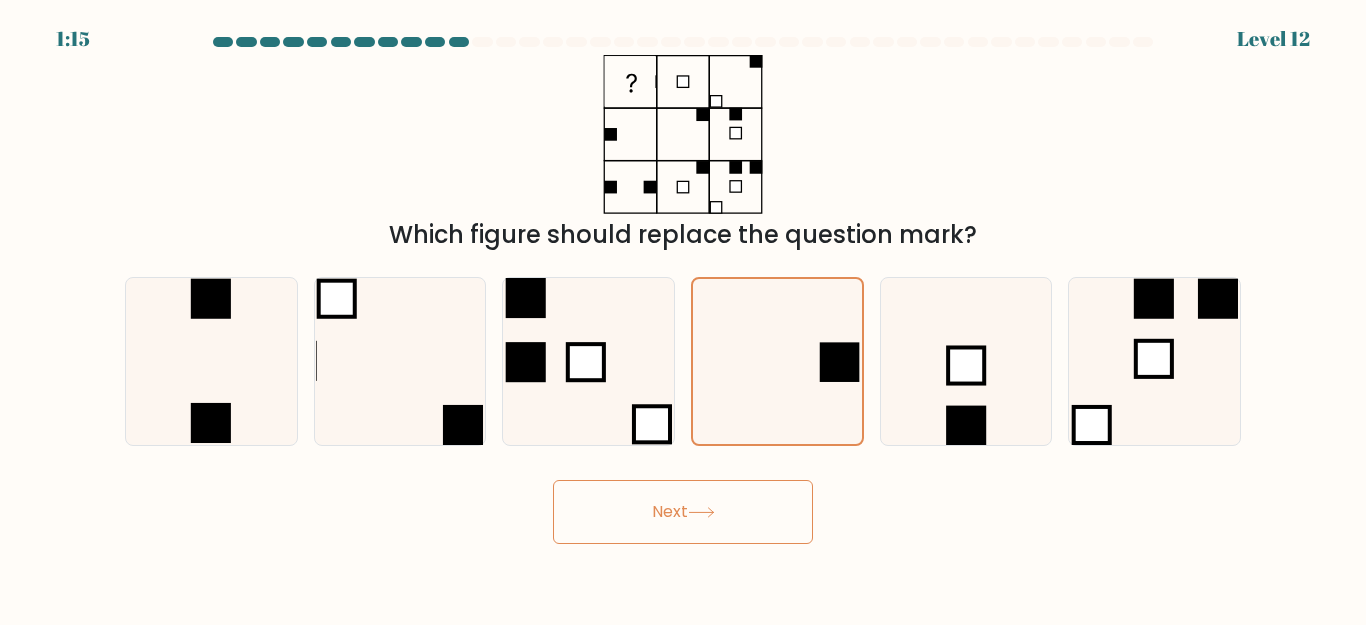 click on "Next" at bounding box center (683, 512) 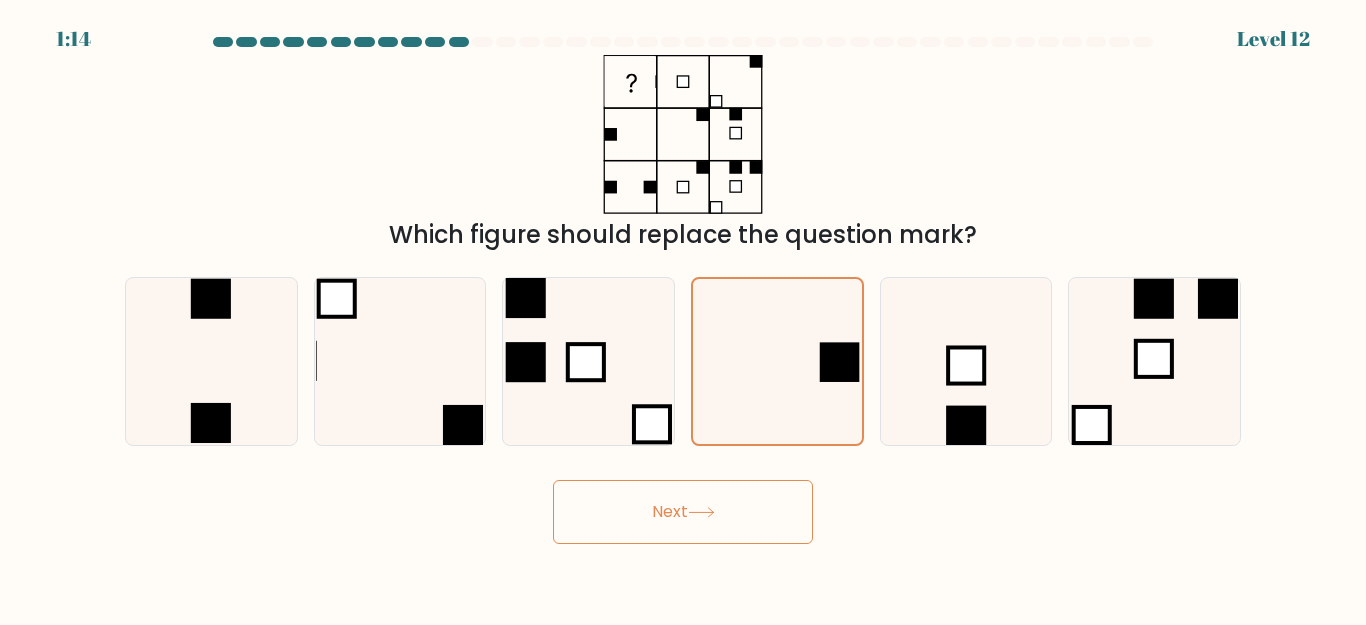 click at bounding box center [683, 134] 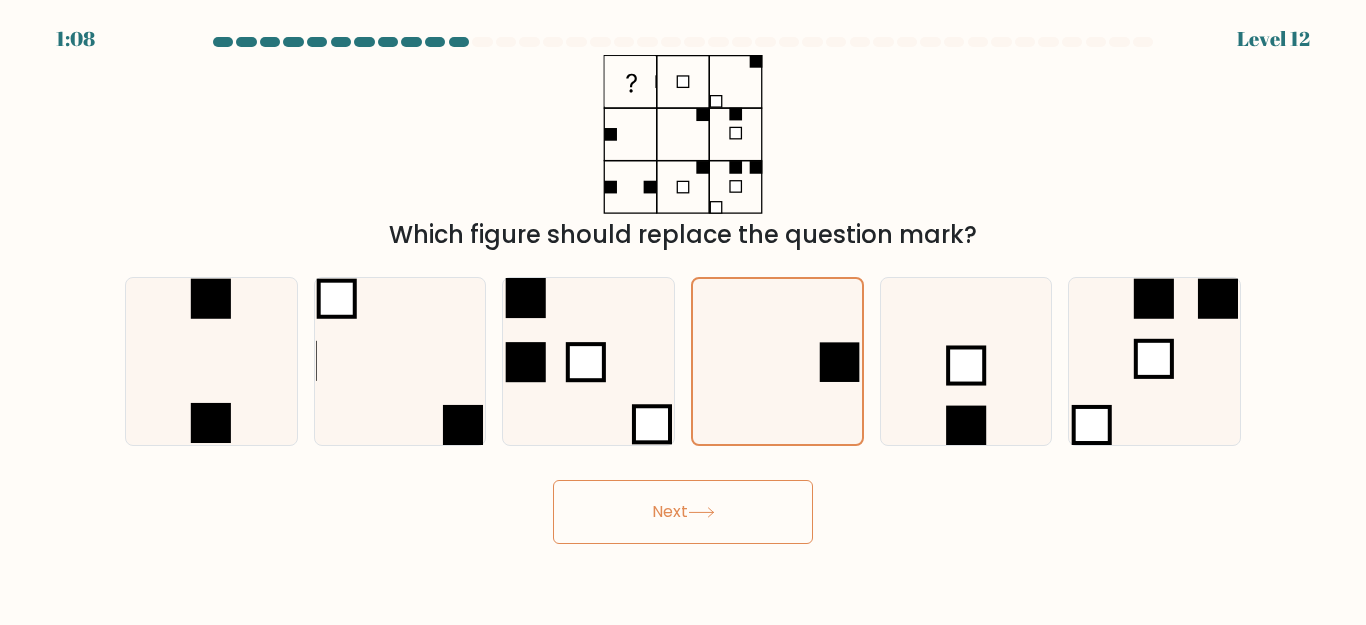 click at bounding box center (701, 512) 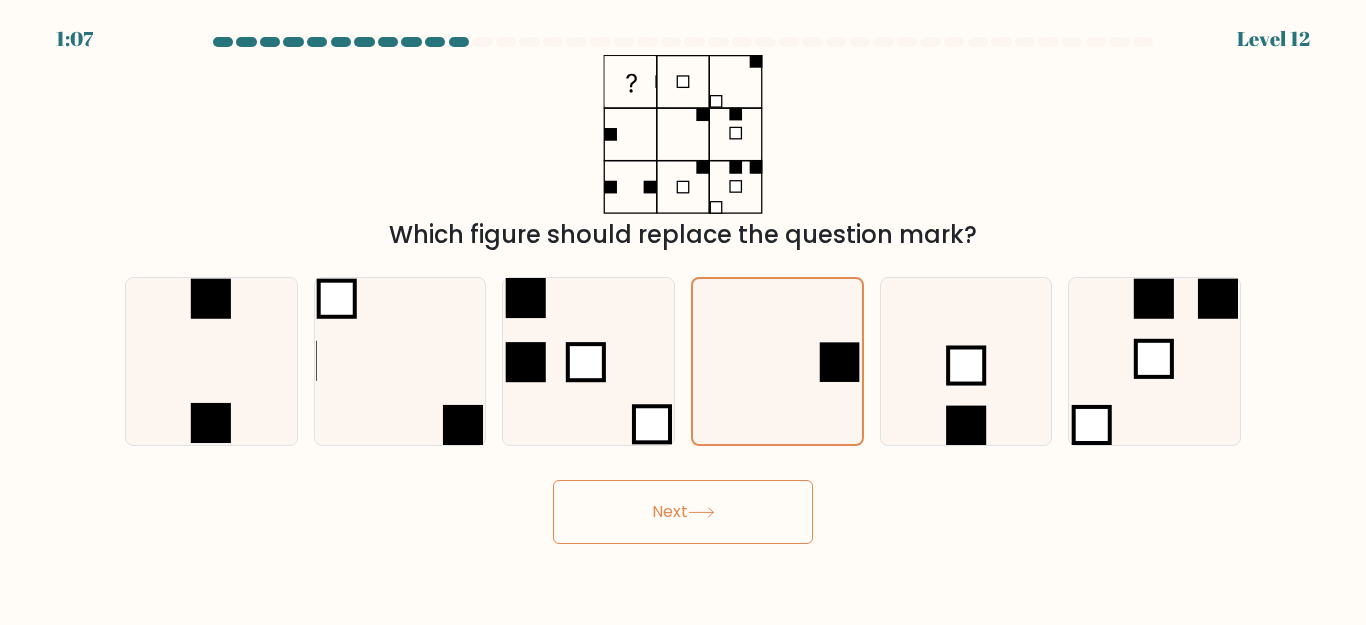 click at bounding box center (701, 512) 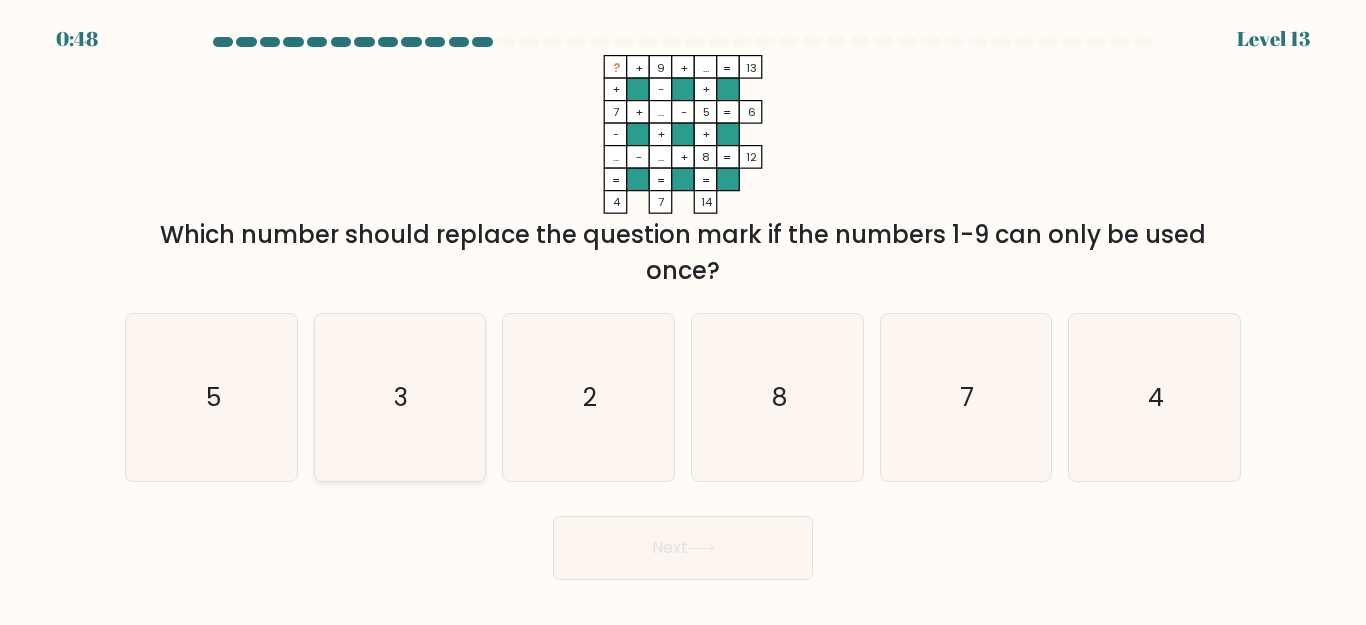 click on "3" at bounding box center (402, 397) 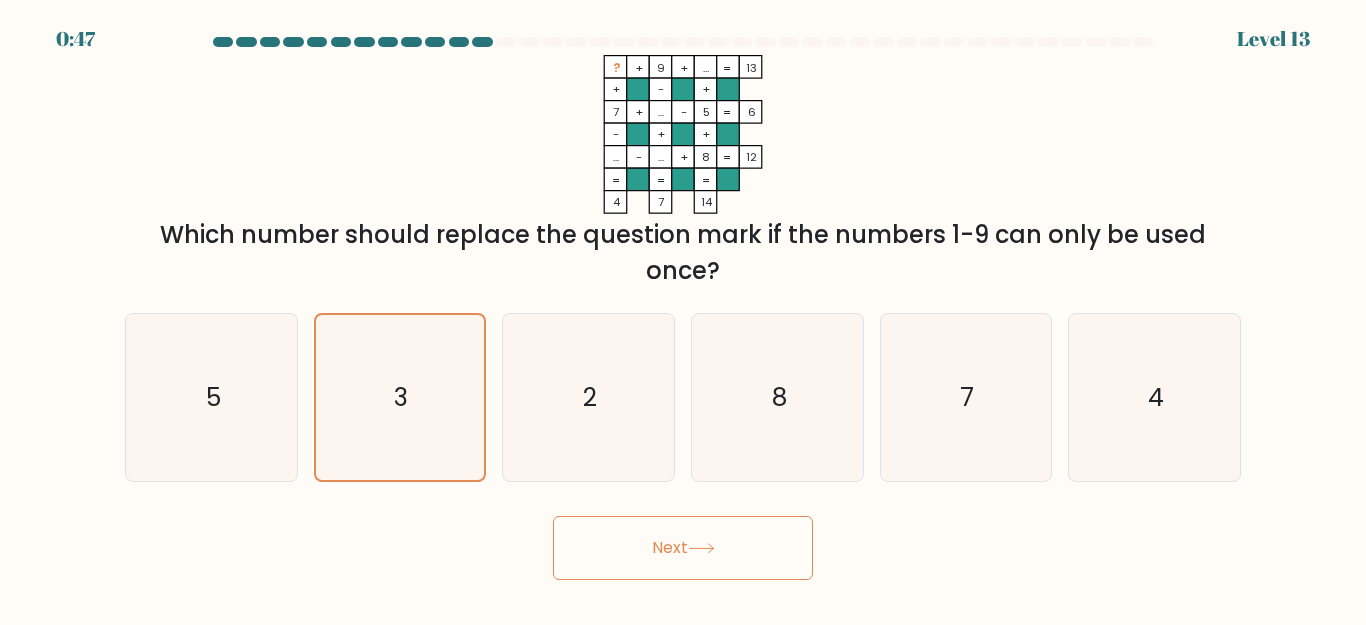 click on "Next" at bounding box center [683, 548] 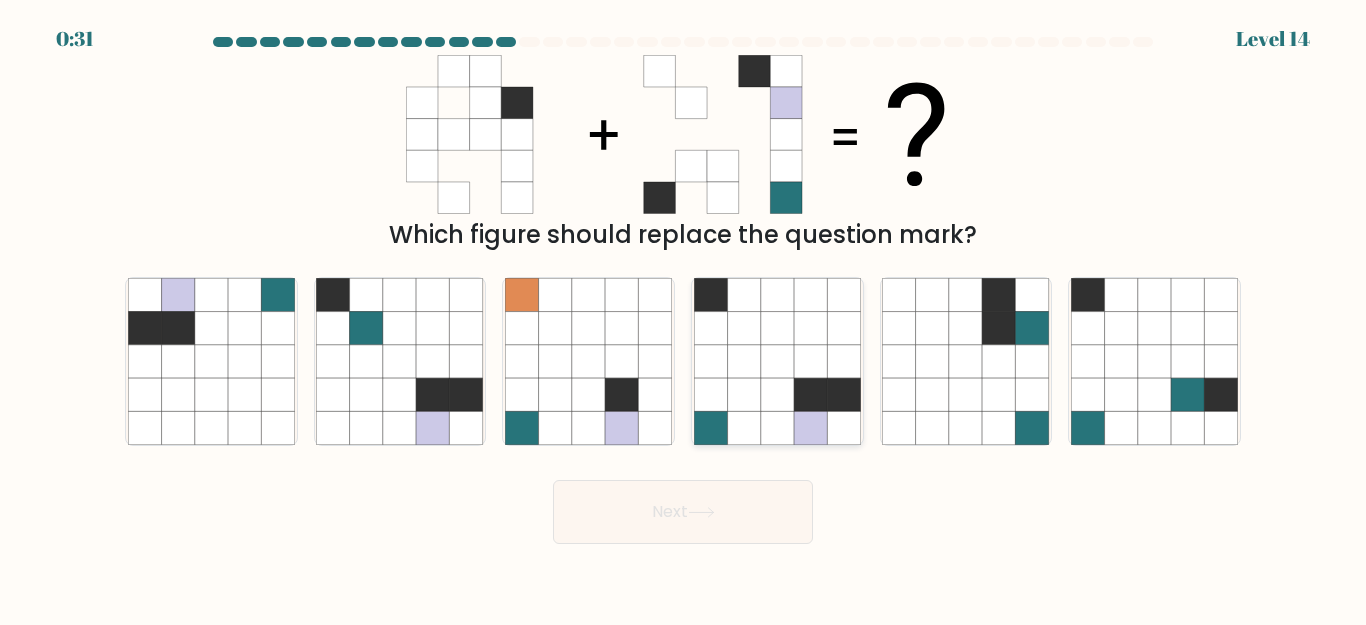 click at bounding box center (743, 361) 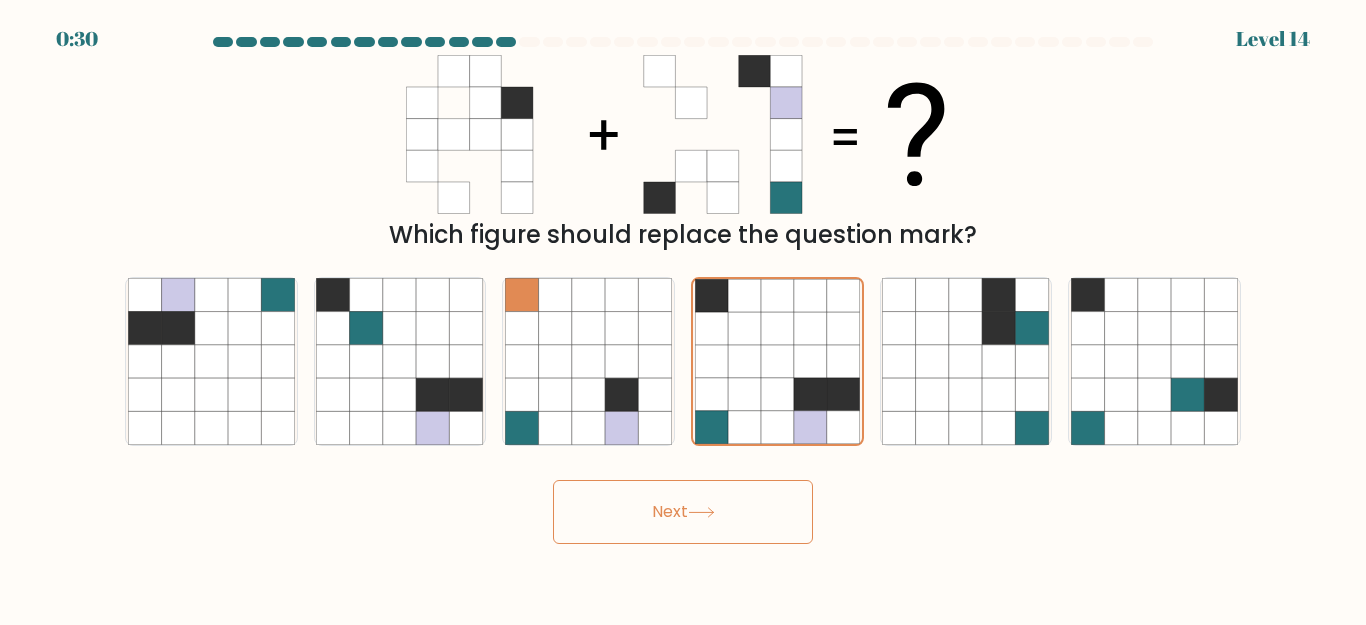 click on "Next" at bounding box center (683, 512) 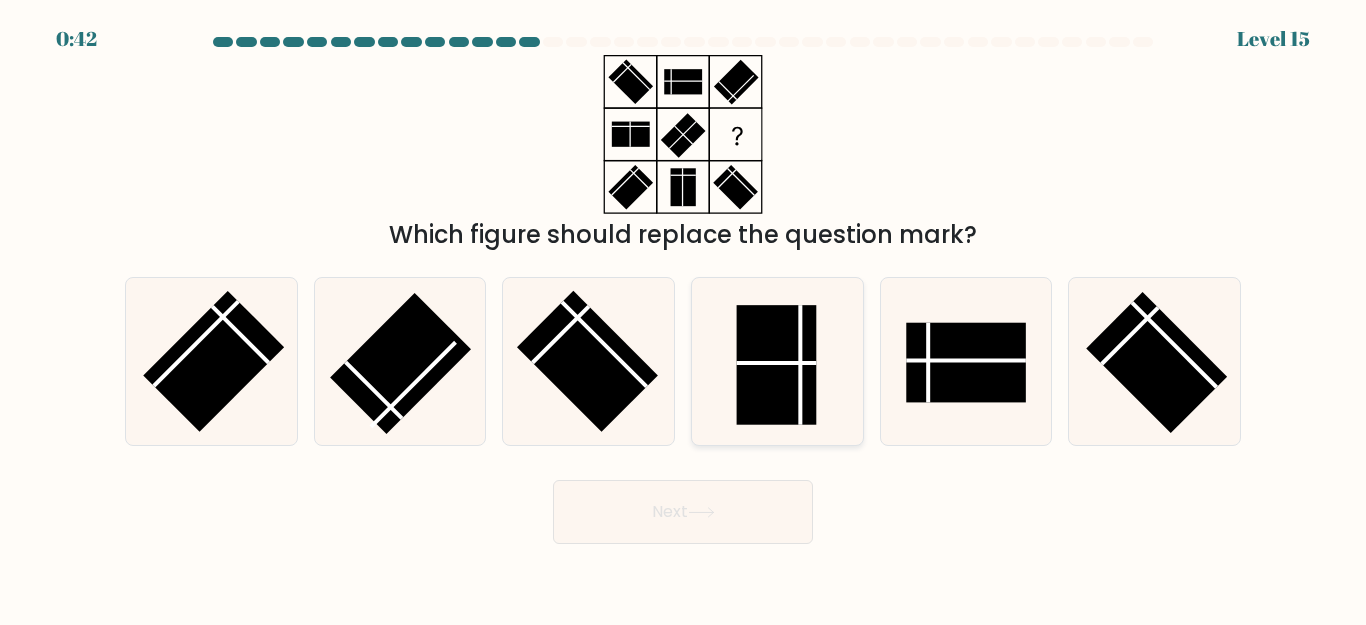 click at bounding box center [776, 365] 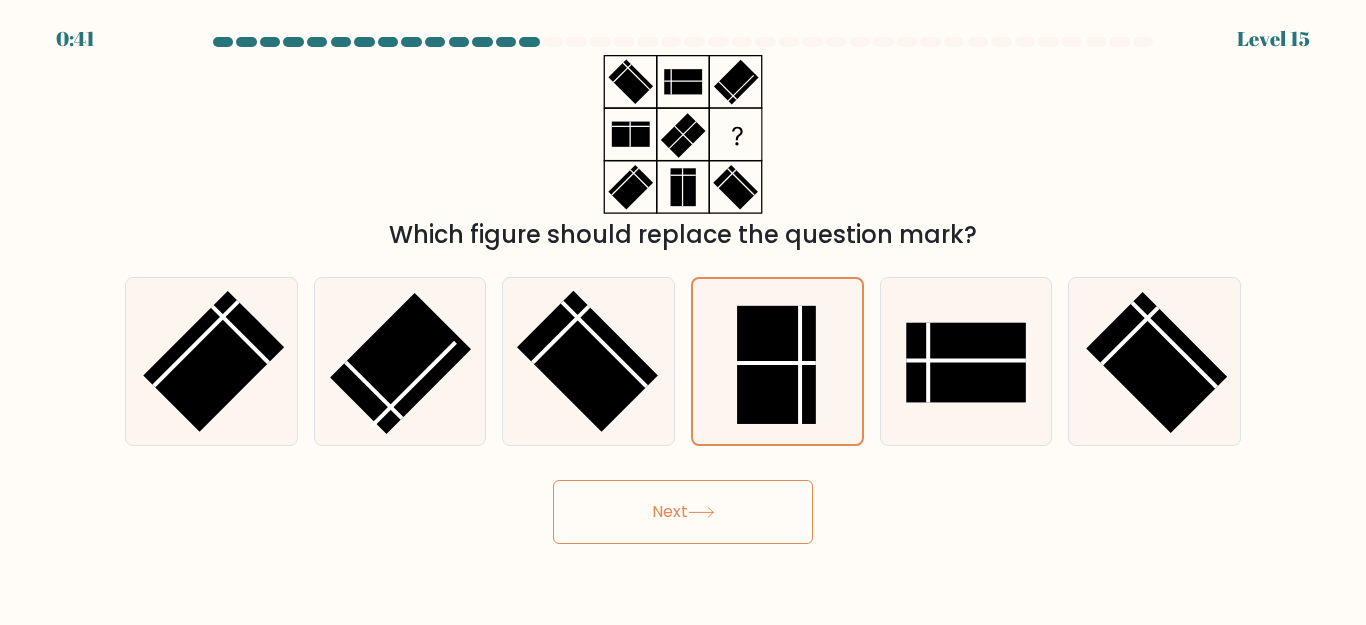 click at bounding box center (701, 512) 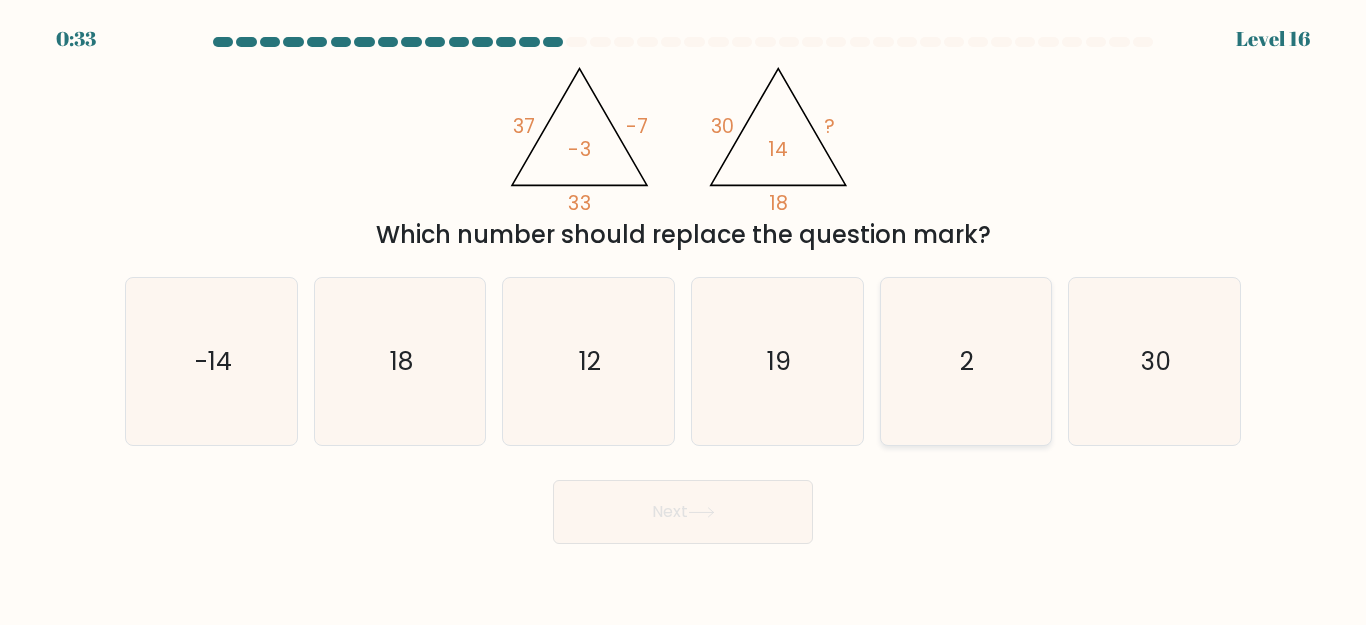 click on "2" at bounding box center [965, 361] 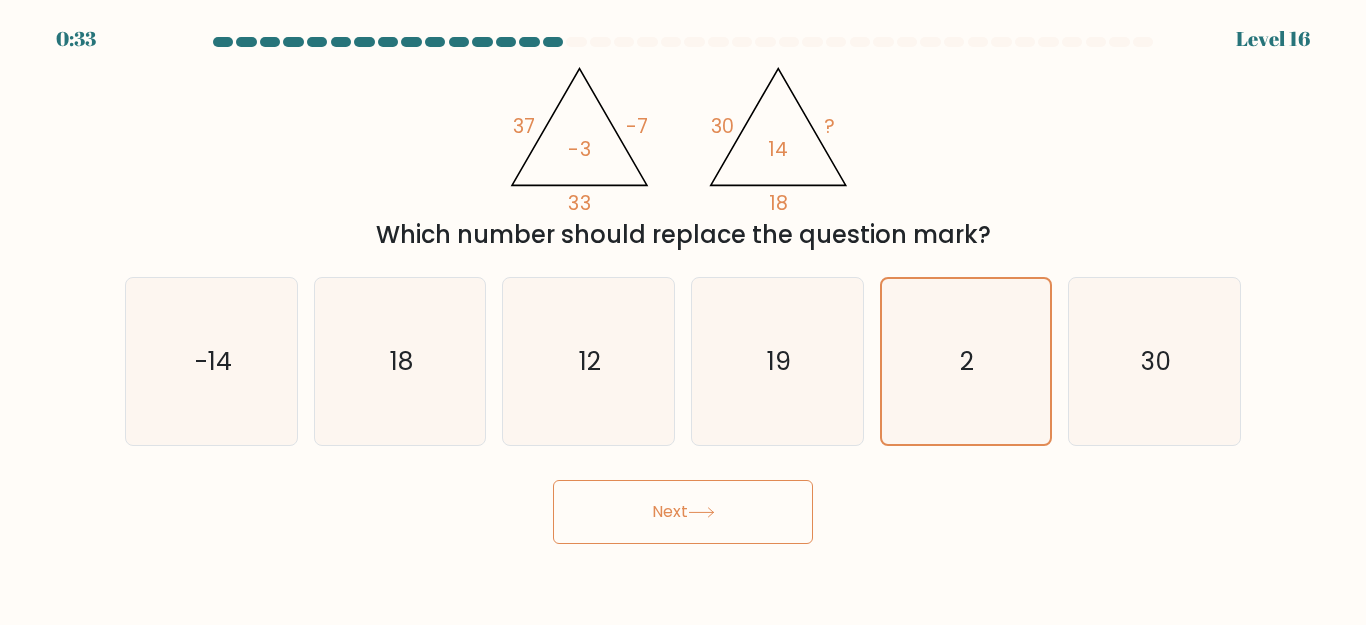 click on "Next" at bounding box center [683, 512] 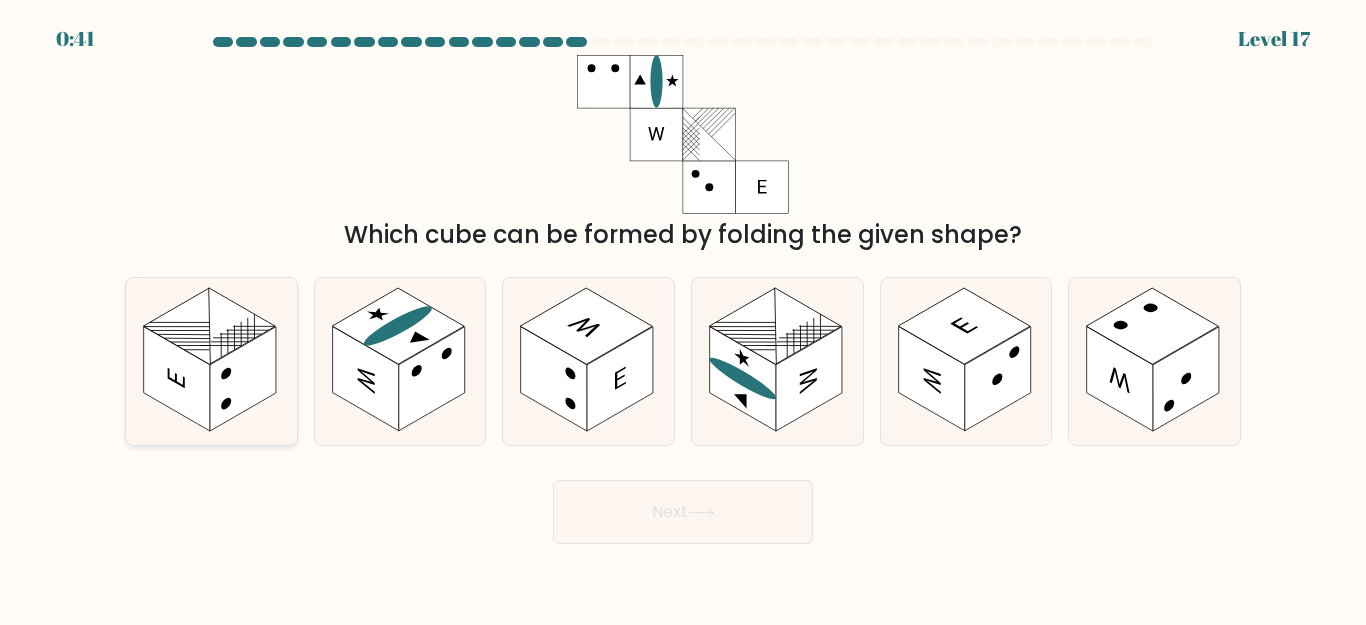 click at bounding box center [209, 326] 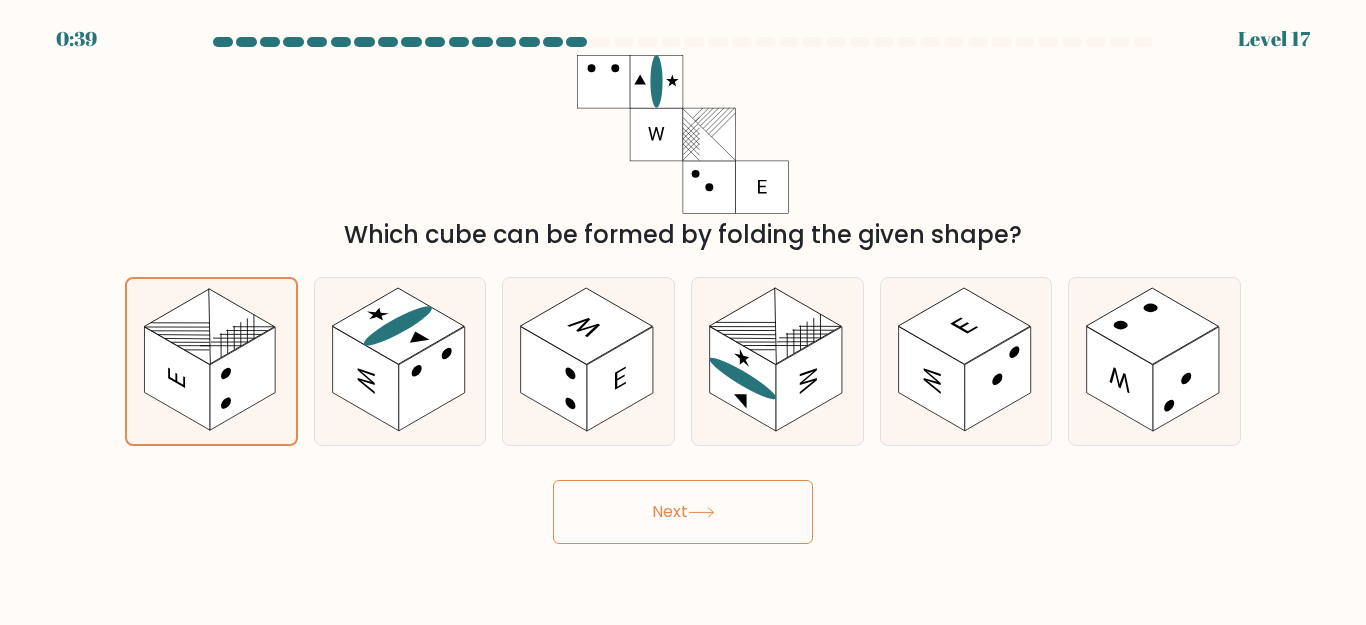 click on "Next" at bounding box center [683, 512] 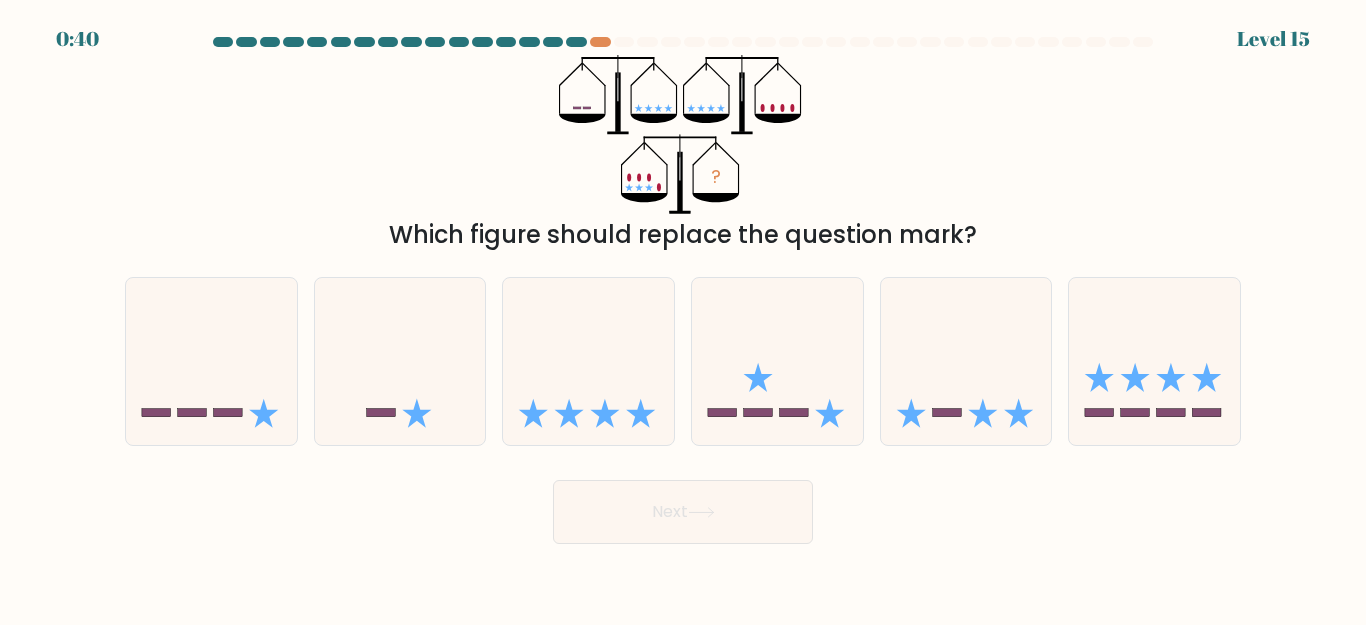 click at bounding box center (683, 290) 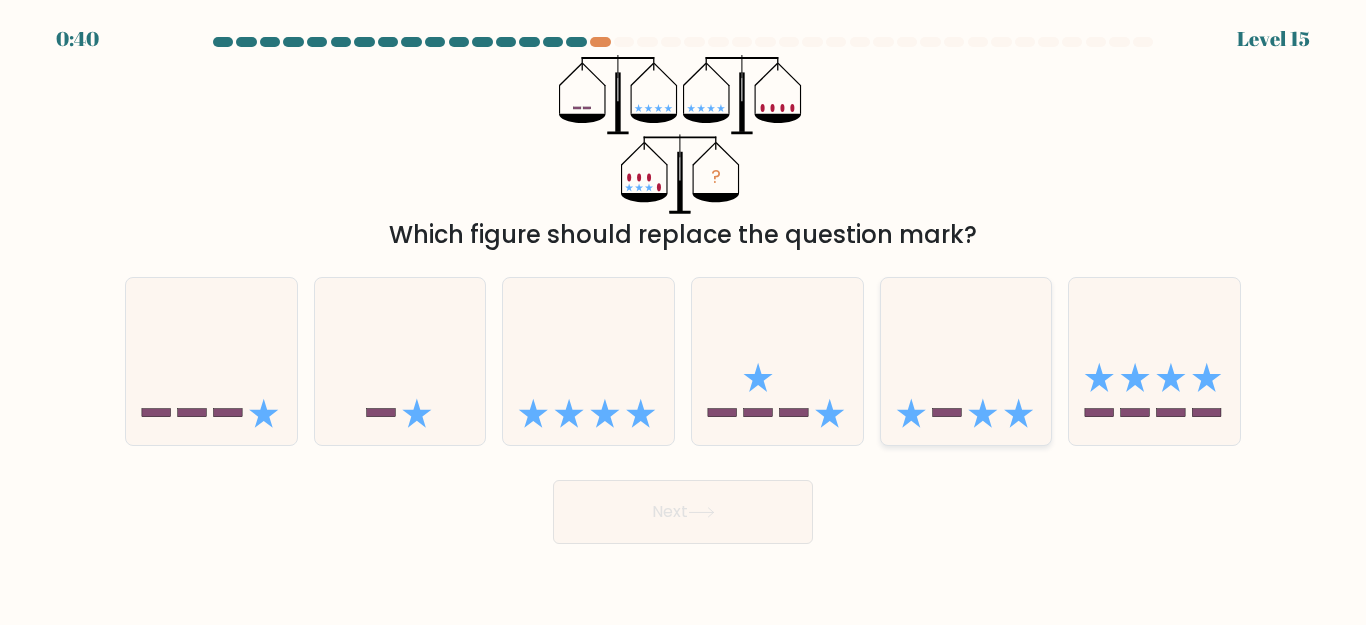 click at bounding box center (966, 361) 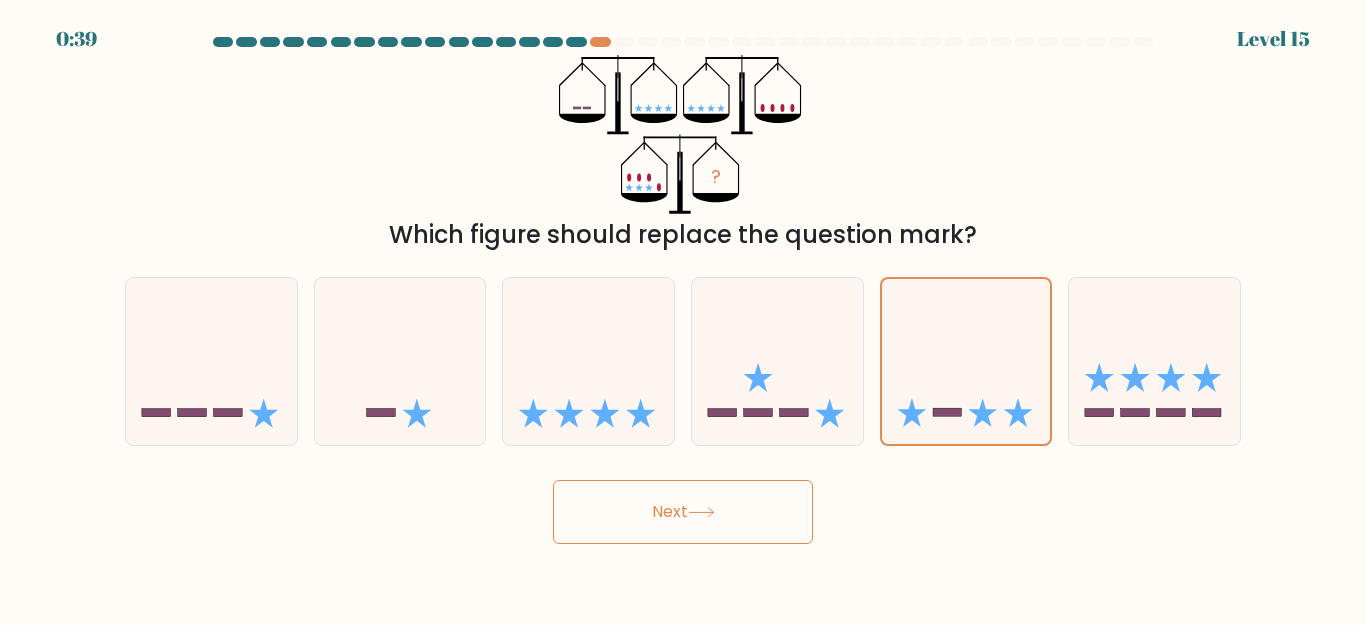click on "Next" at bounding box center [683, 512] 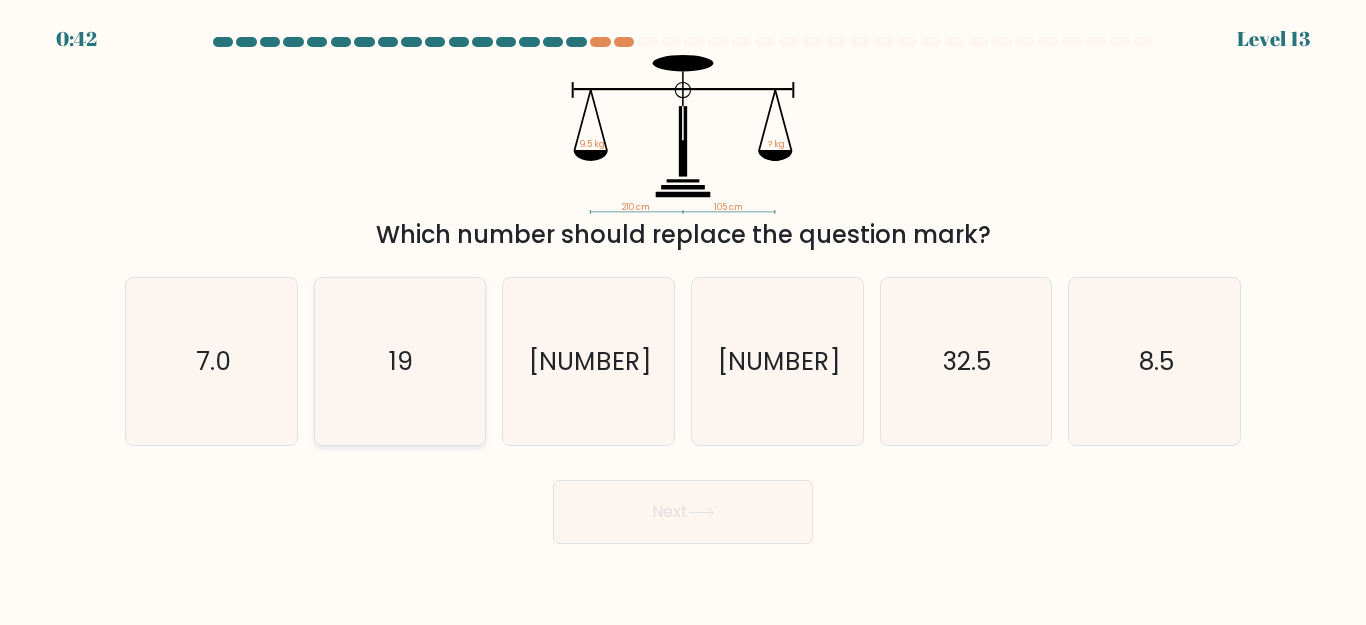 click on "19" at bounding box center (399, 361) 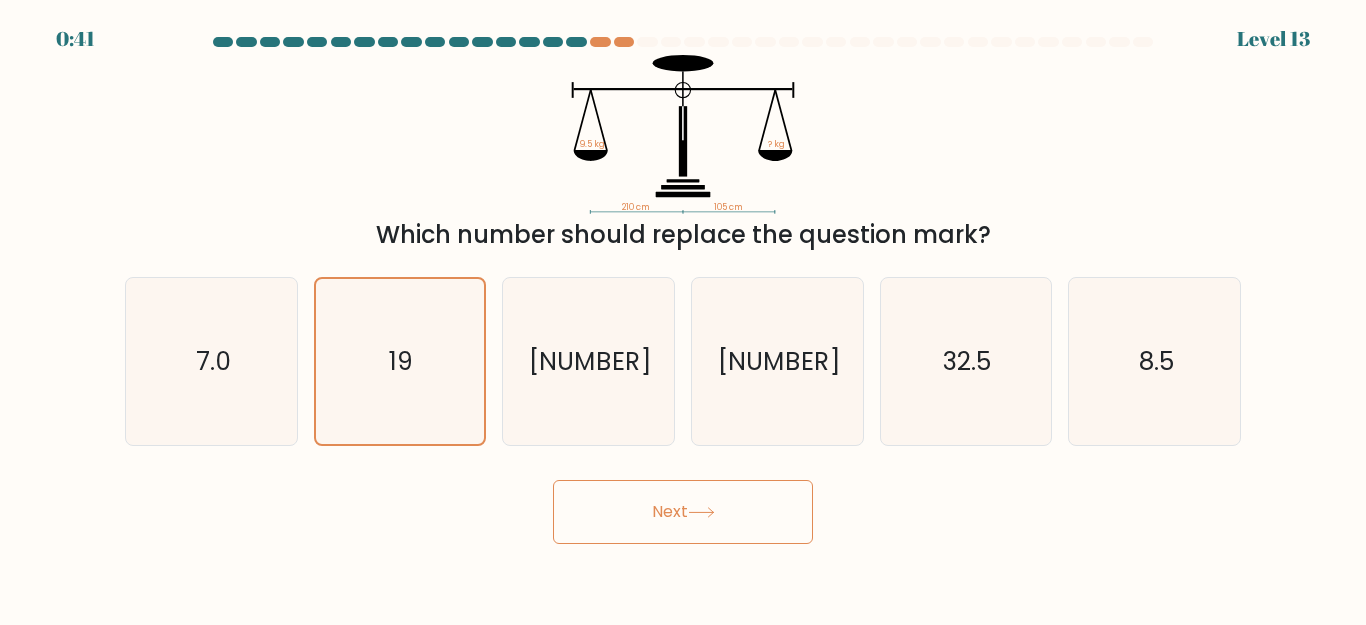 click on "Next" at bounding box center (683, 512) 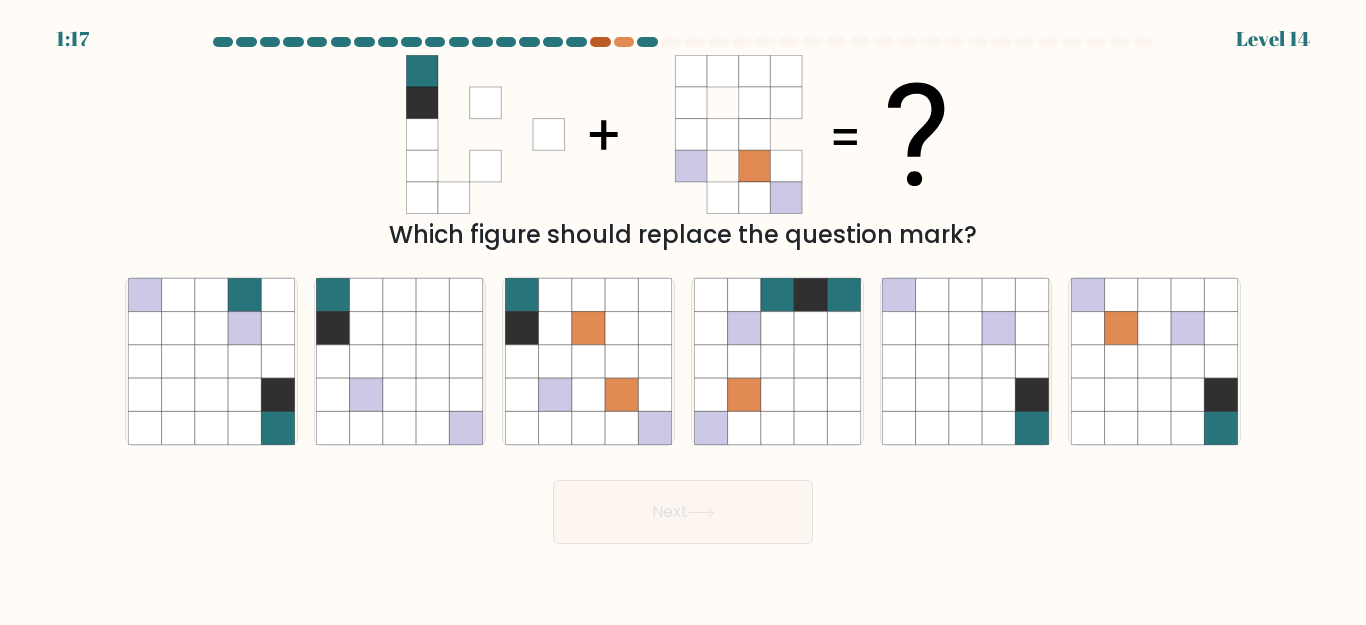 click at bounding box center [600, 42] 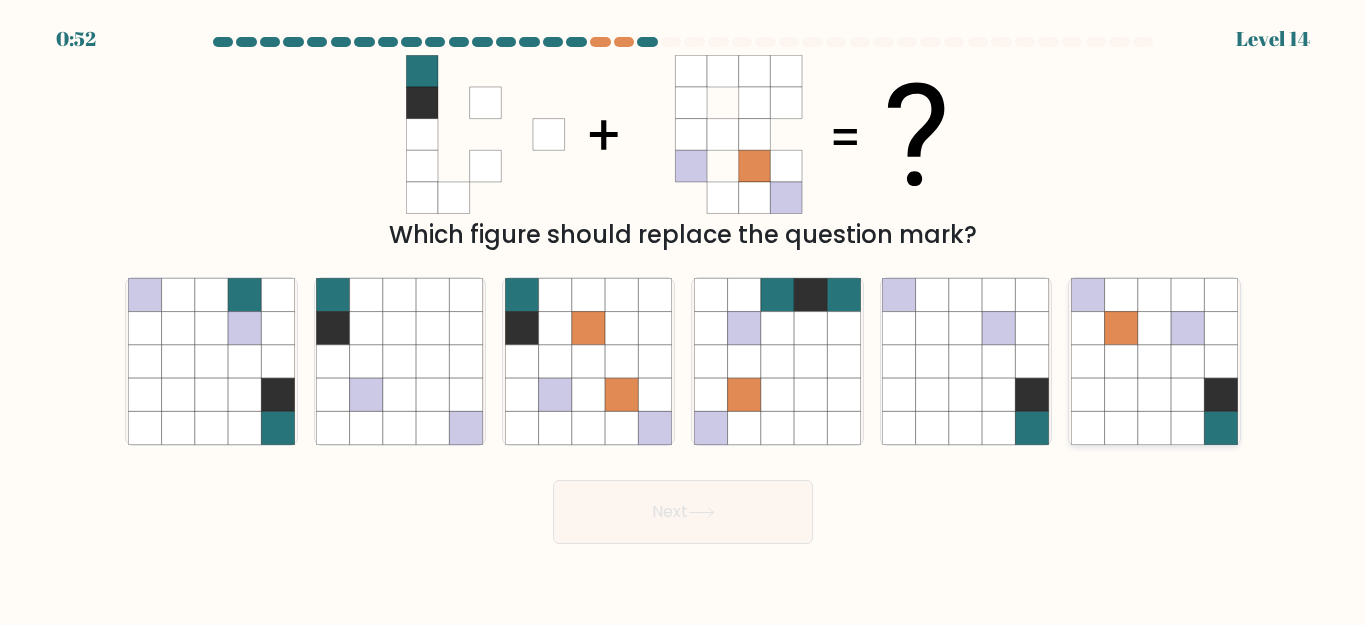 click at bounding box center (1187, 394) 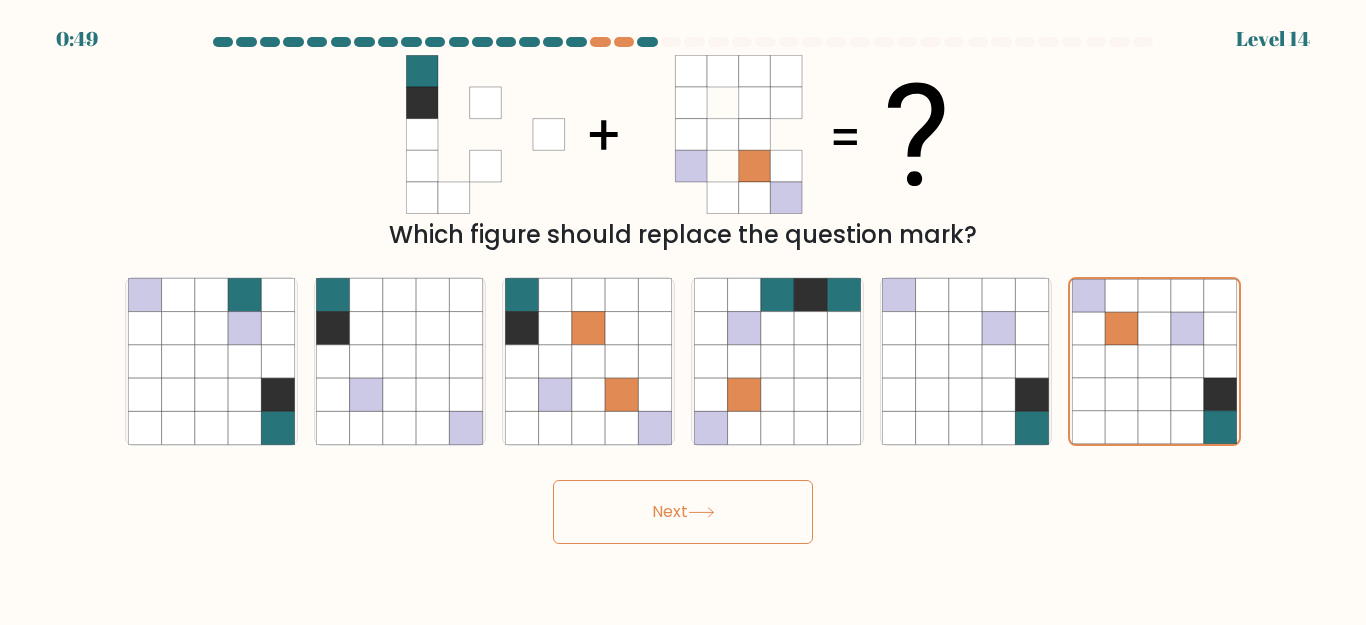 click at bounding box center [701, 512] 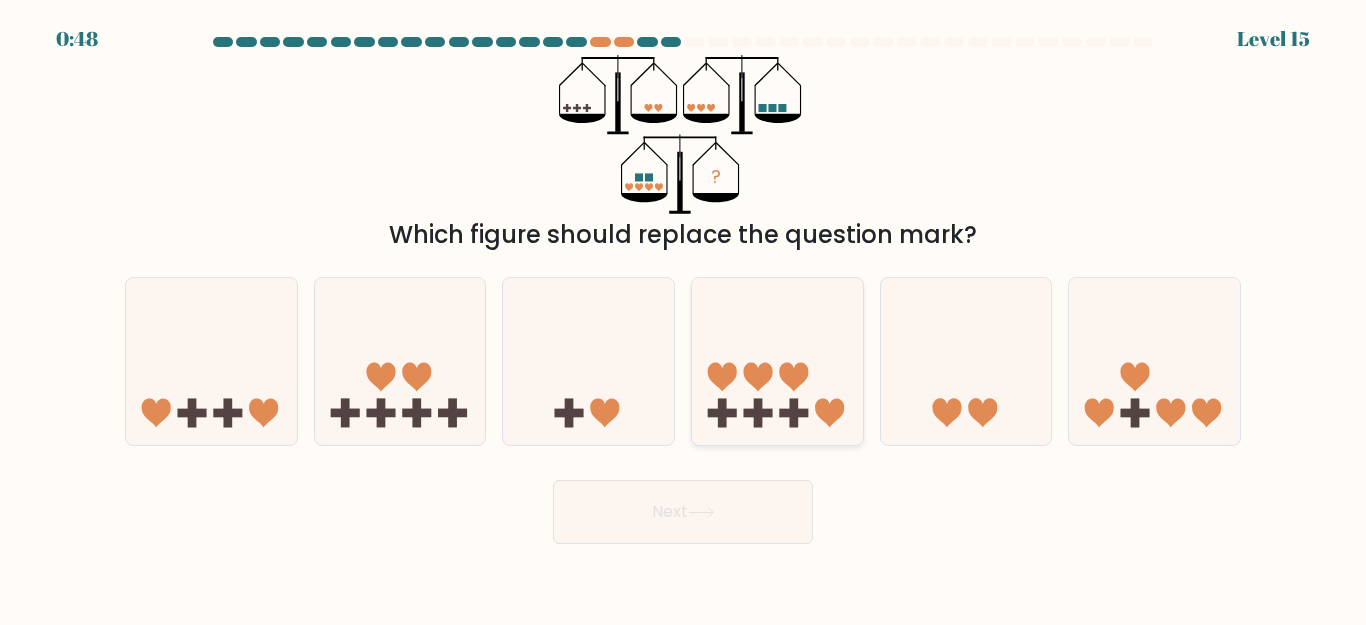 click at bounding box center [829, 413] 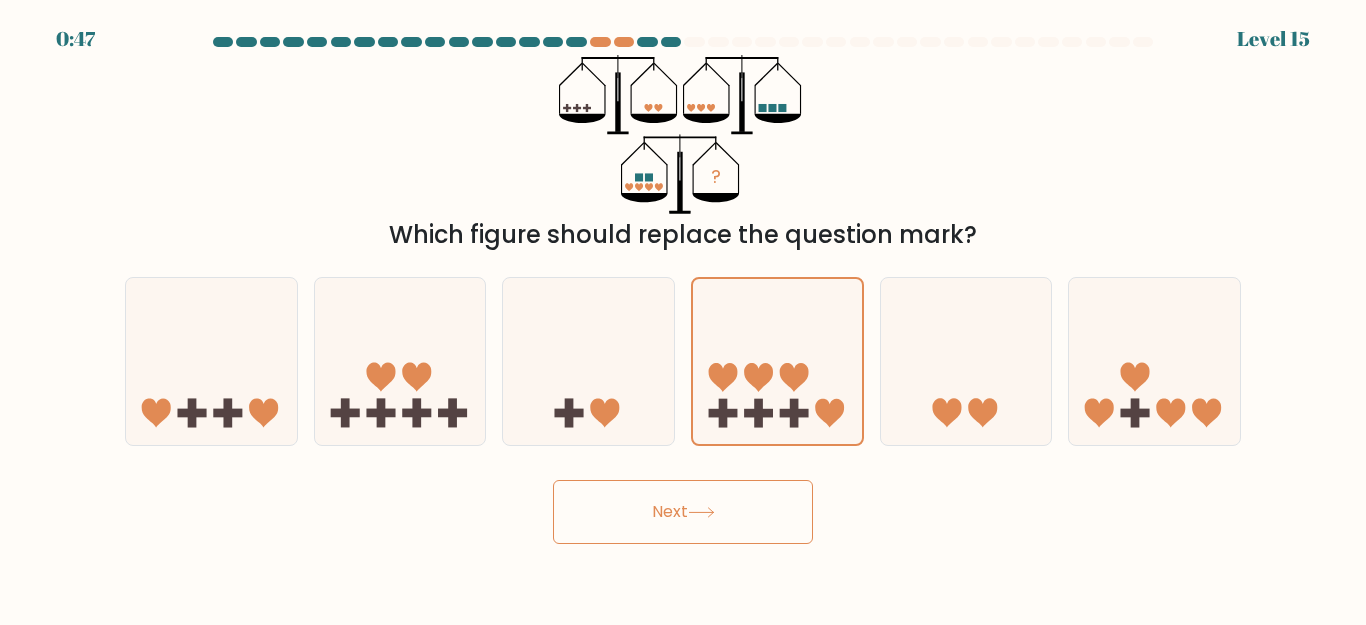click on "Next" at bounding box center (683, 512) 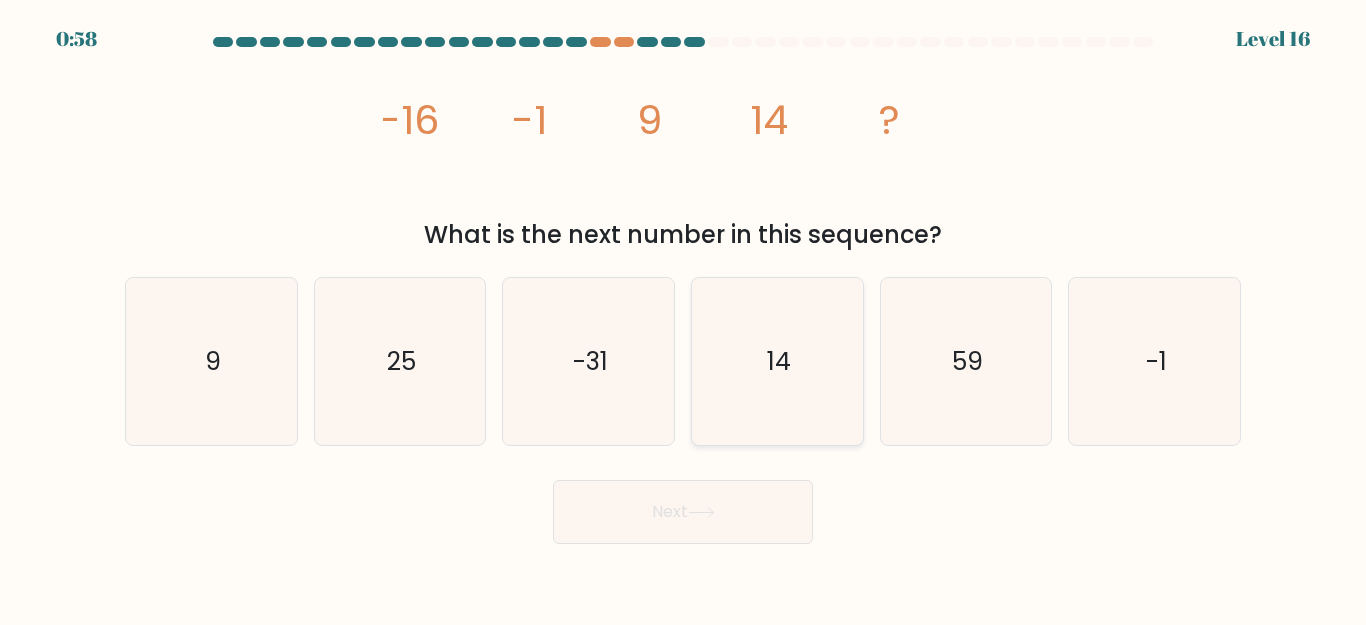 click on "14" at bounding box center [777, 361] 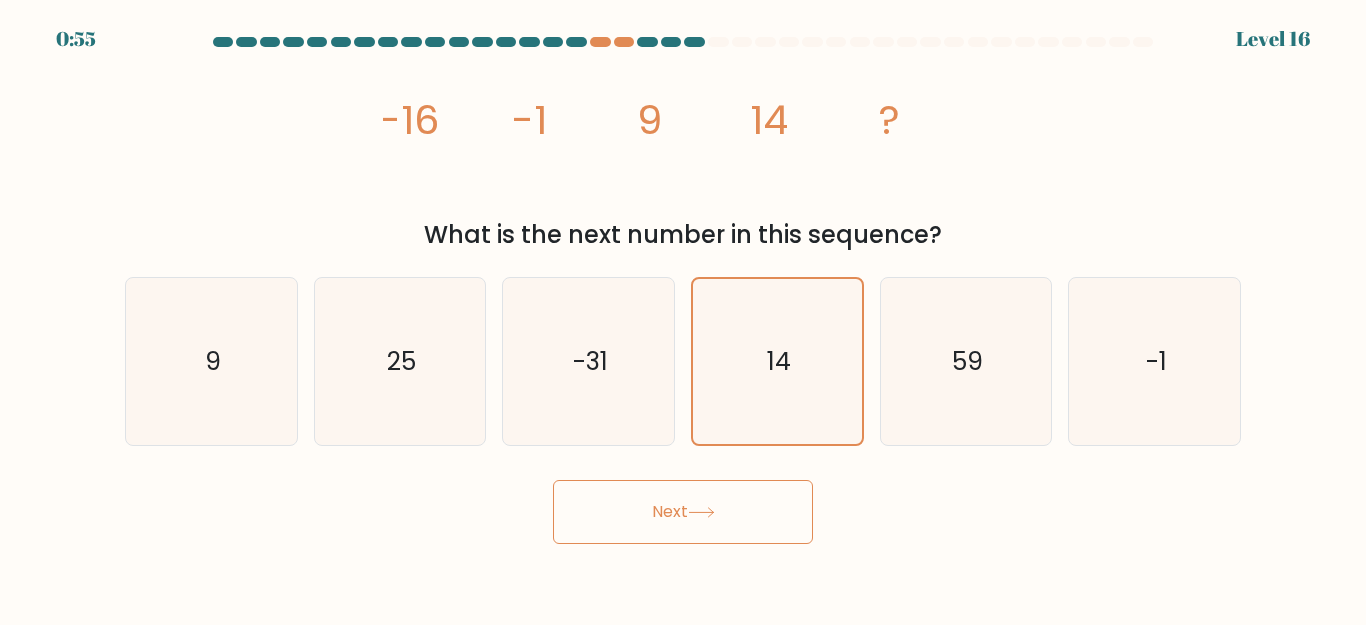 click on "Next" at bounding box center (683, 512) 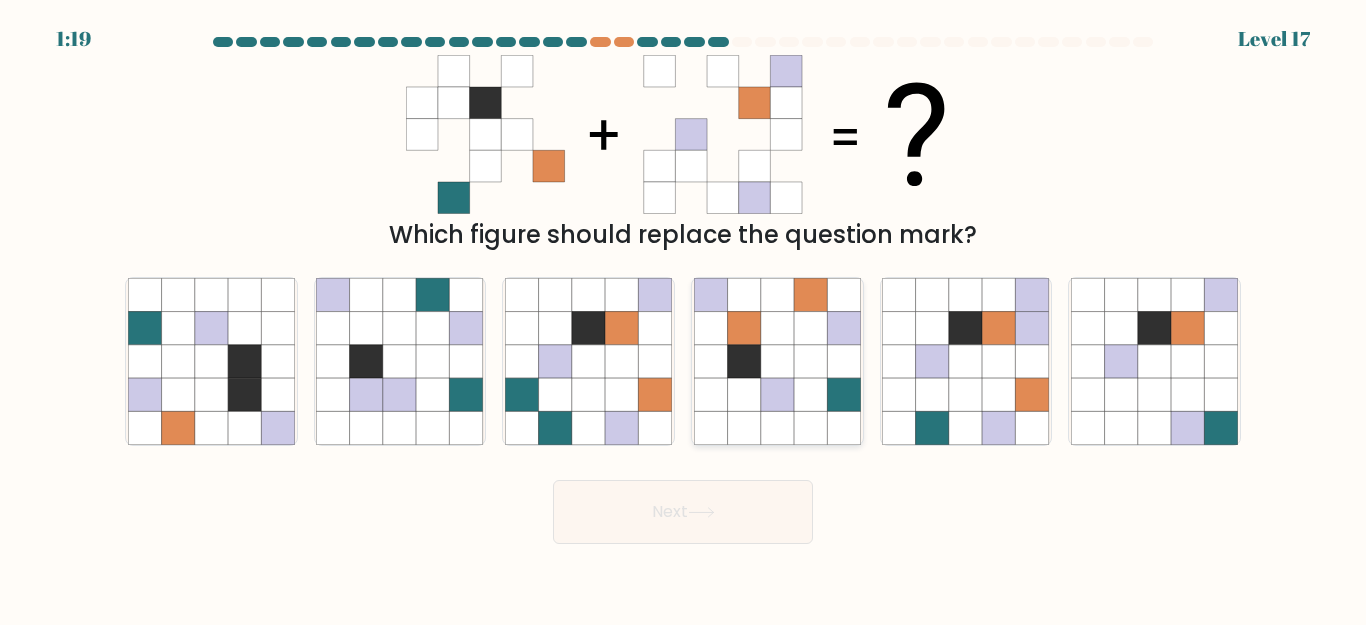 click at bounding box center [743, 394] 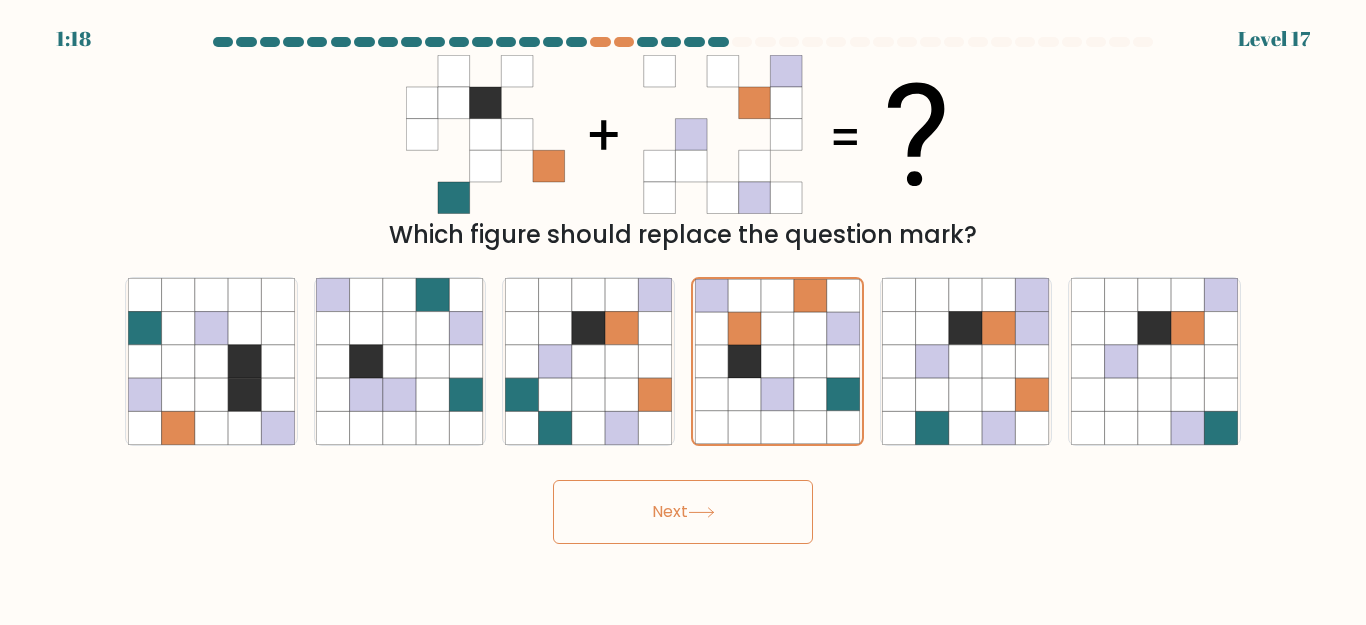 click at bounding box center [701, 512] 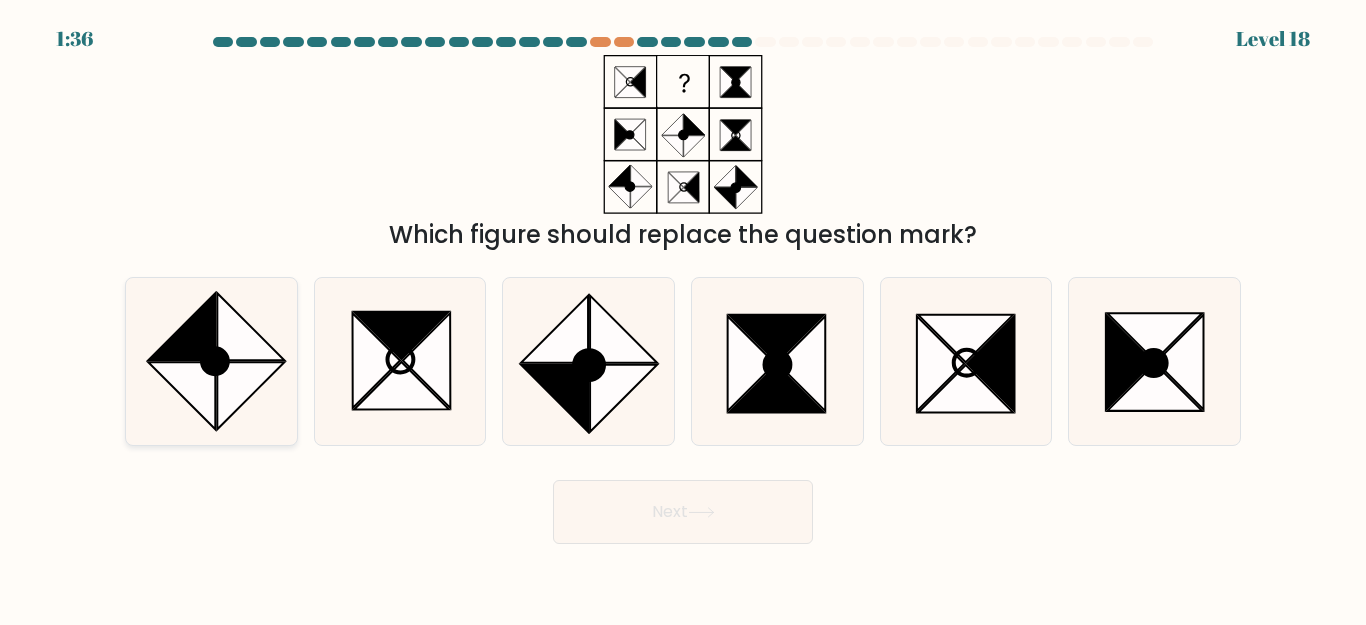 click at bounding box center (215, 361) 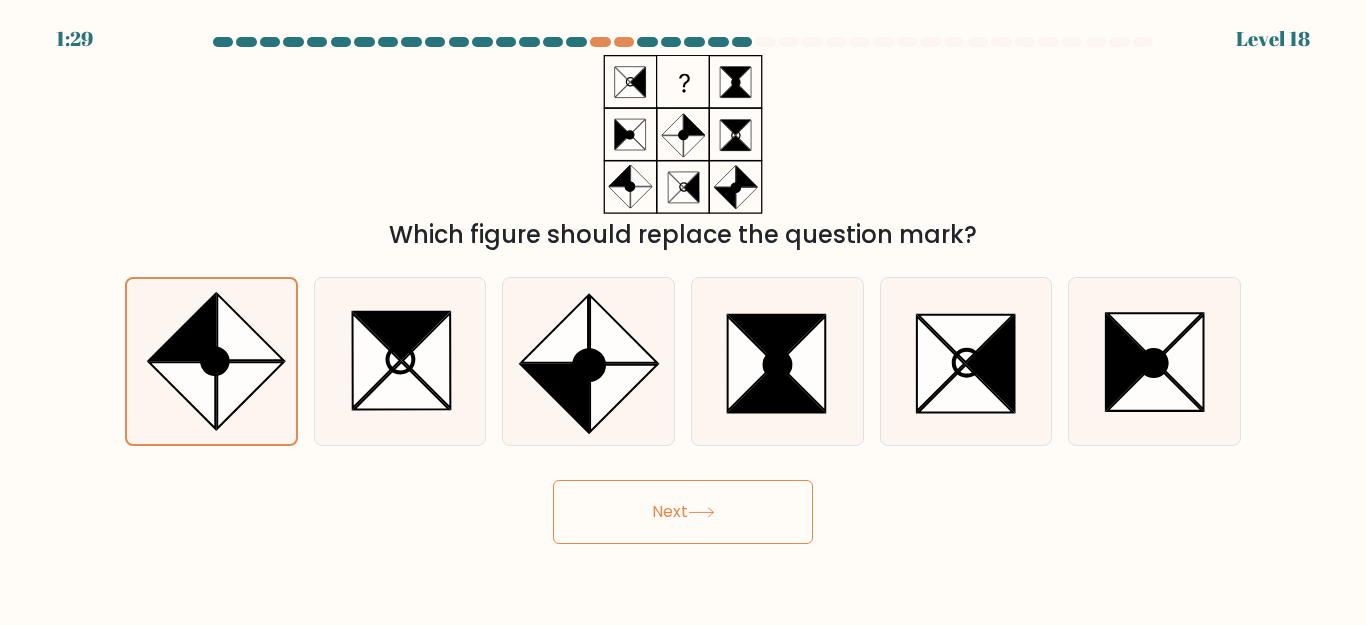 click on "Next" at bounding box center [683, 512] 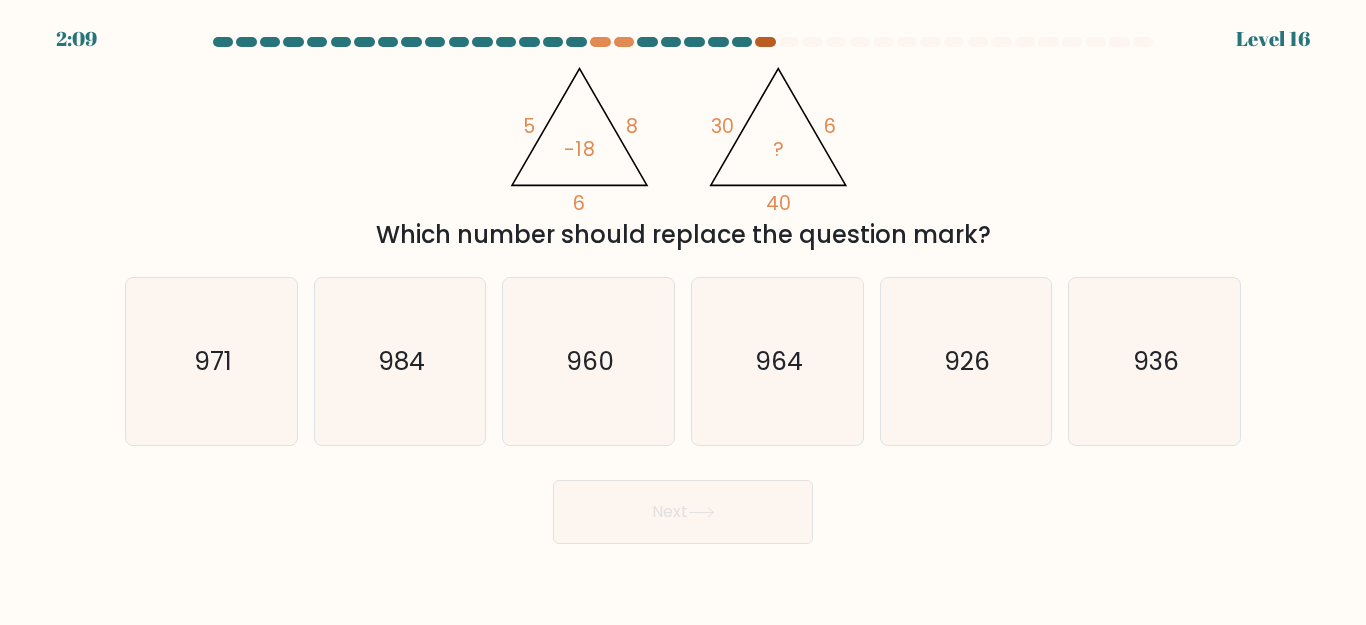click at bounding box center (765, 42) 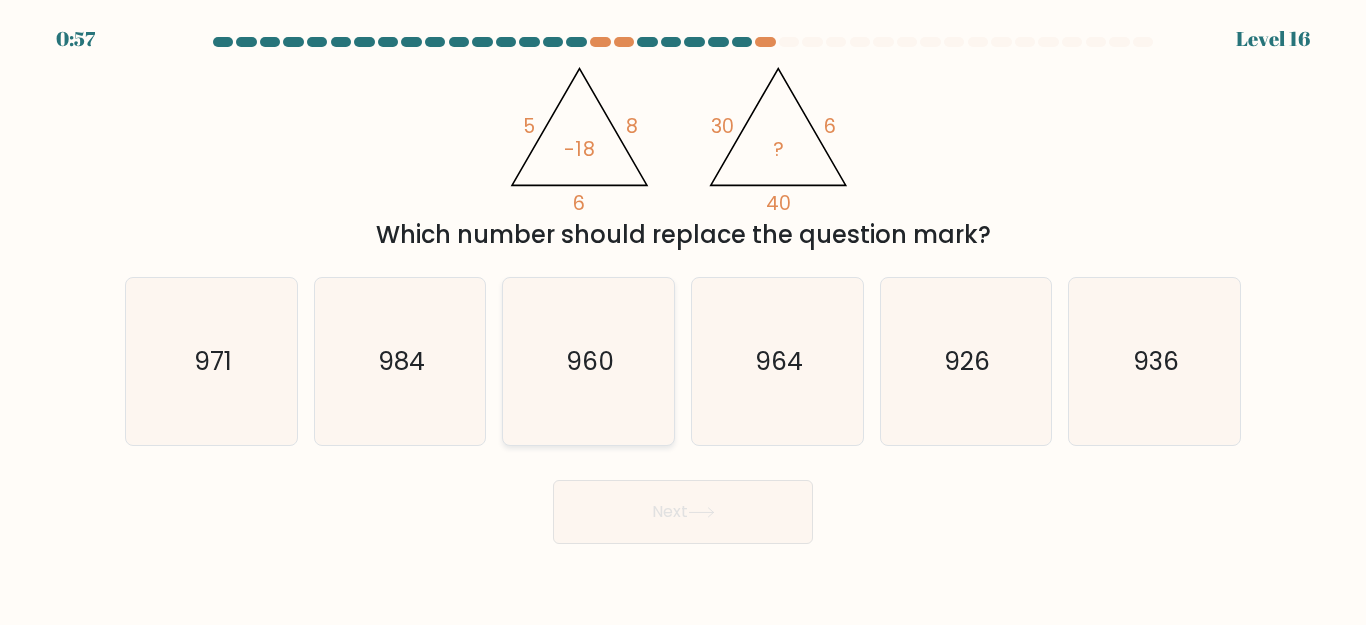 click on "960" at bounding box center (590, 361) 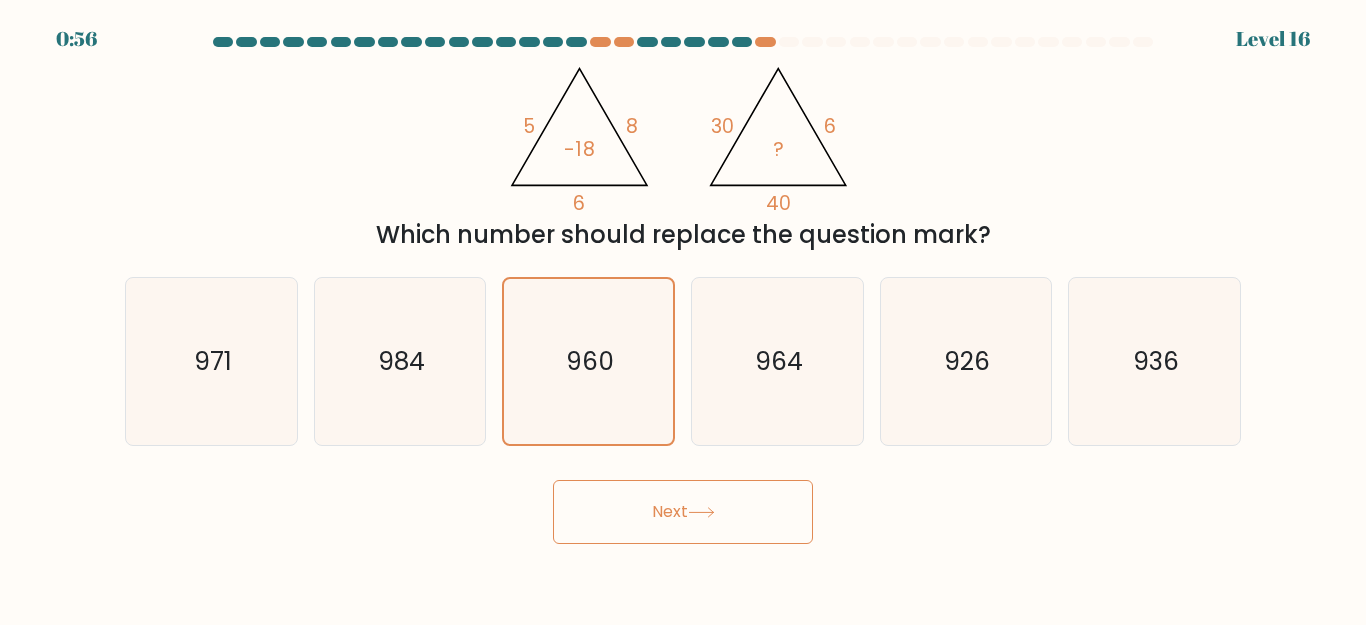 click on "Next" at bounding box center [683, 512] 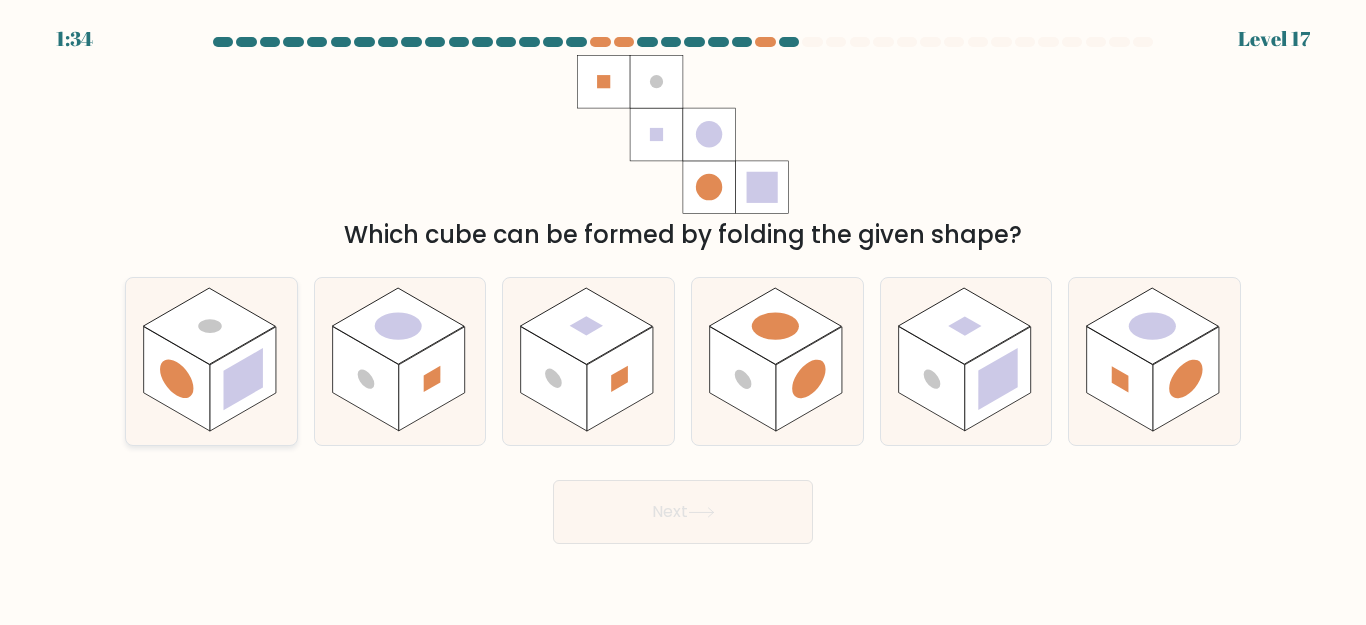 click at bounding box center (243, 379) 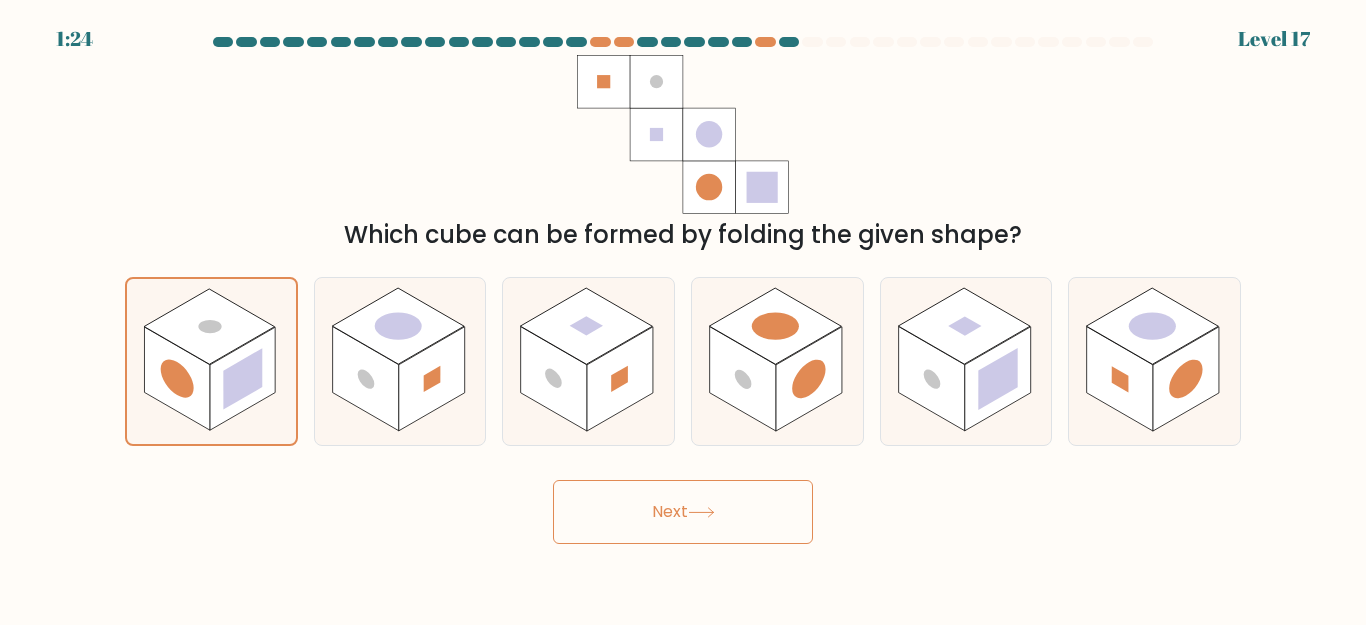 click on "Next" at bounding box center (683, 512) 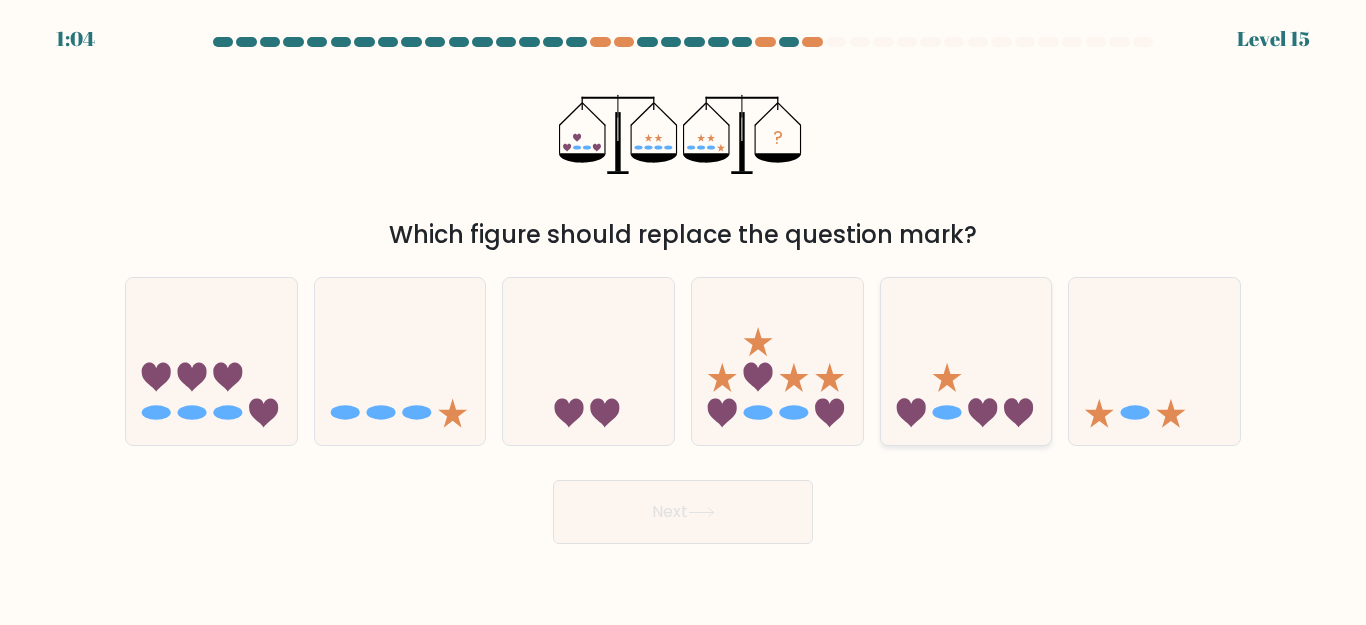 click at bounding box center [966, 361] 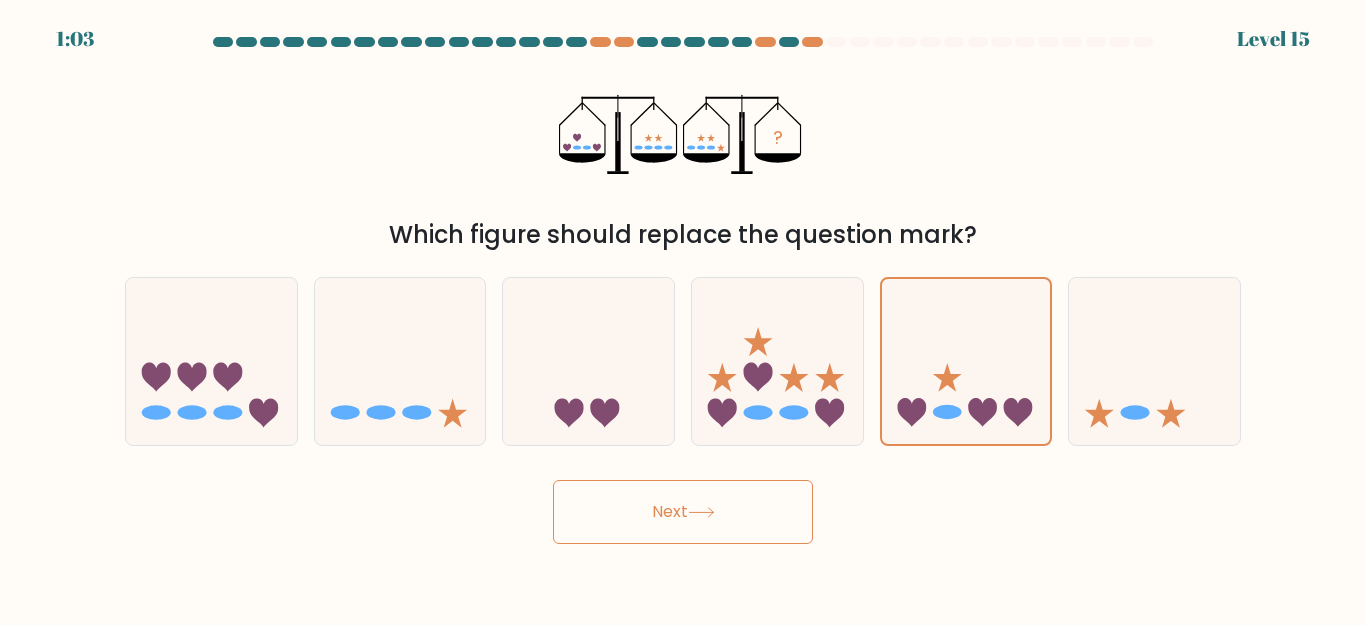 click on "Next" at bounding box center (683, 512) 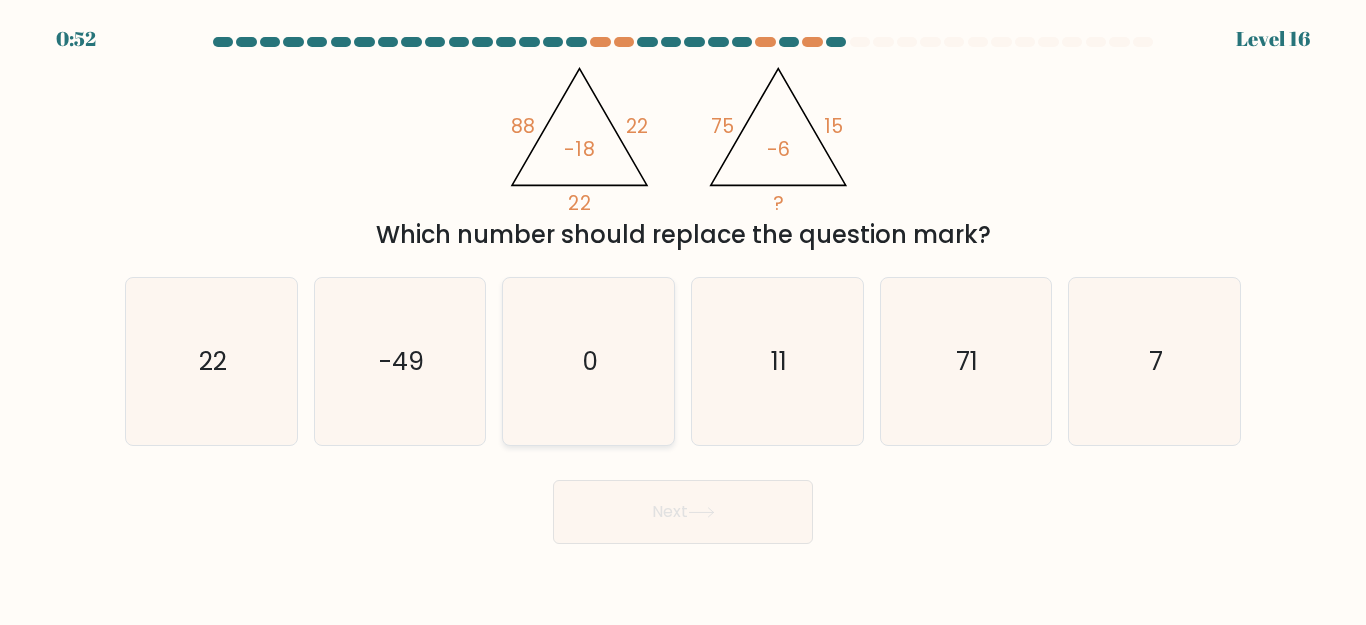 click on "0" at bounding box center [588, 361] 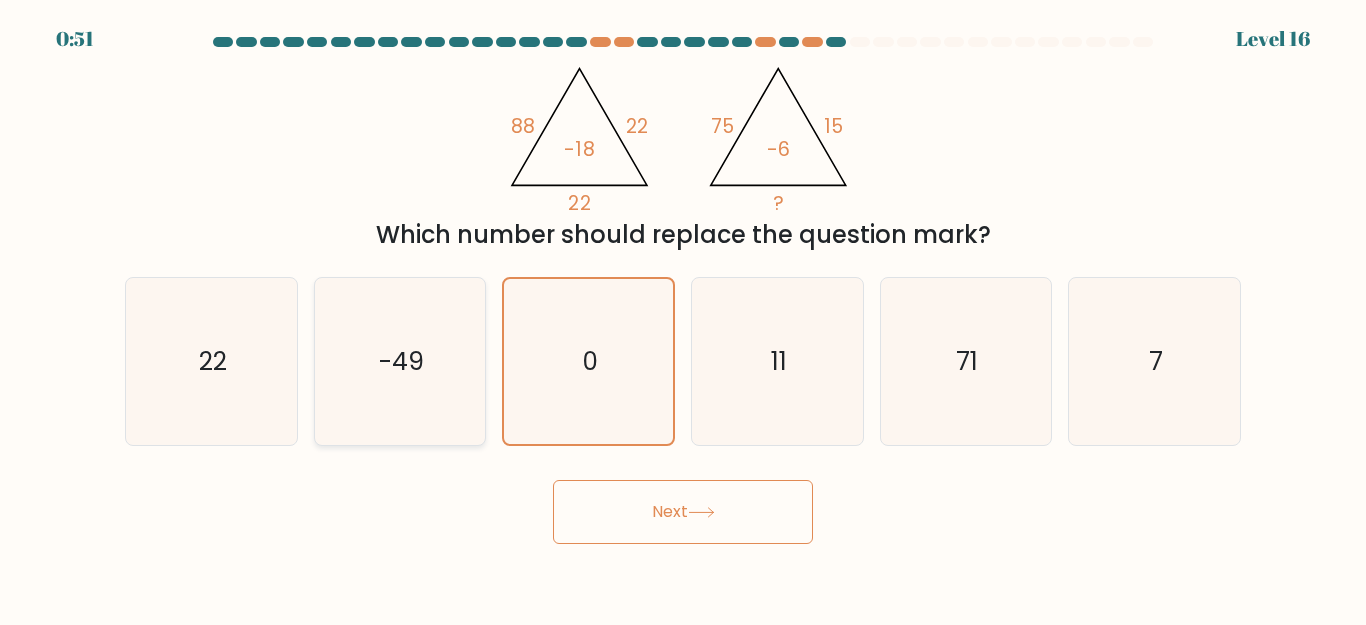click on "-49" at bounding box center [401, 361] 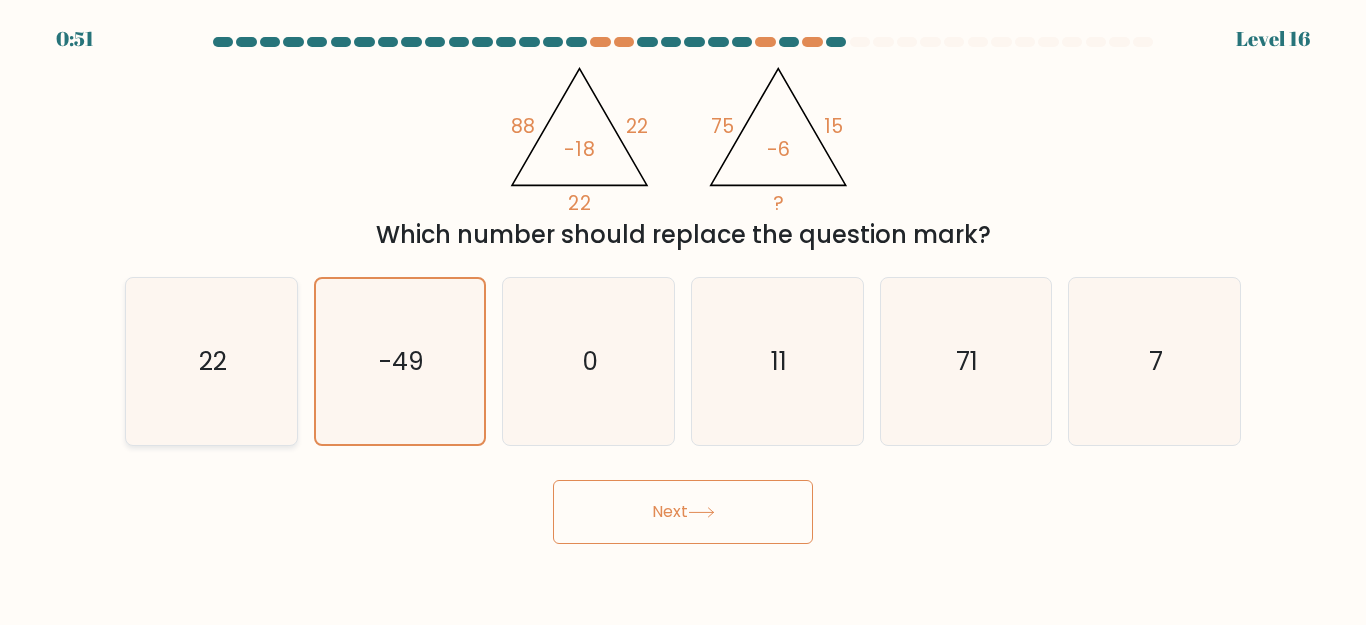 click on "22" at bounding box center (211, 361) 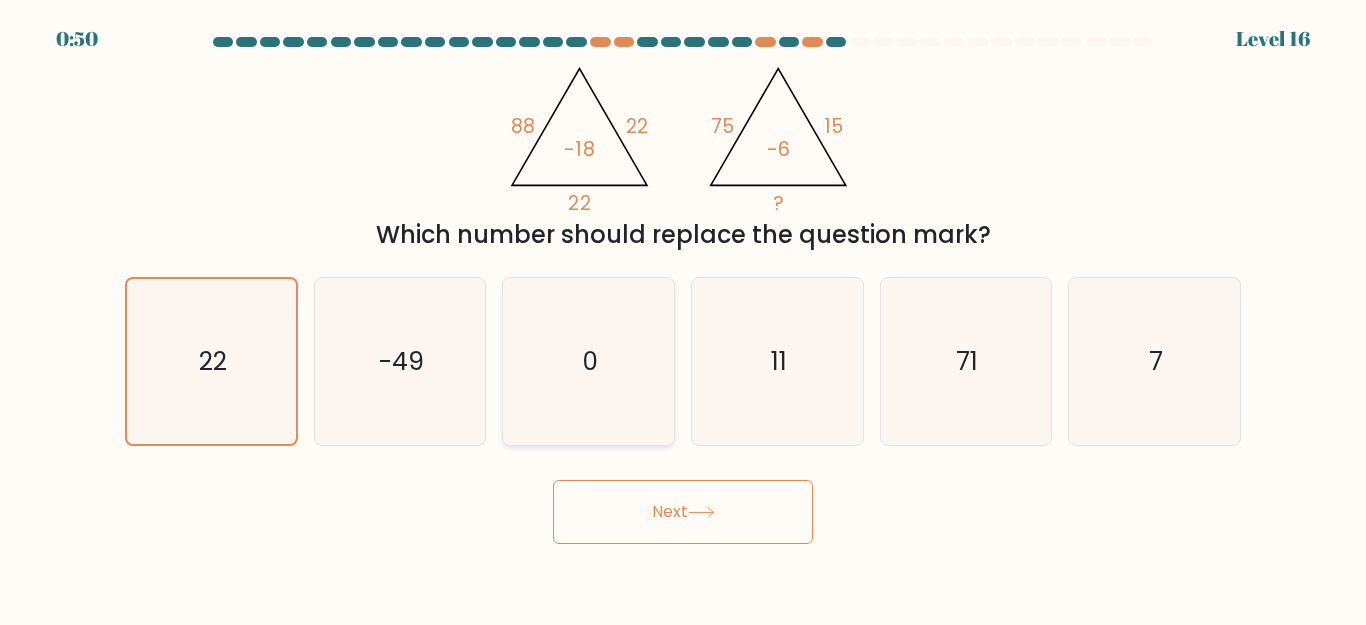 click on "0" at bounding box center [590, 361] 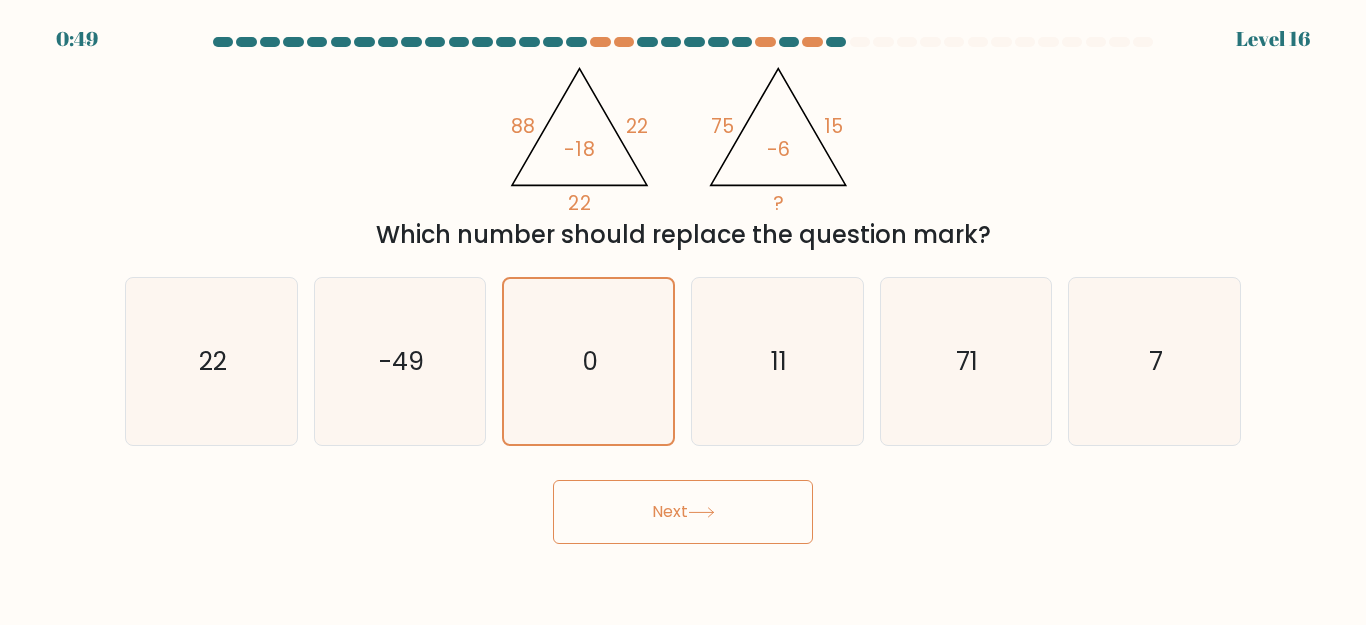 click at bounding box center [701, 512] 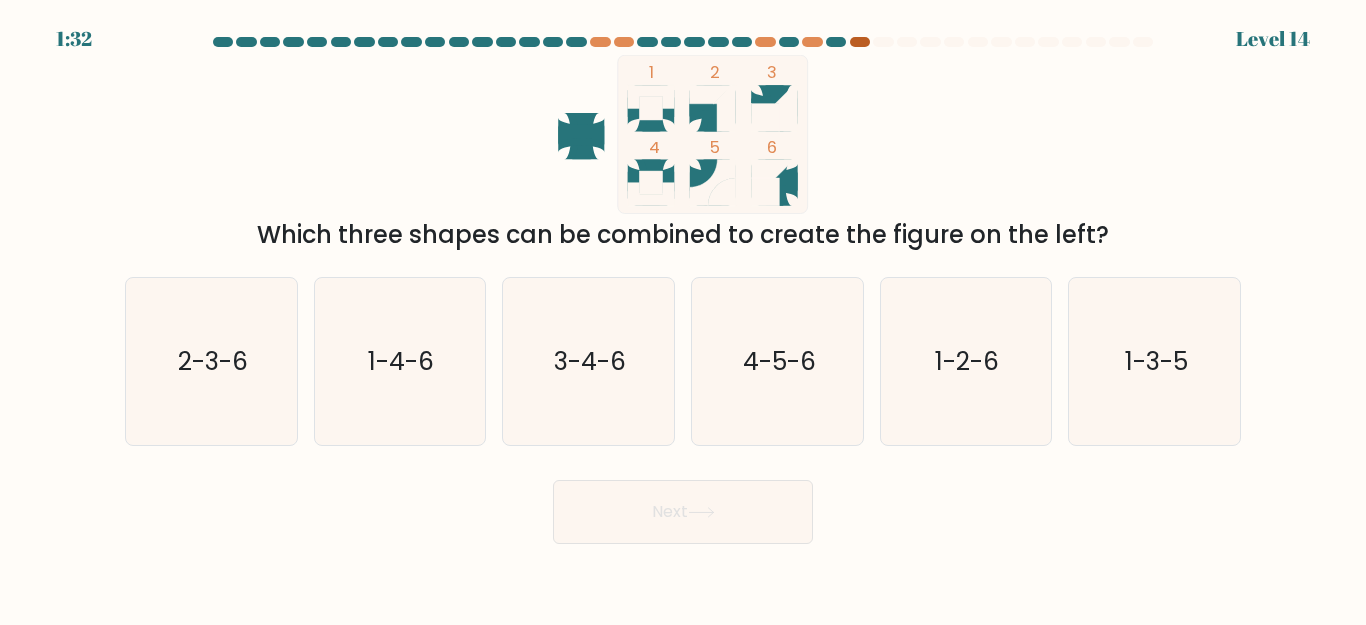 click at bounding box center (860, 42) 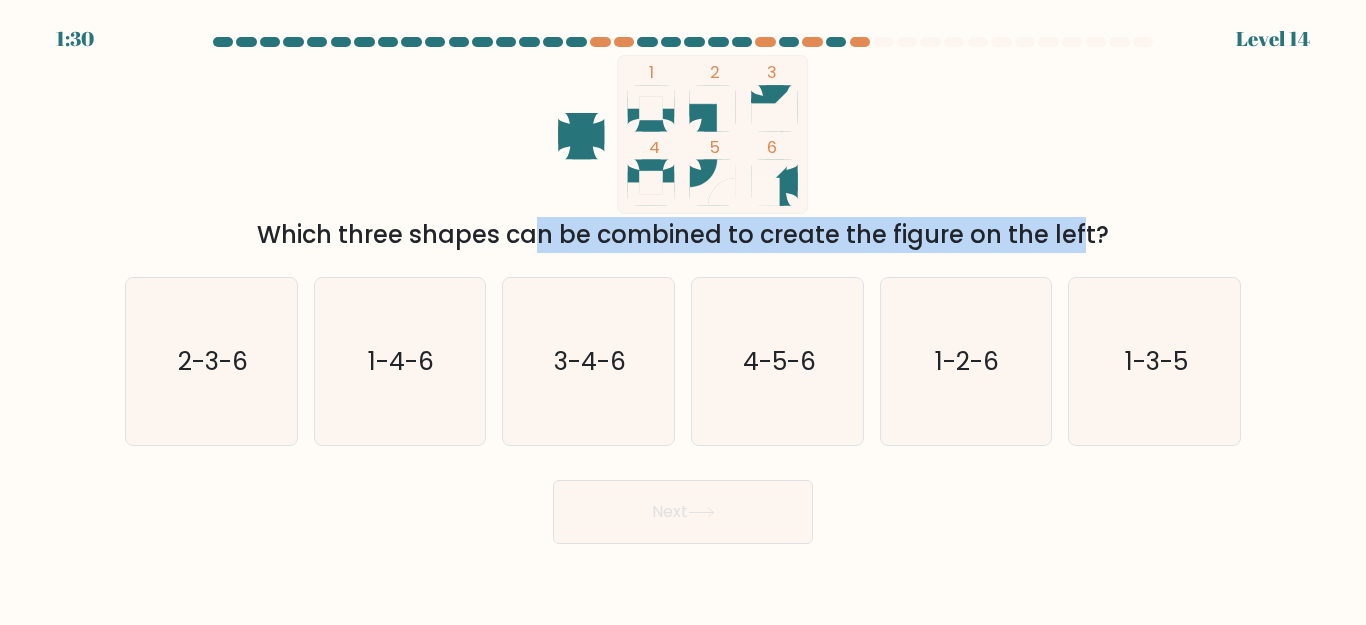 drag, startPoint x: 354, startPoint y: 236, endPoint x: 917, endPoint y: 239, distance: 563.008 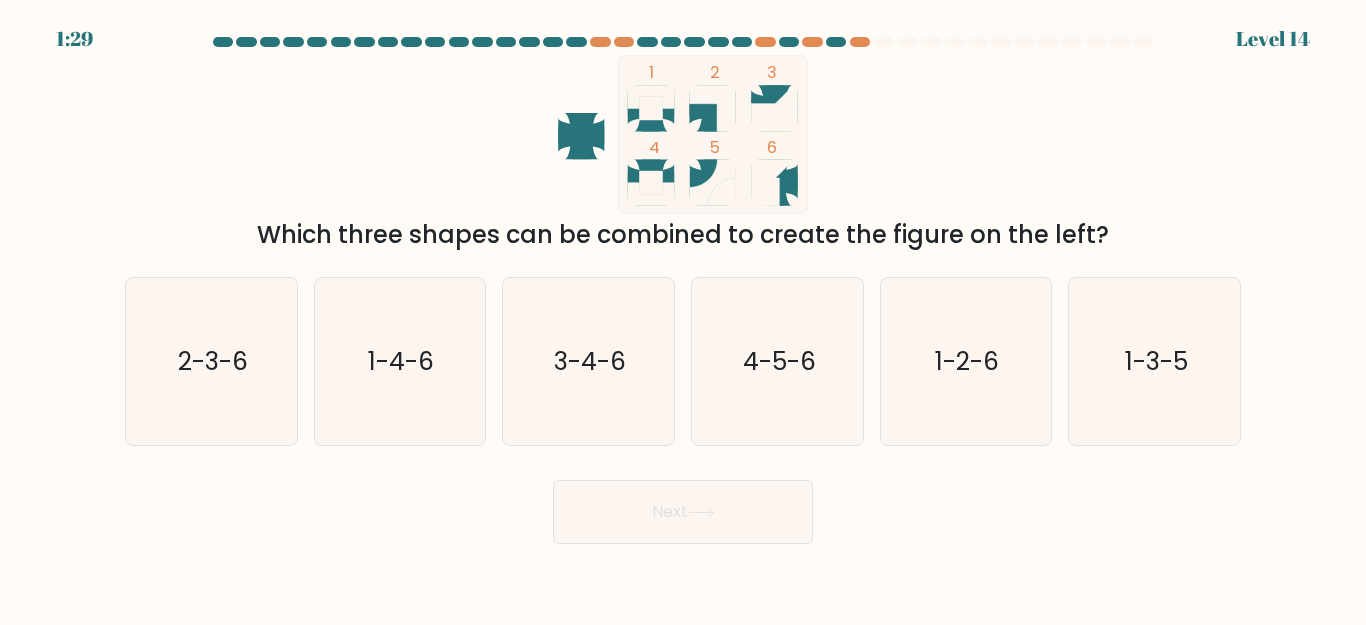 click on "Which three shapes can be combined to create the figure on the left?" at bounding box center (683, 235) 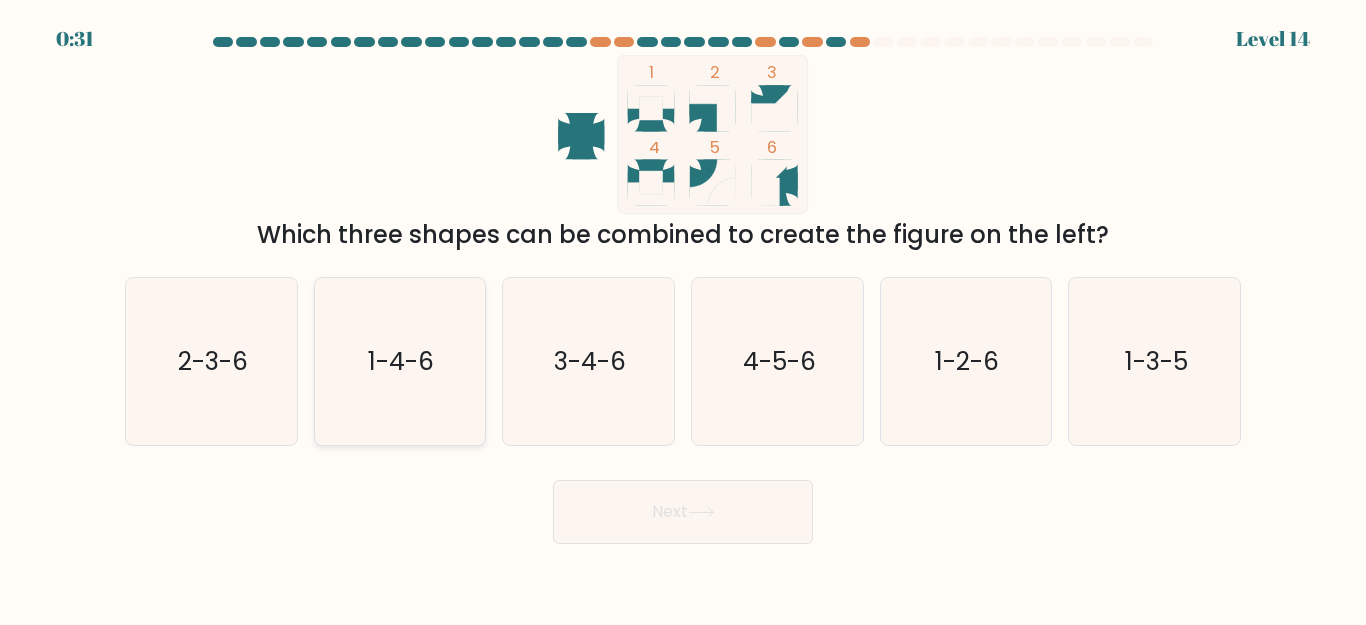 click on "1-4-6" at bounding box center (399, 361) 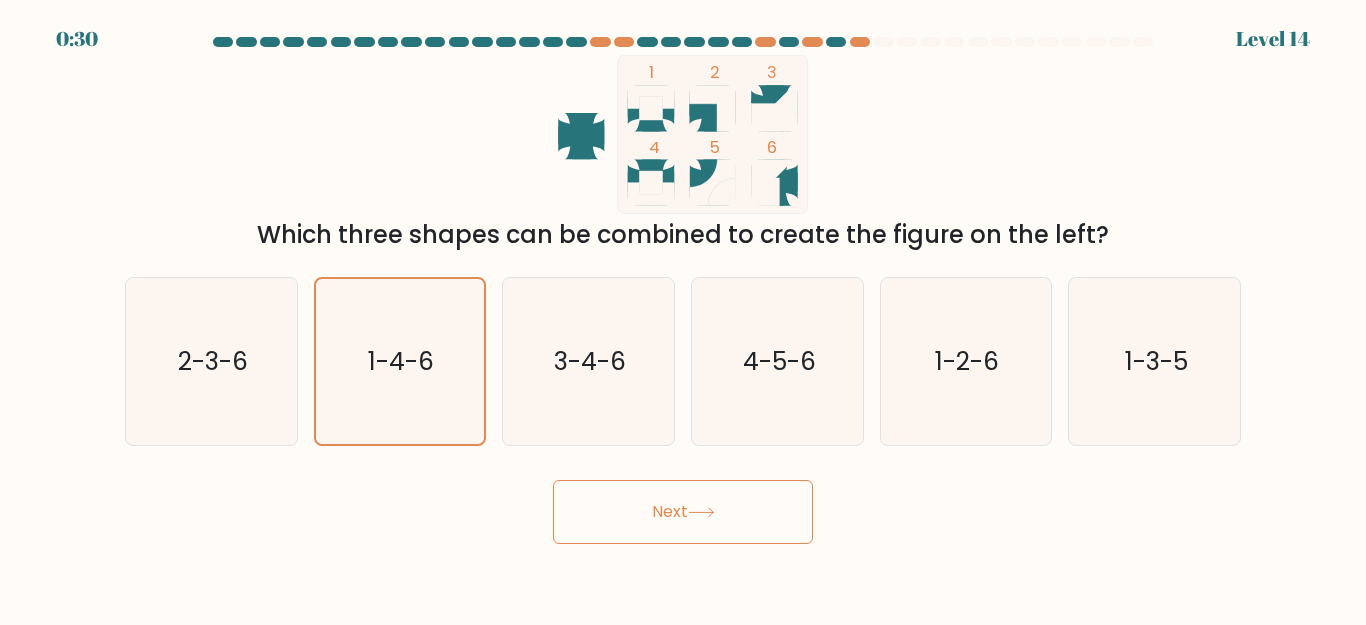 click on "Next" at bounding box center (683, 512) 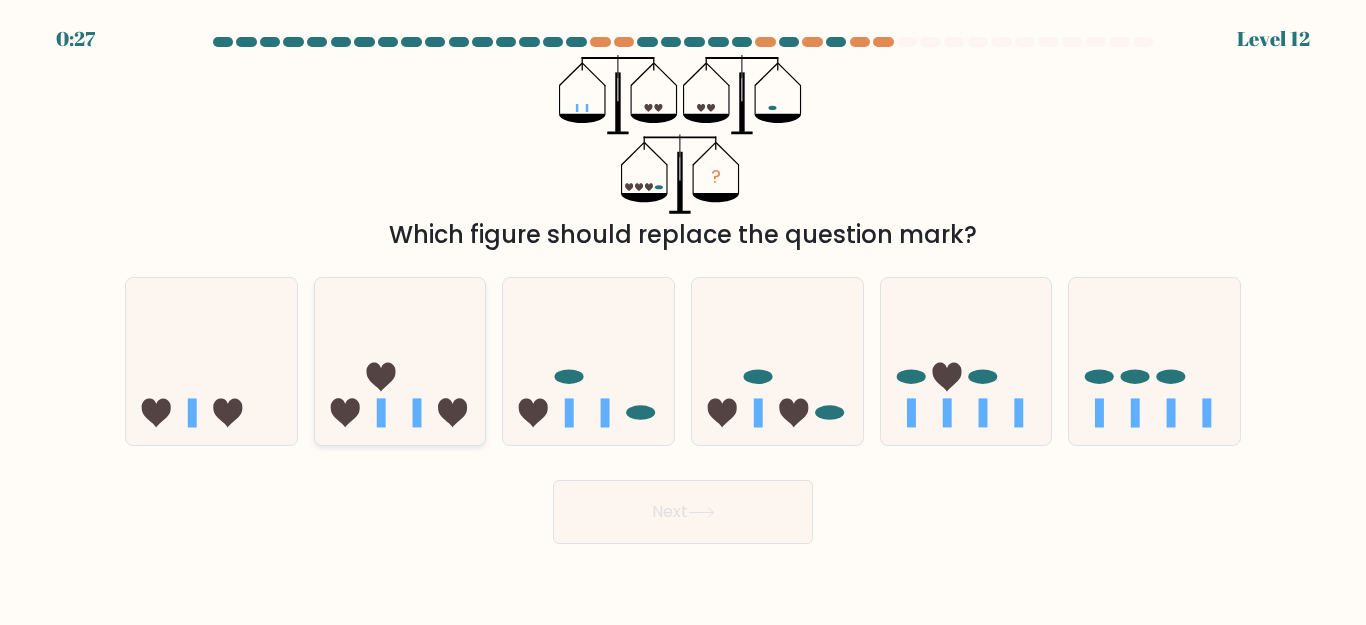 click at bounding box center [381, 413] 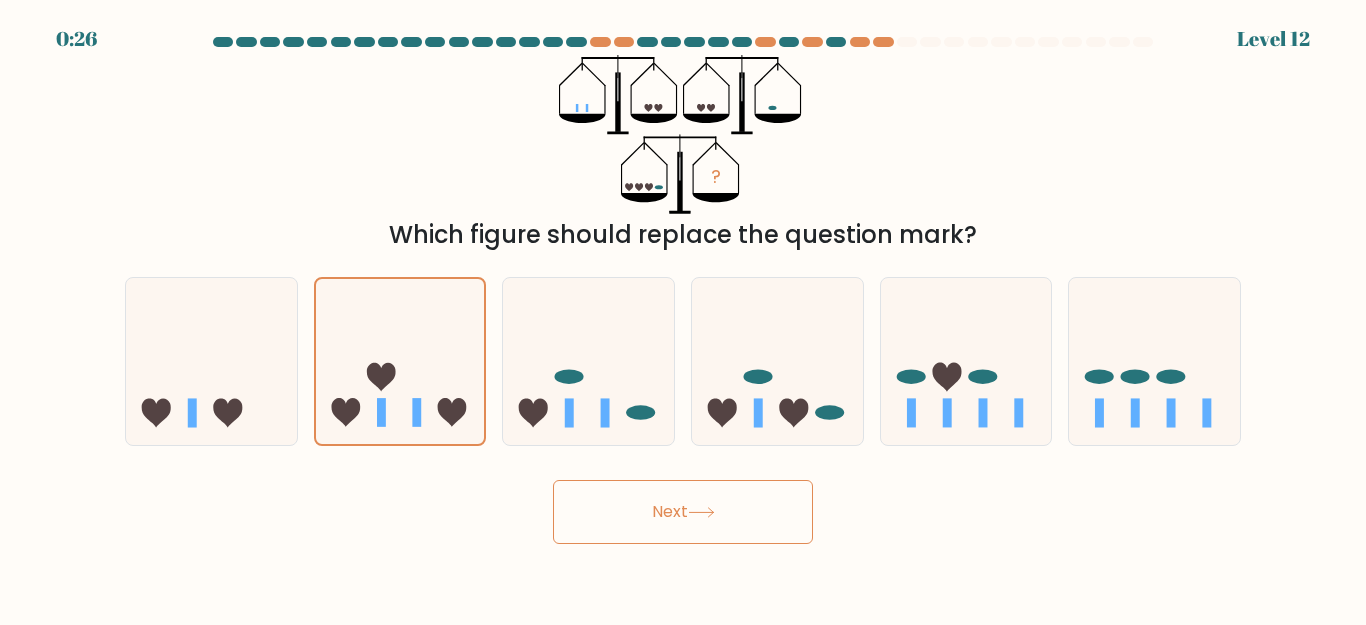 click on "Next" at bounding box center (683, 512) 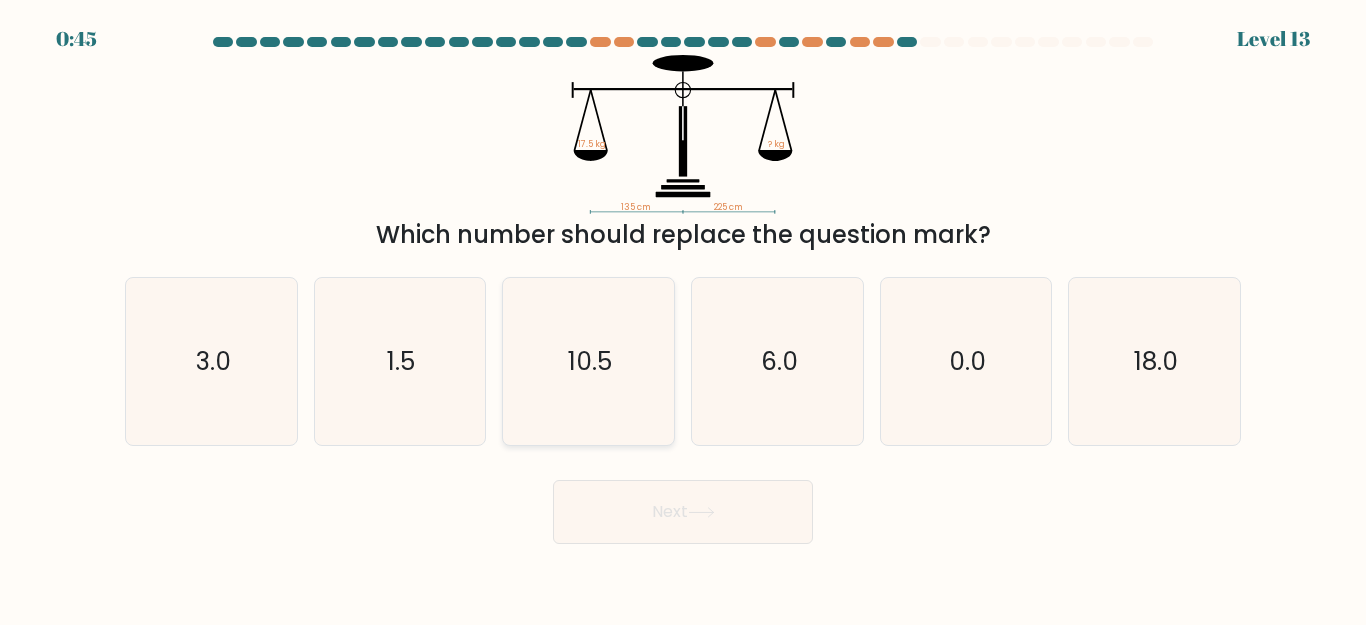 click on "10.5" at bounding box center [588, 361] 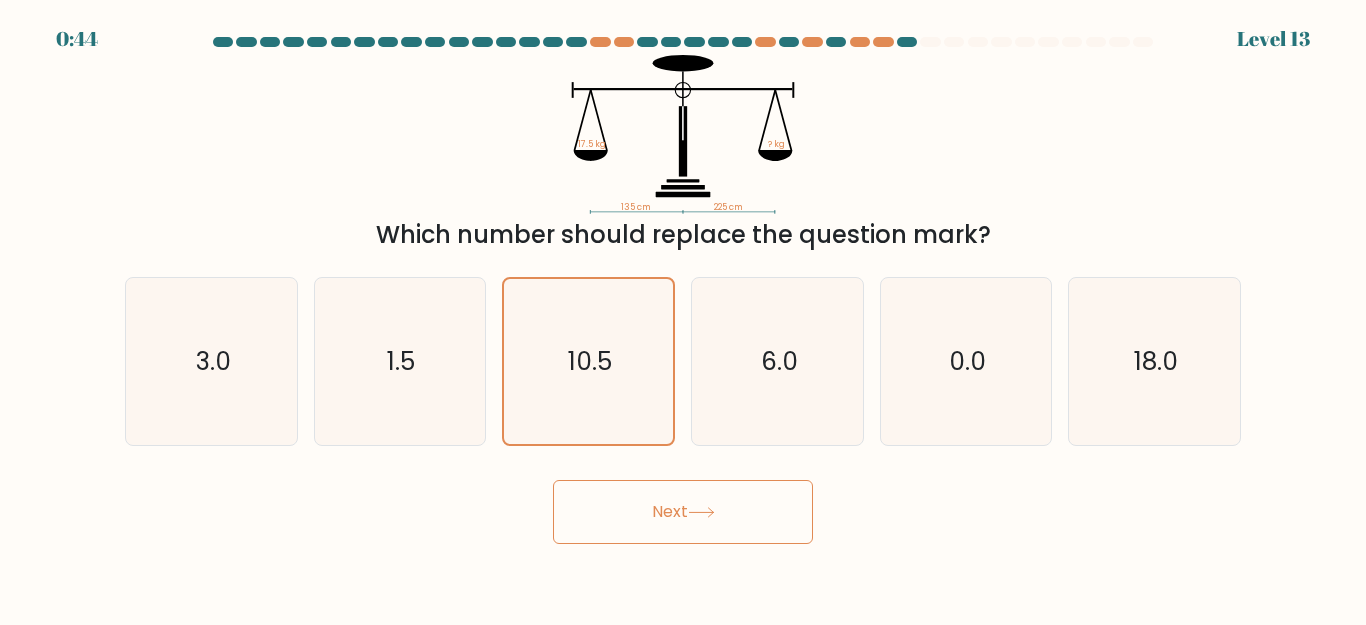 click on "Next" at bounding box center (683, 512) 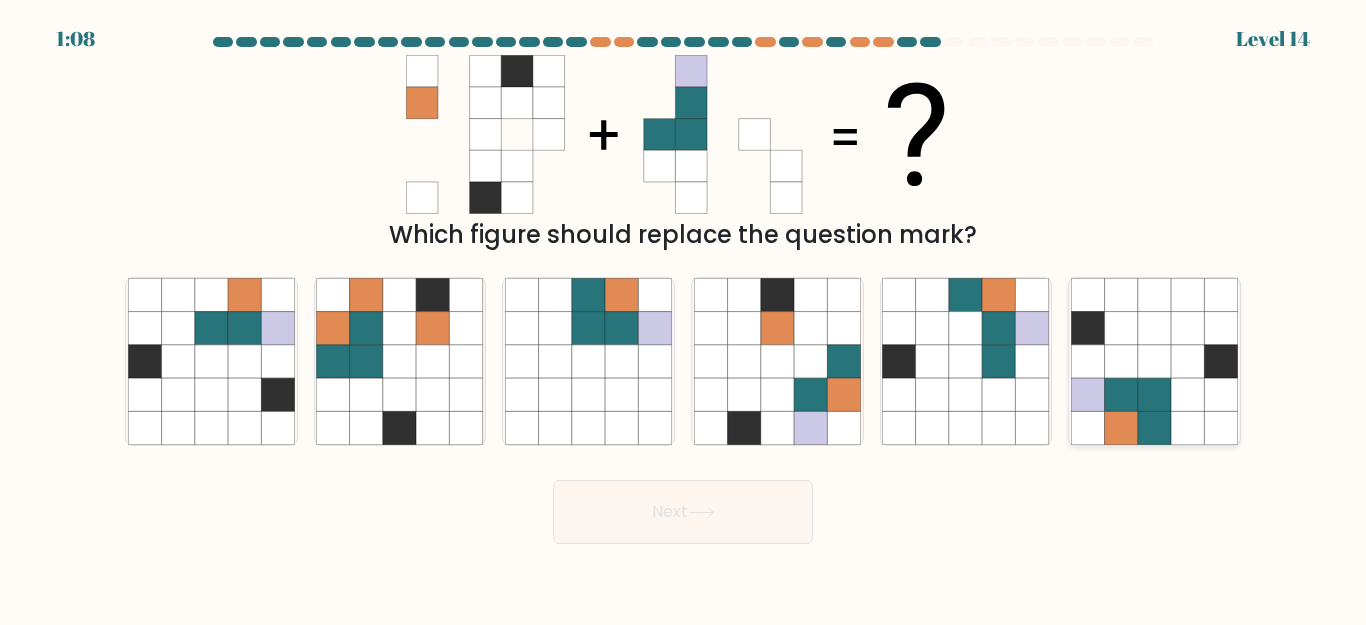 click at bounding box center [1187, 394] 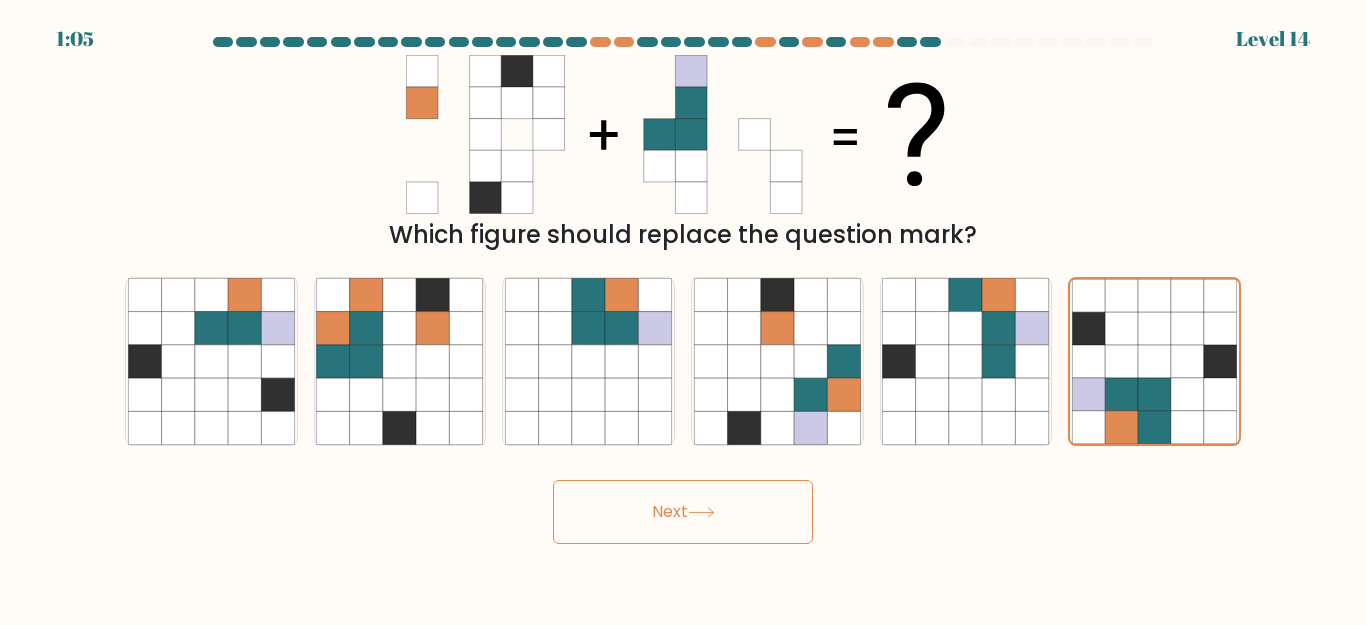 click on "Next" at bounding box center (683, 512) 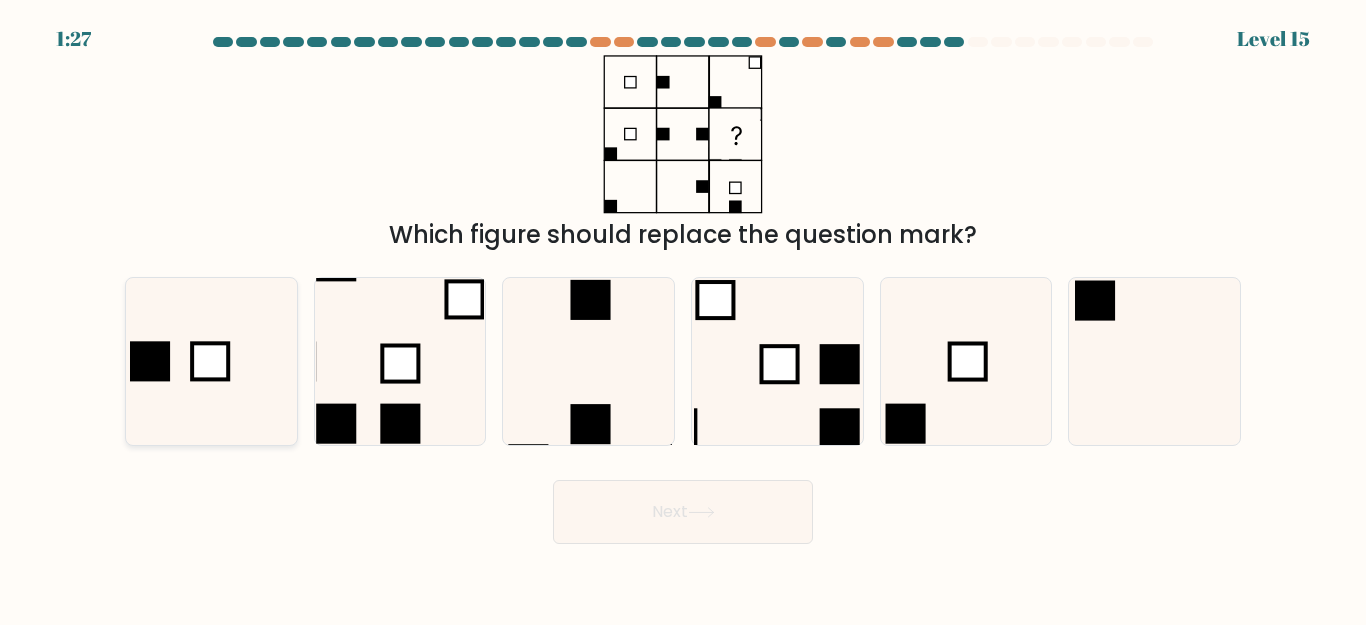 click at bounding box center (211, 361) 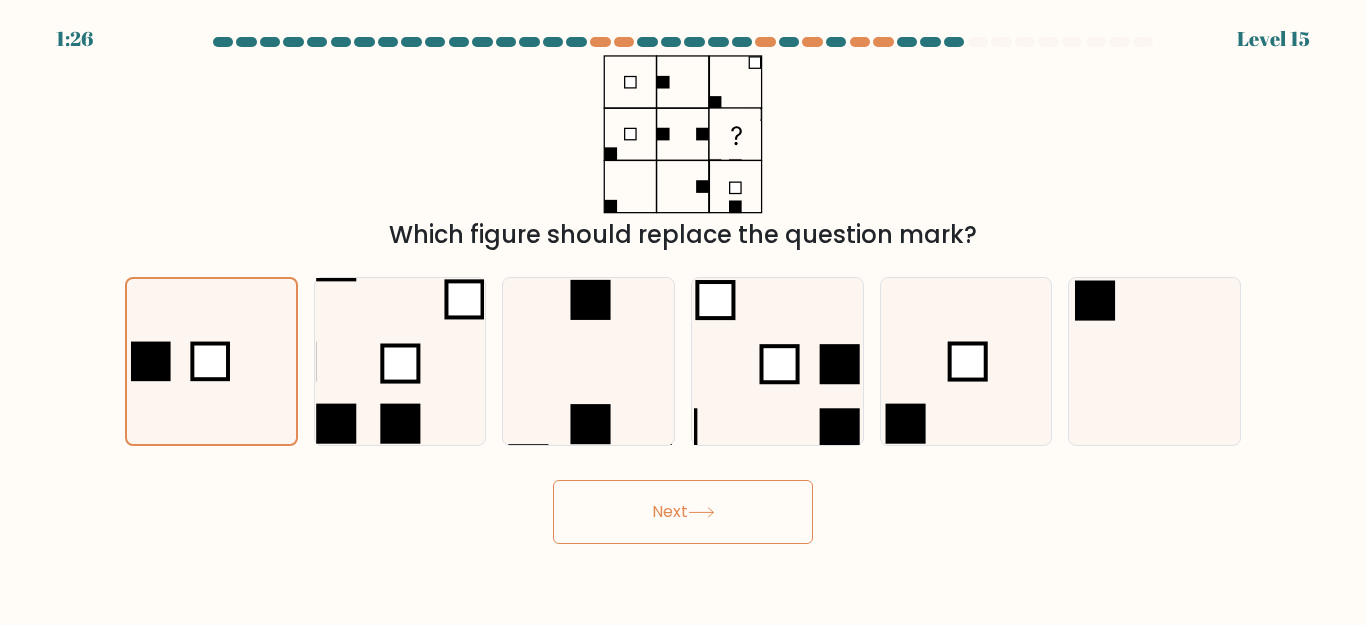 click on "Next" at bounding box center (683, 512) 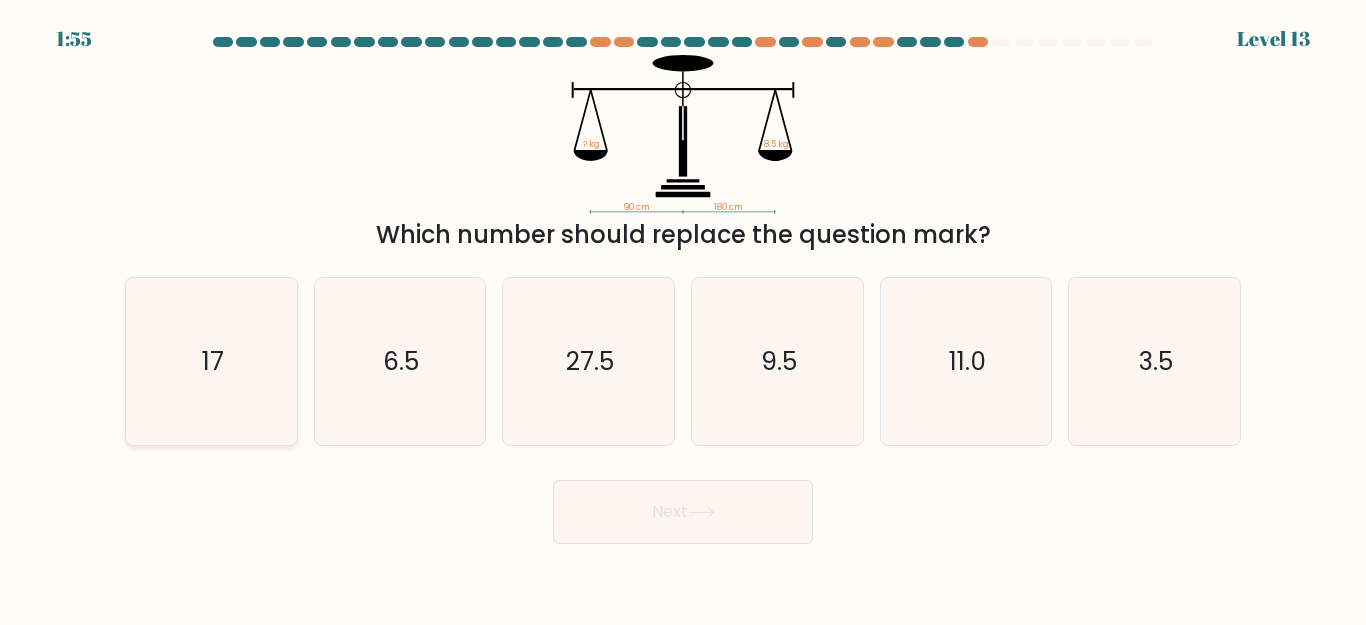 click on "17" at bounding box center (211, 361) 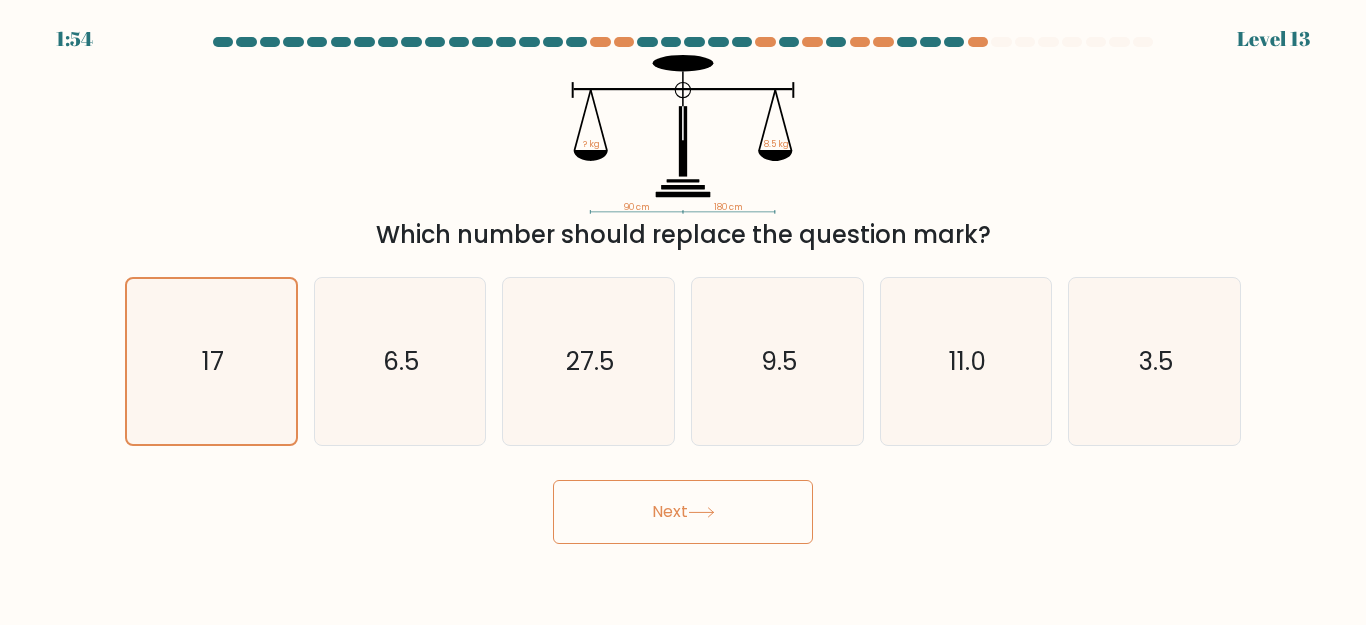 click at bounding box center [701, 512] 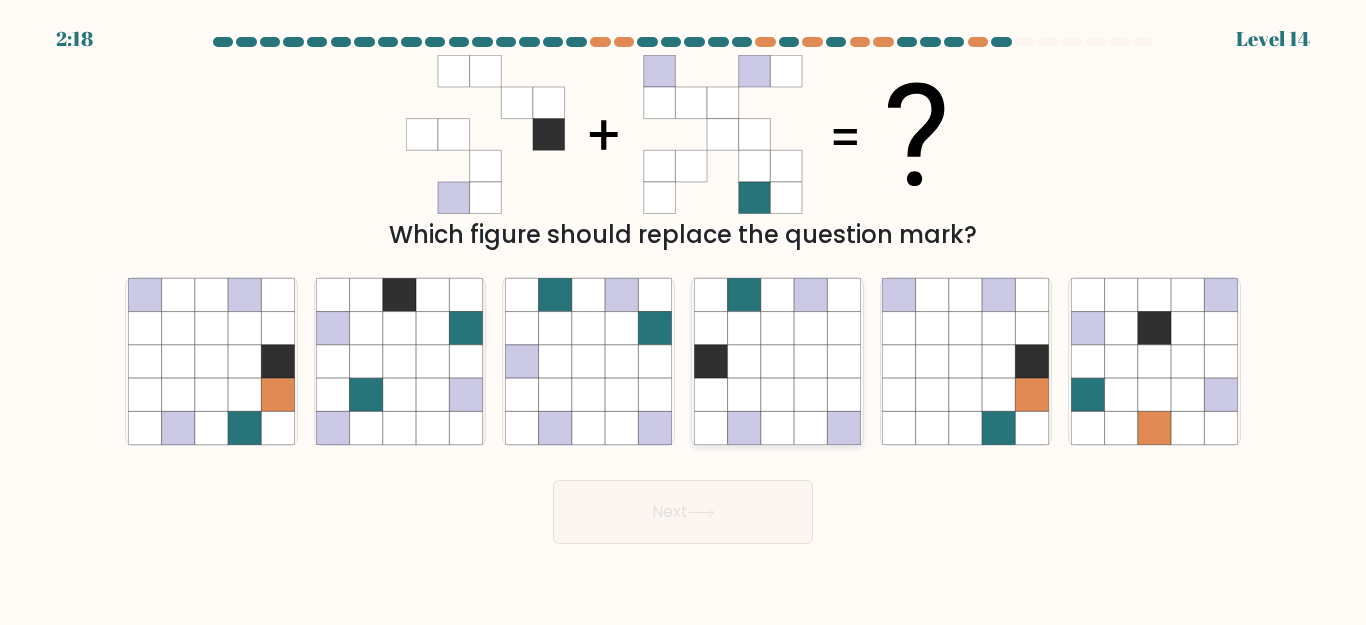 click at bounding box center [777, 394] 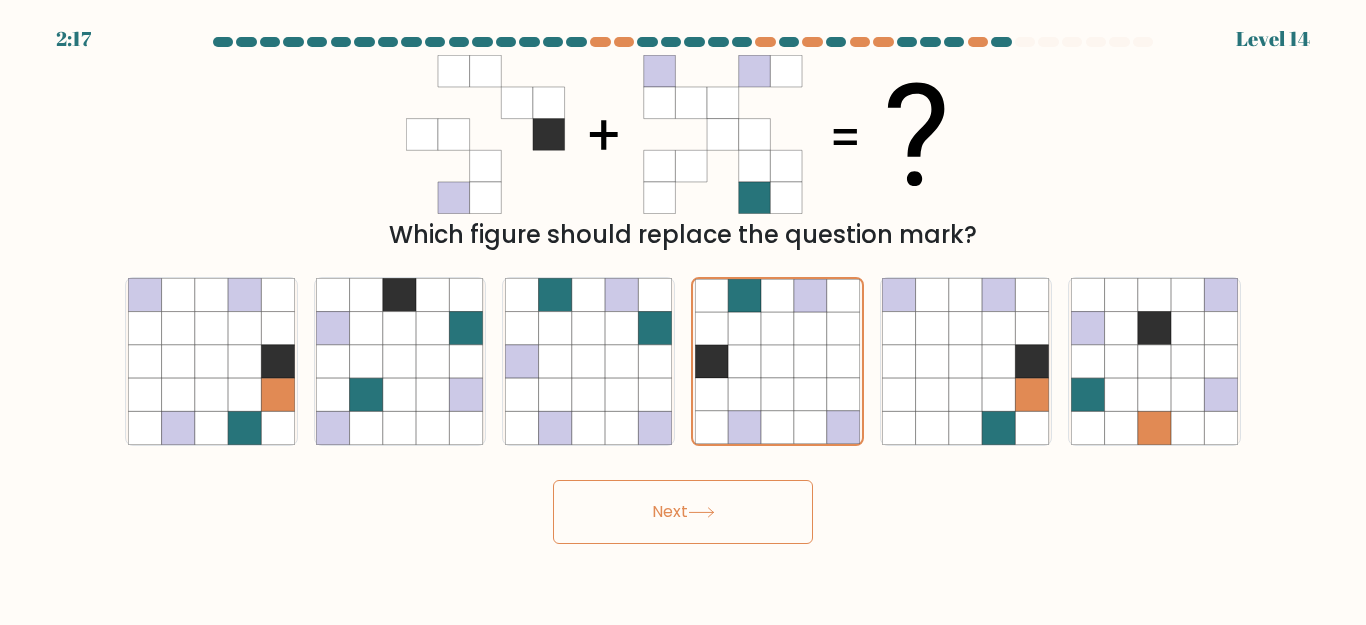 click on "Next" at bounding box center [683, 512] 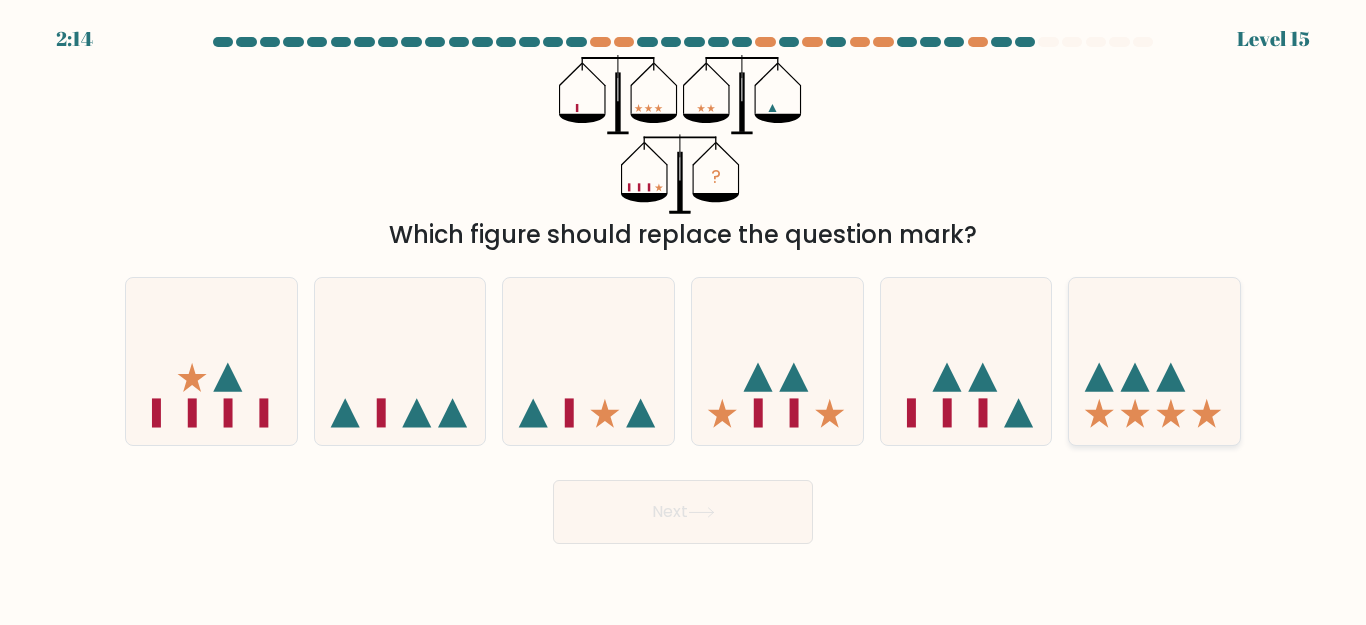 click at bounding box center (1154, 361) 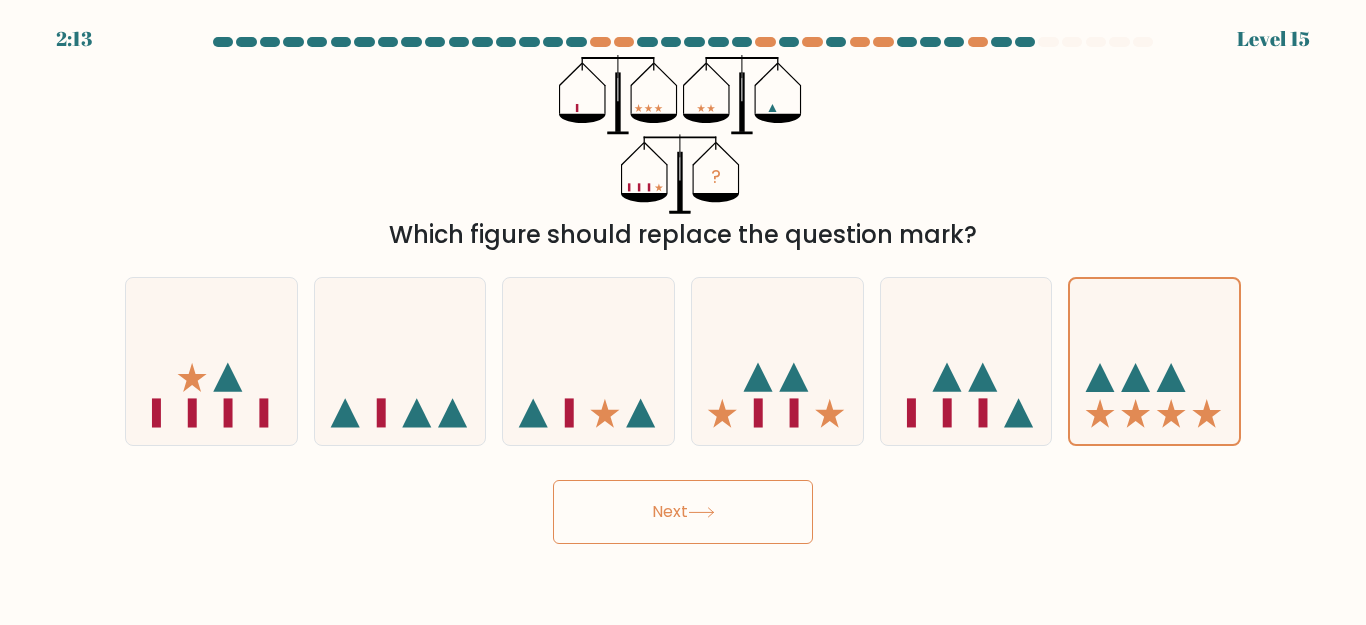 click at bounding box center [701, 512] 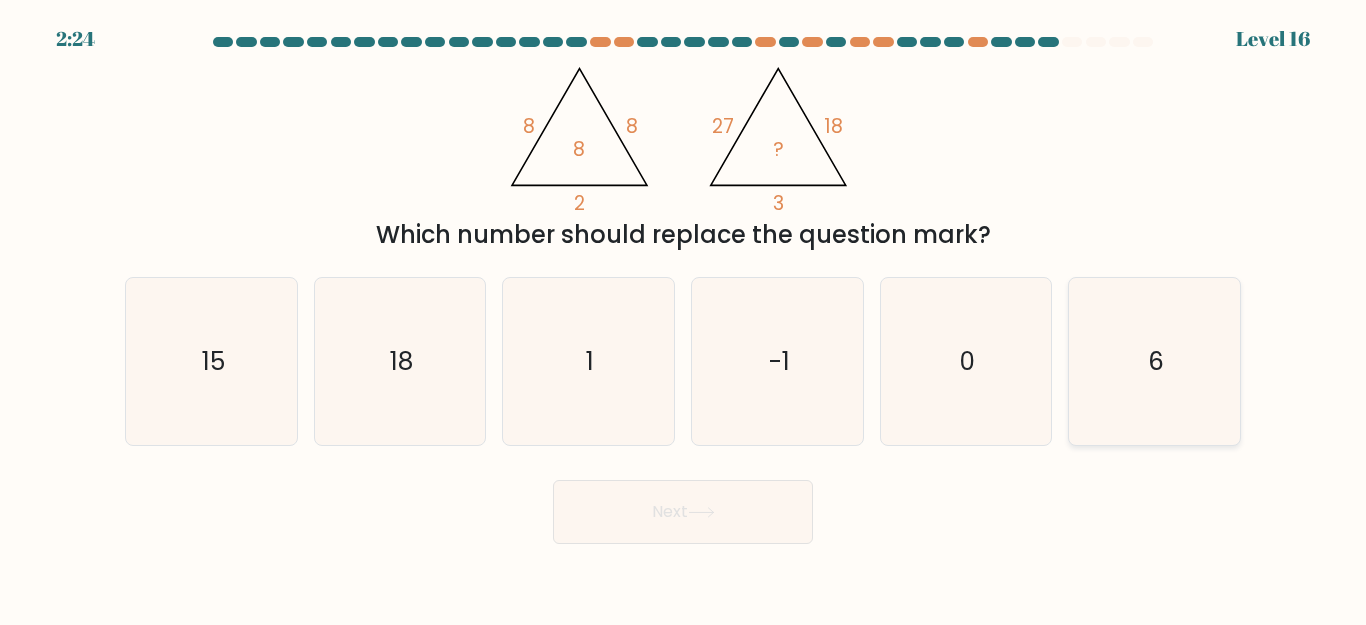 click on "6" at bounding box center [1154, 361] 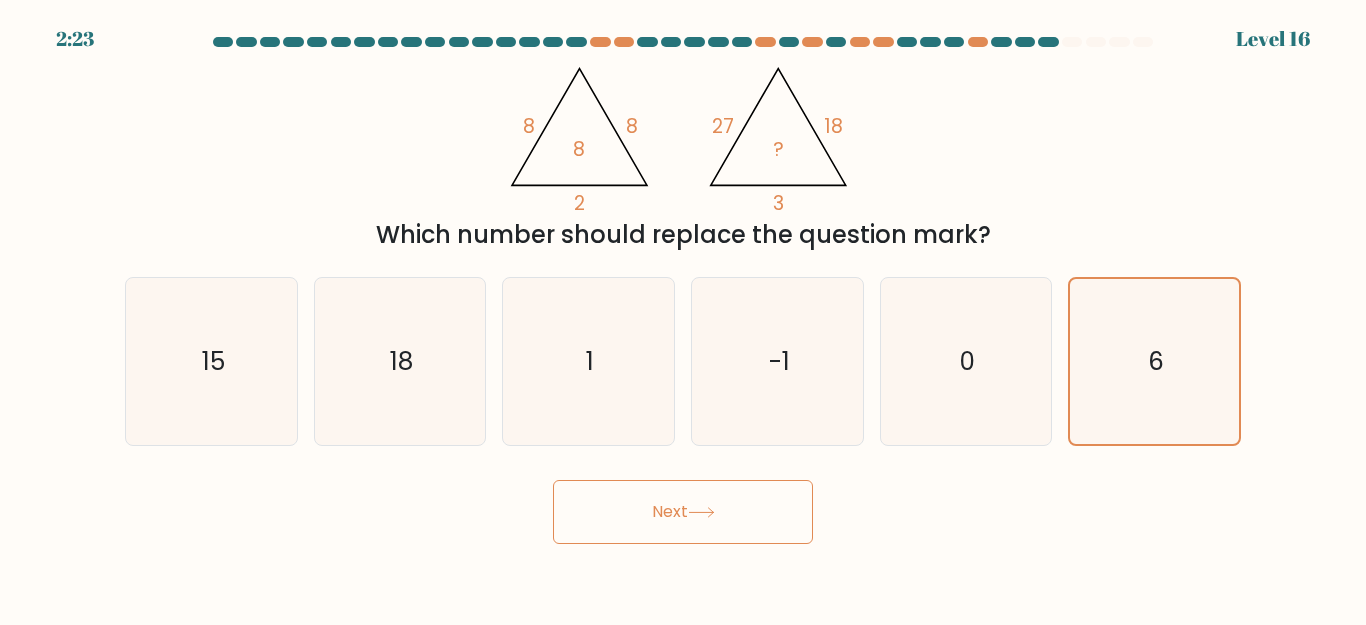 click on "Next" at bounding box center (683, 512) 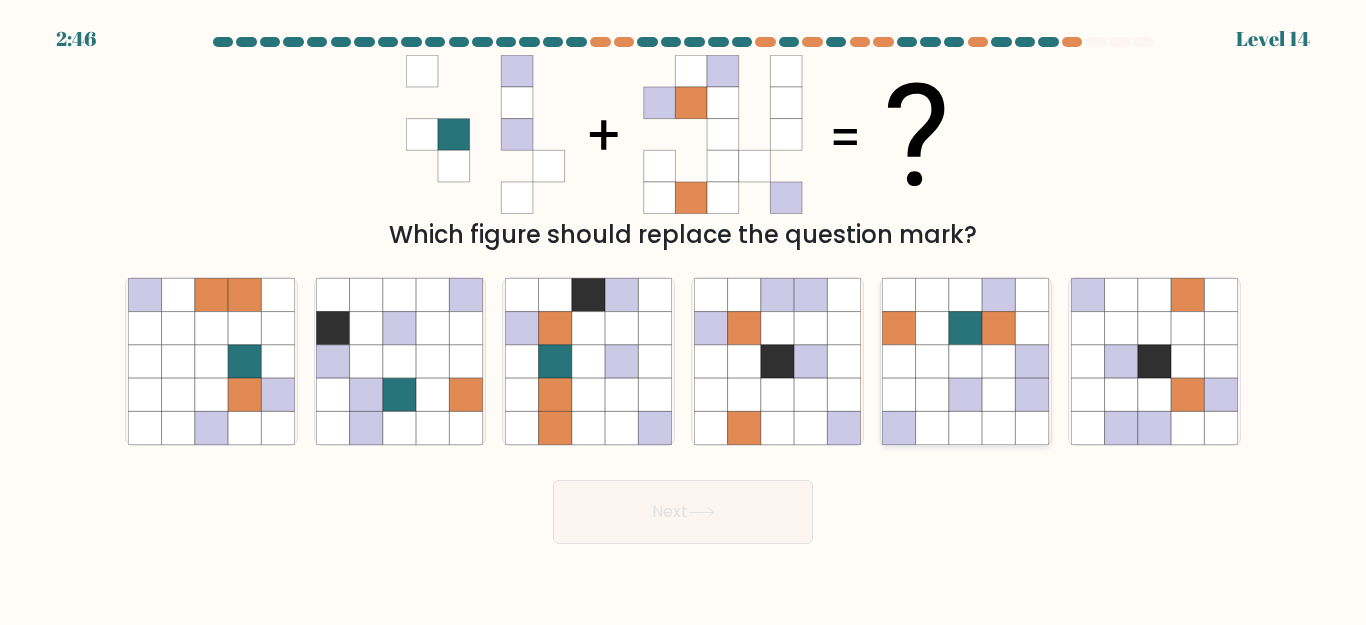 click at bounding box center [999, 394] 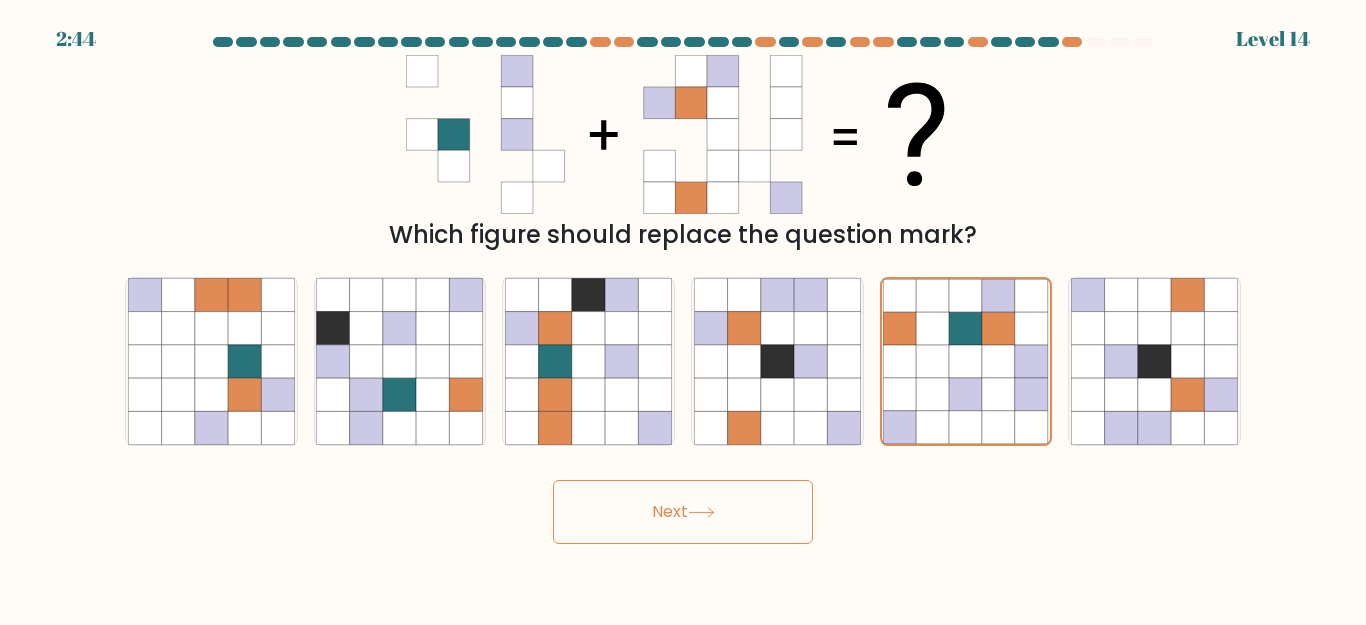 click on "Next" at bounding box center [683, 512] 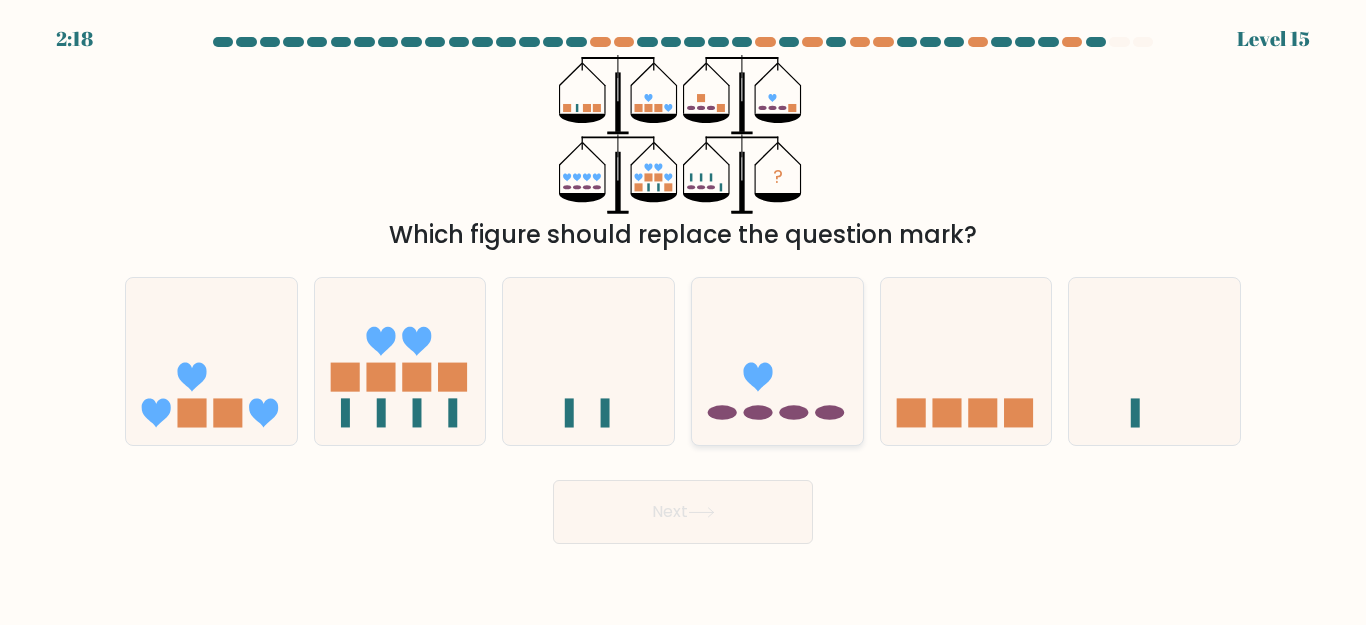 click at bounding box center (777, 361) 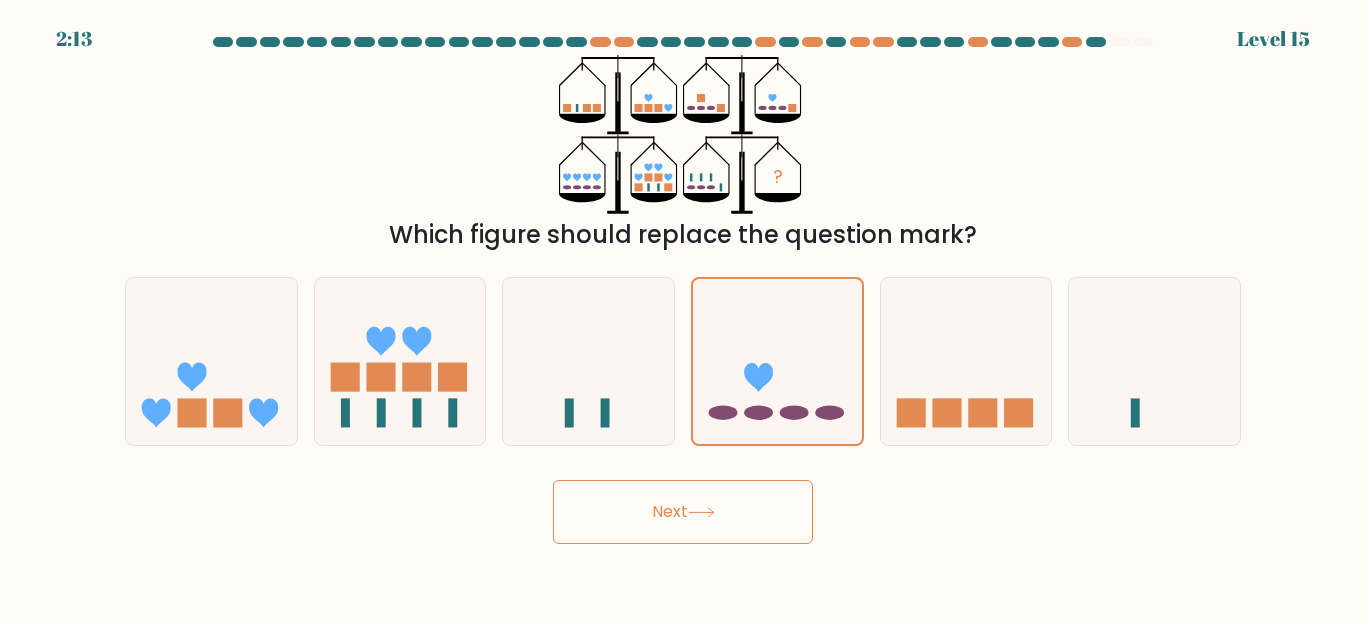 click on "Next" at bounding box center (683, 512) 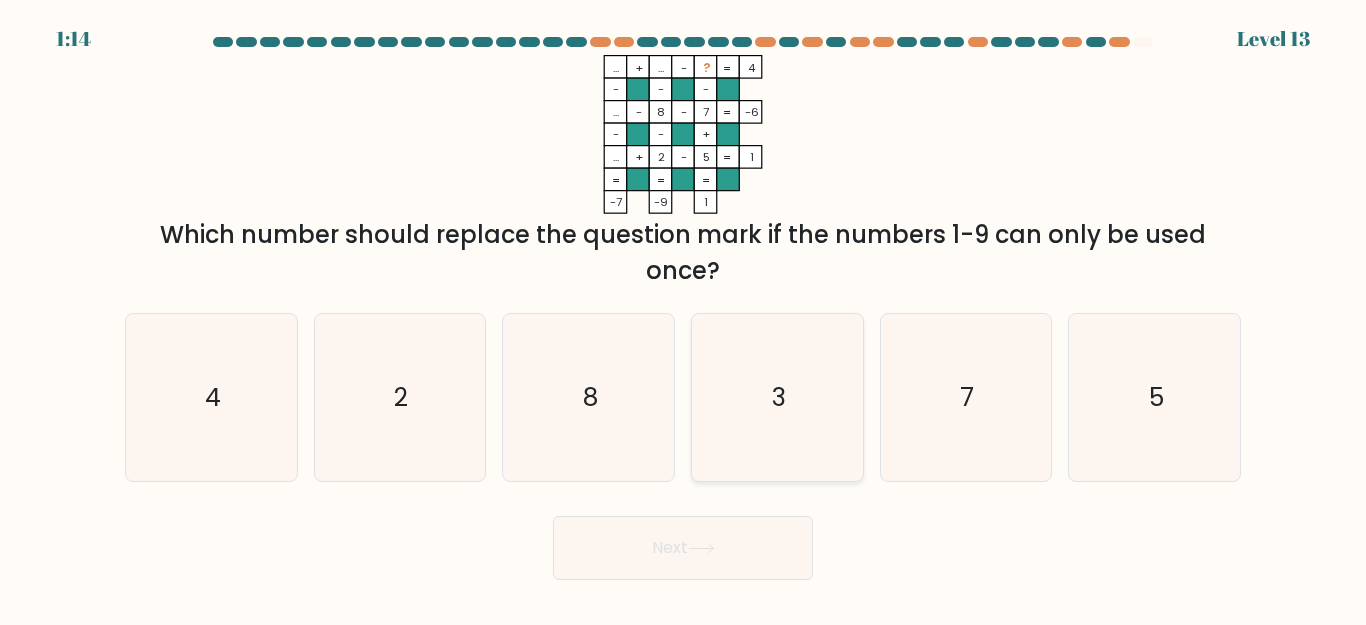 click on "3" at bounding box center [777, 397] 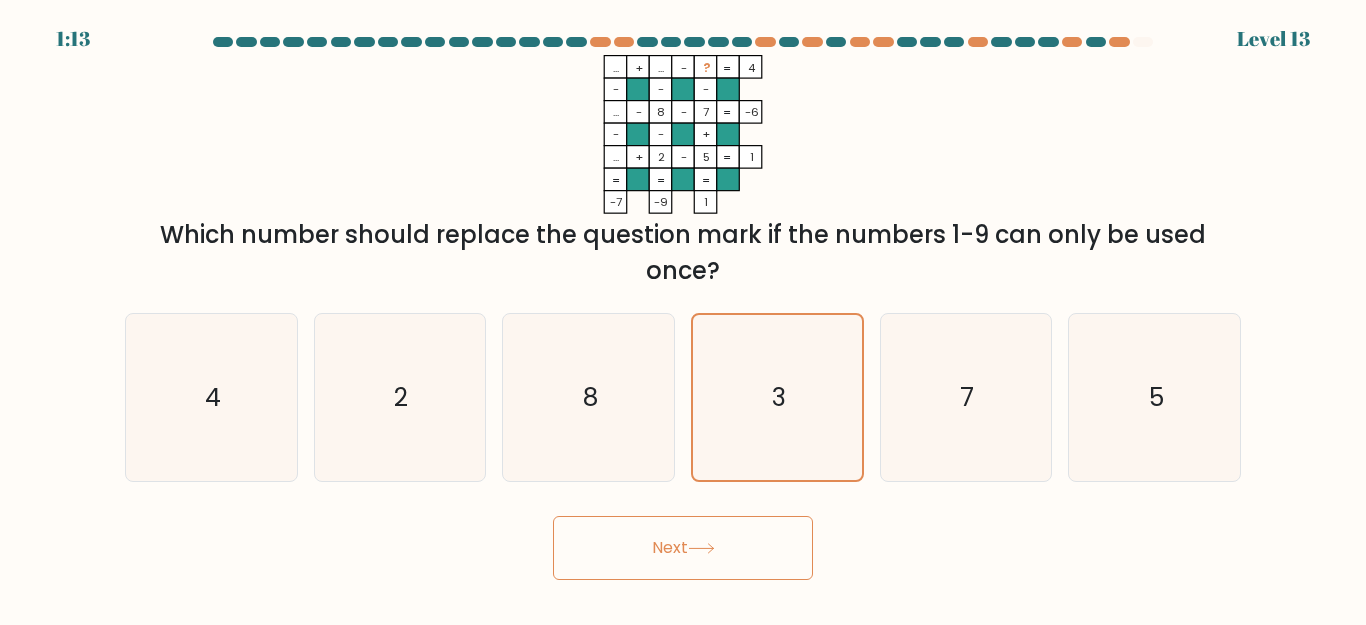 click on "Next" at bounding box center (683, 548) 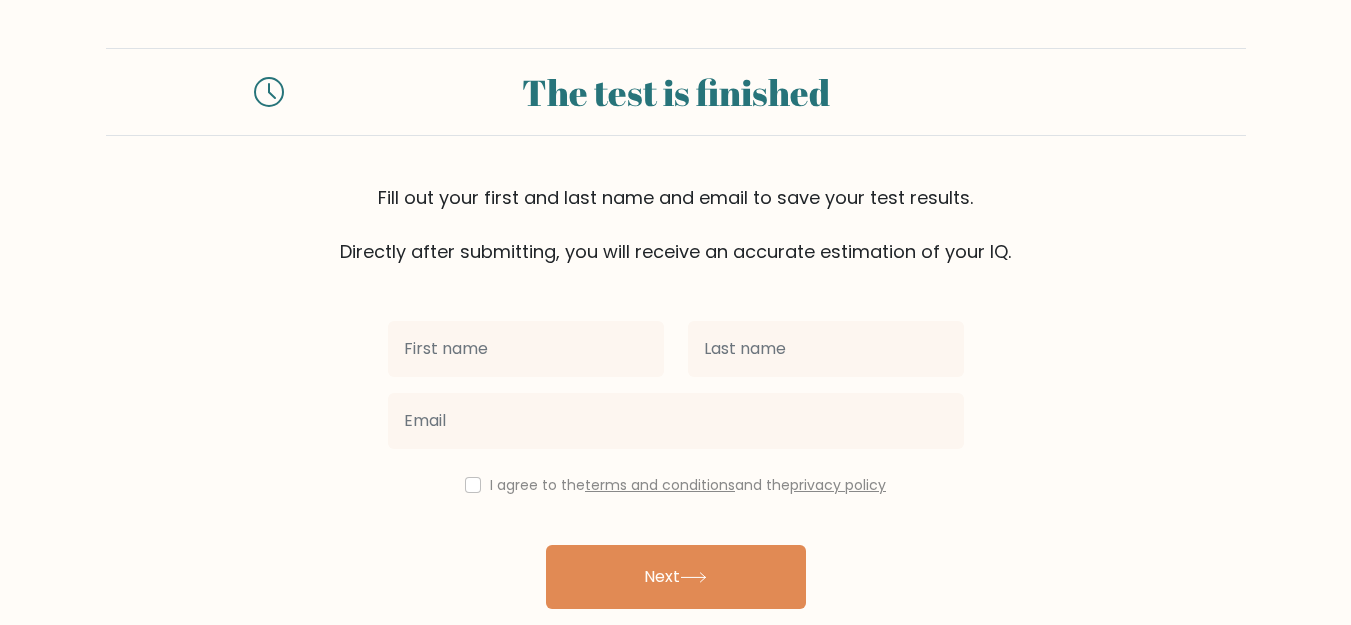 scroll, scrollTop: 0, scrollLeft: 0, axis: both 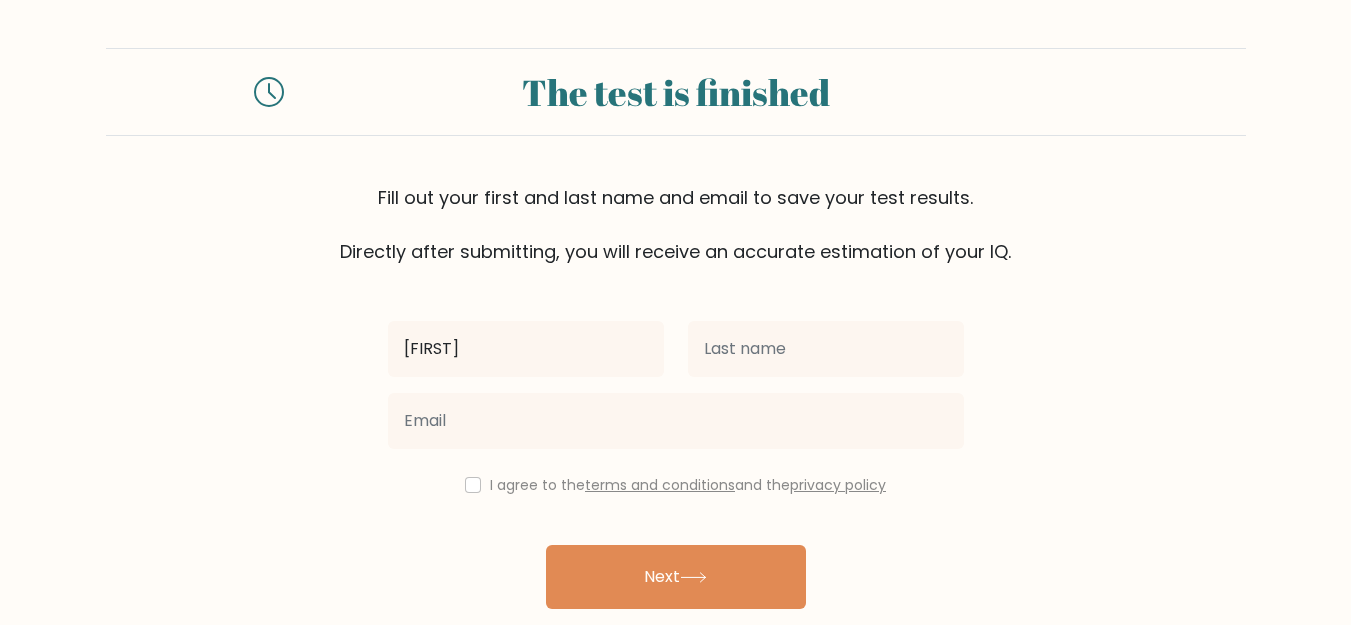 type on "[FIRST]" 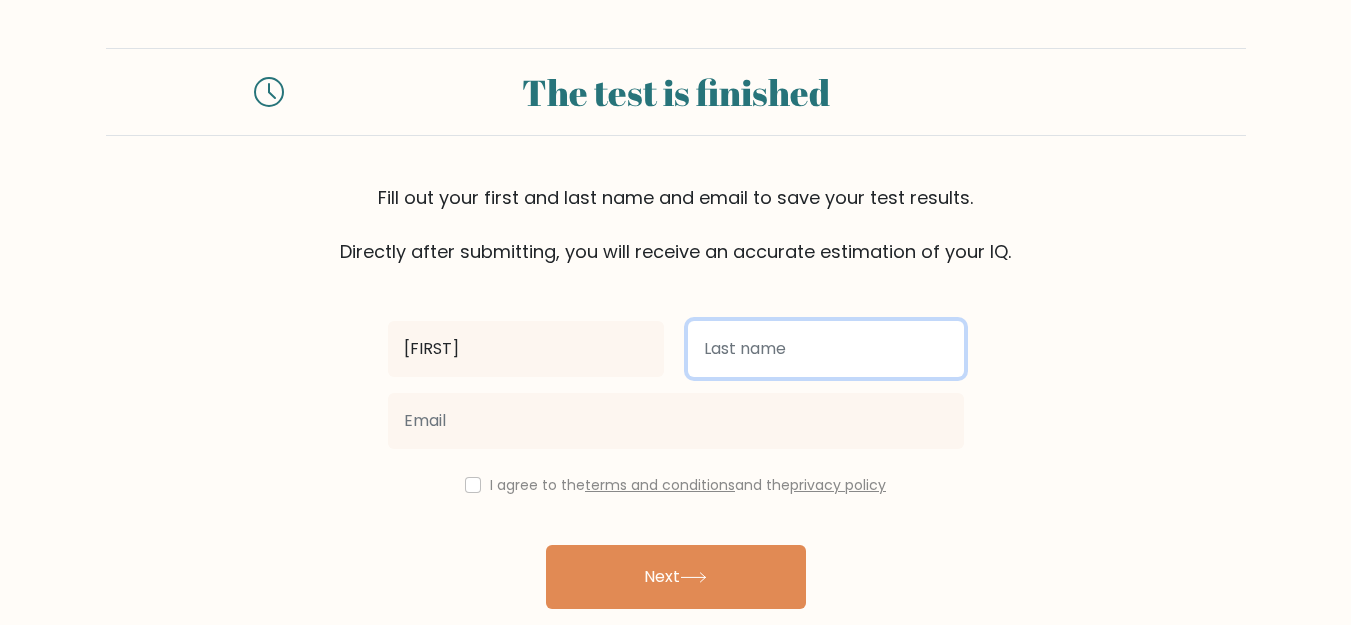 click at bounding box center (826, 349) 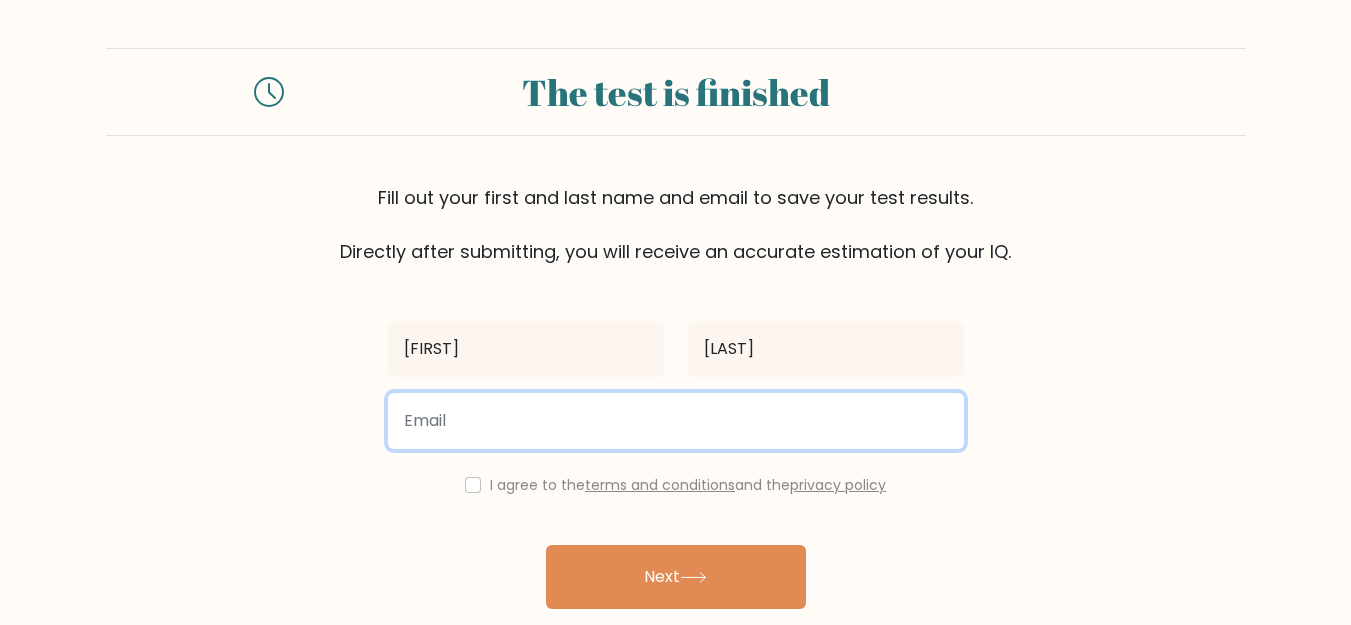 click at bounding box center (676, 421) 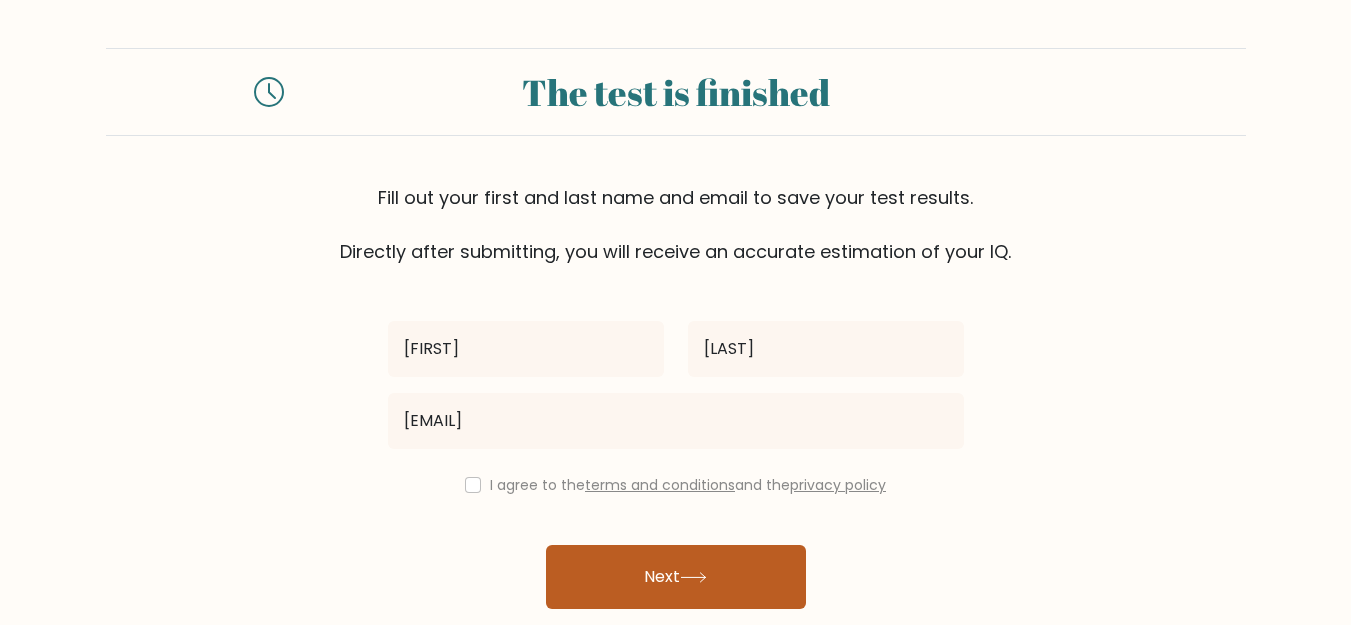 click on "Next" at bounding box center (676, 577) 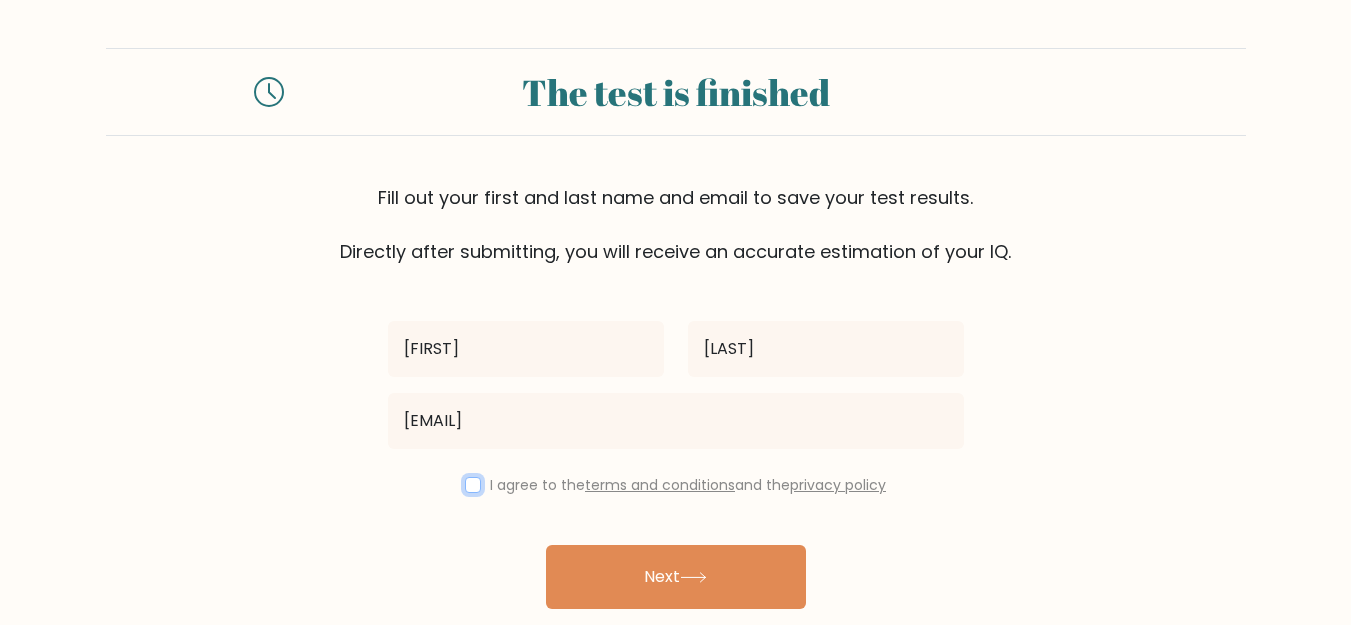 click at bounding box center [473, 485] 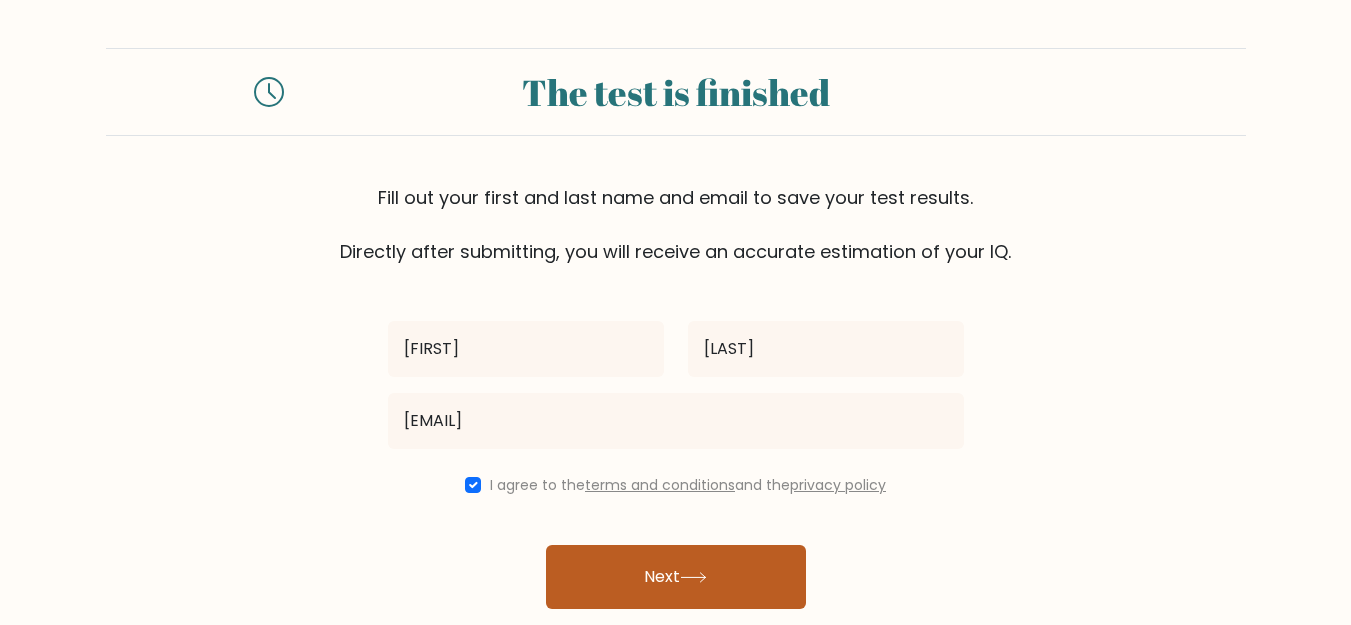 click on "Next" at bounding box center (676, 577) 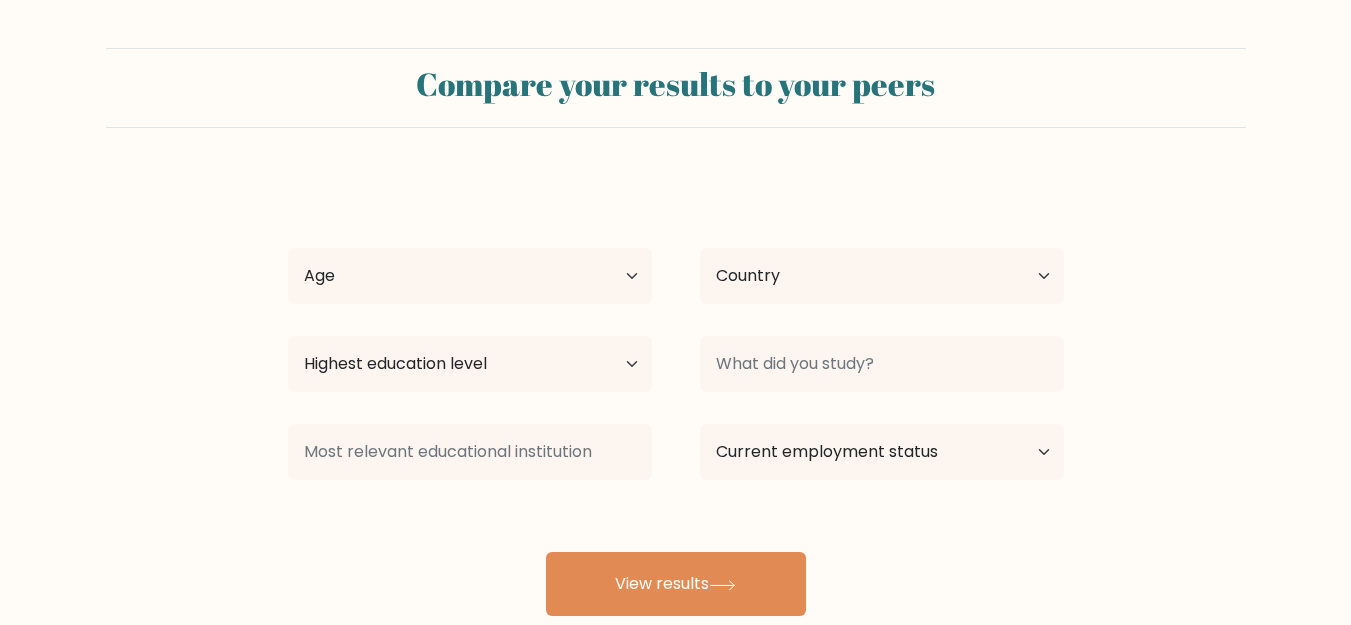 scroll, scrollTop: 0, scrollLeft: 0, axis: both 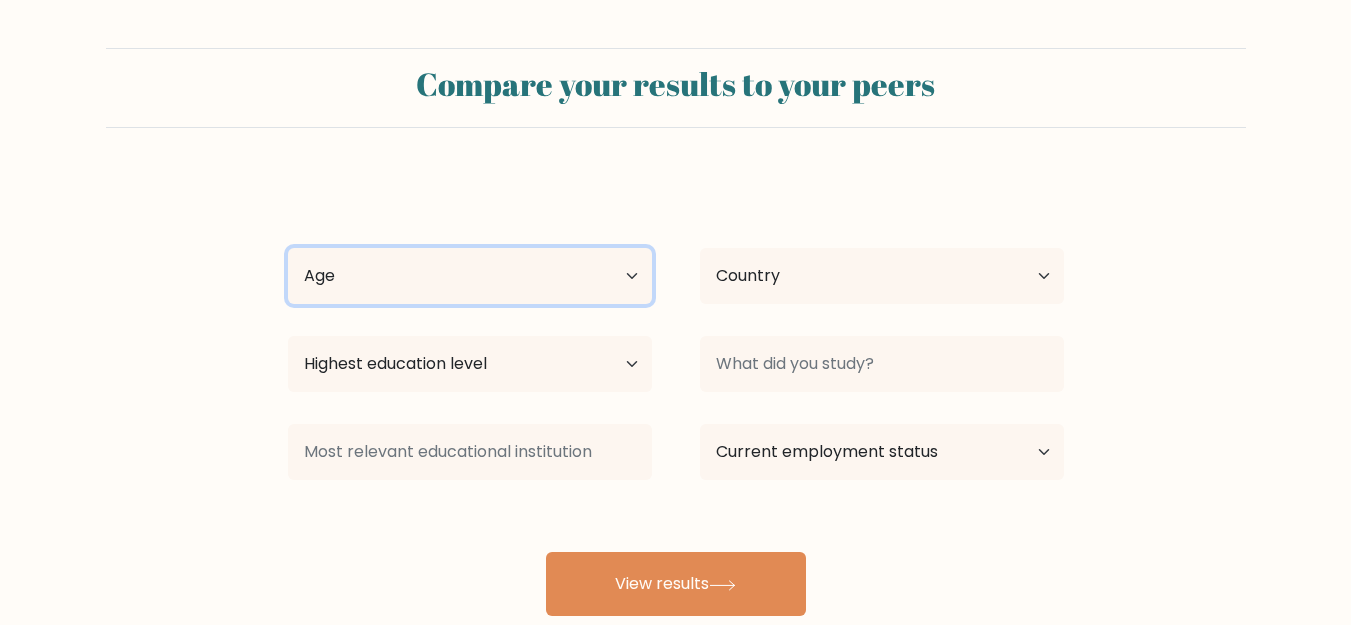 click on "Age
Under 18 years old
18-24 years old
25-34 years old
35-44 years old
45-54 years old
55-64 years old
65 years old and above" at bounding box center [470, 276] 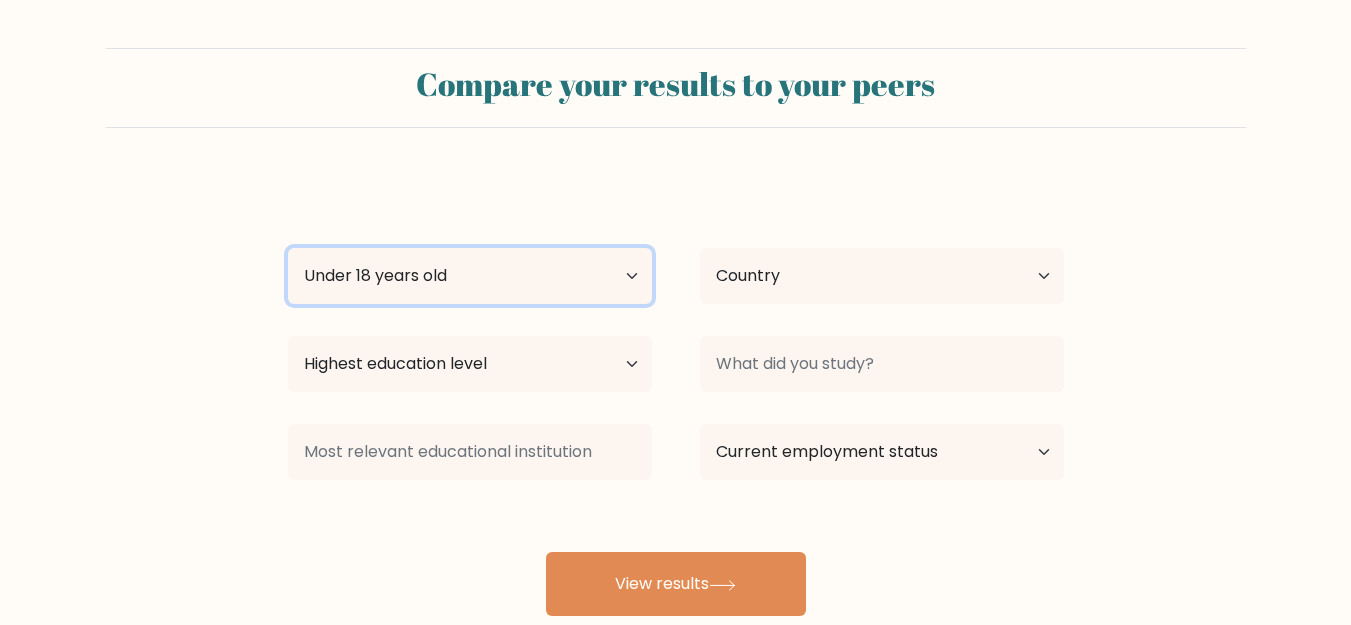 click on "Age
Under 18 years old
18-24 years old
25-34 years old
35-44 years old
45-54 years old
55-64 years old
65 years old and above" at bounding box center (470, 276) 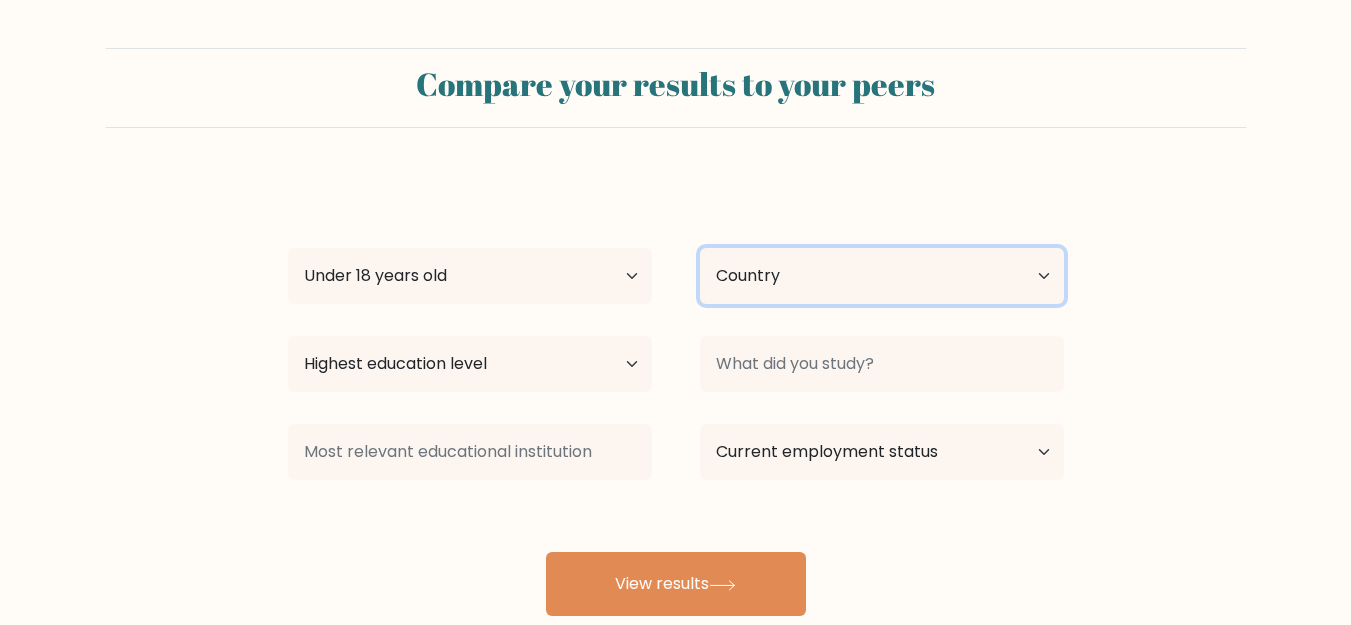 click on "Country
Afghanistan
Albania
Algeria
American Samoa
Andorra
Angola
Anguilla
Antarctica
Antigua and Barbuda
Argentina
Armenia
Aruba
Australia
Austria
Azerbaijan
Bahamas
Bahrain
Bangladesh
Barbados
Belarus
Belgium
Belize
Benin
Bermuda
Bhutan
Bolivia
Bonaire, Sint Eustatius and Saba
Bosnia and Herzegovina
Botswana
Bouvet Island
Brazil
British Indian Ocean Territory
Brunei
Bulgaria
Burkina Faso
Burundi
Cabo Verde
Cambodia
Cameroon
Canada
Cayman Islands
Central African Republic
Chad
Chile
China
Christmas Island
Cocos (Keeling) Islands
Colombia
Comoros
Congo
Congo (the Democratic Republic of the)
Cook Islands
Costa Rica
Côte d'Ivoire
Croatia
Cuba" at bounding box center [882, 276] 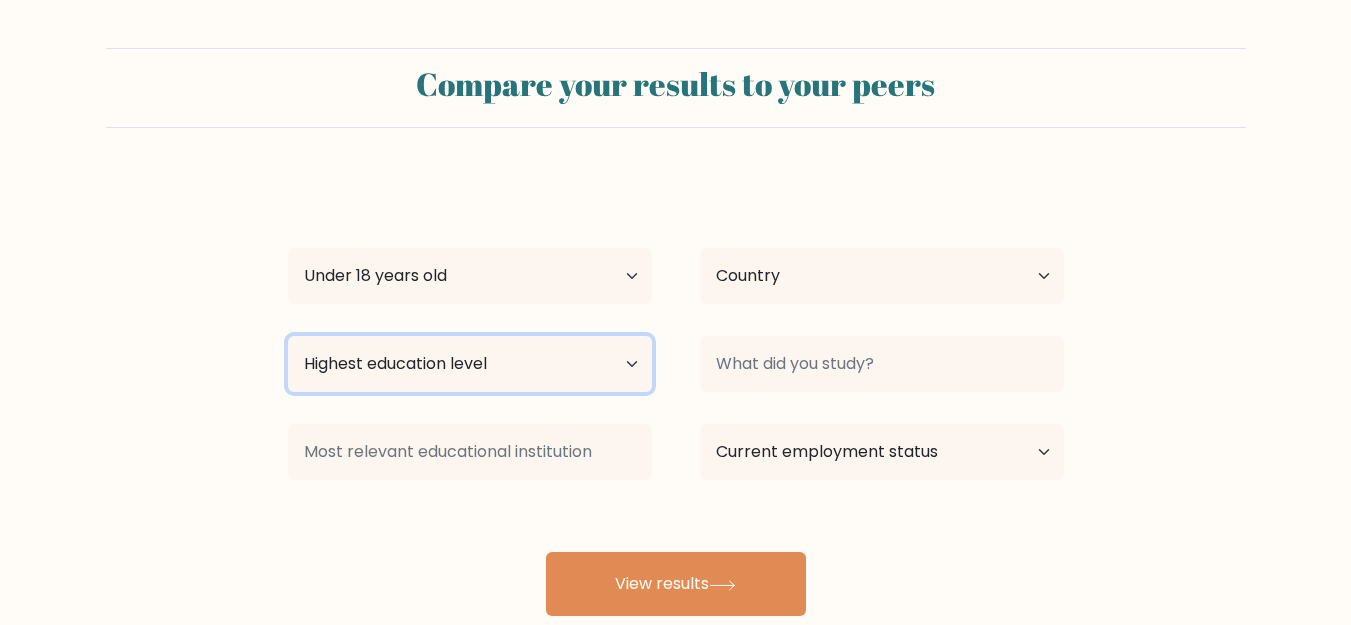 click on "Highest education level
No schooling
Primary
Lower Secondary
Upper Secondary
Occupation Specific
Bachelor's degree
Master's degree
Doctoral degree" at bounding box center (470, 364) 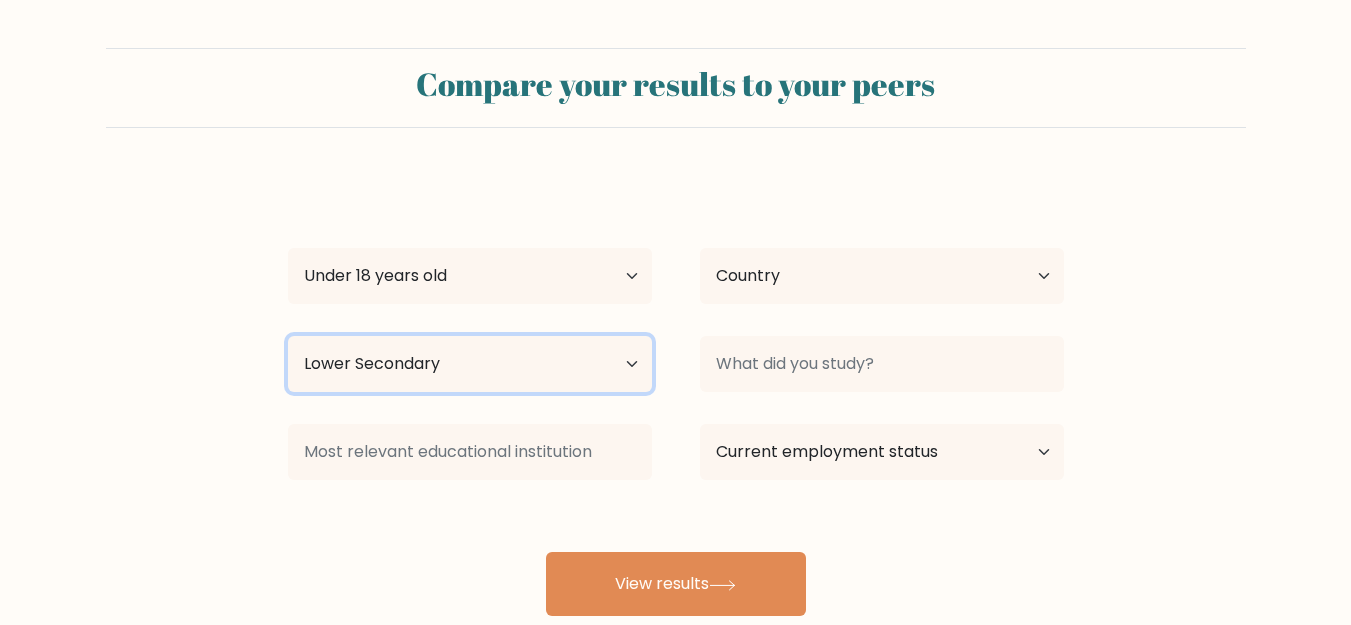 click on "Highest education level
No schooling
Primary
Lower Secondary
Upper Secondary
Occupation Specific
Bachelor's degree
Master's degree
Doctoral degree" at bounding box center (470, 364) 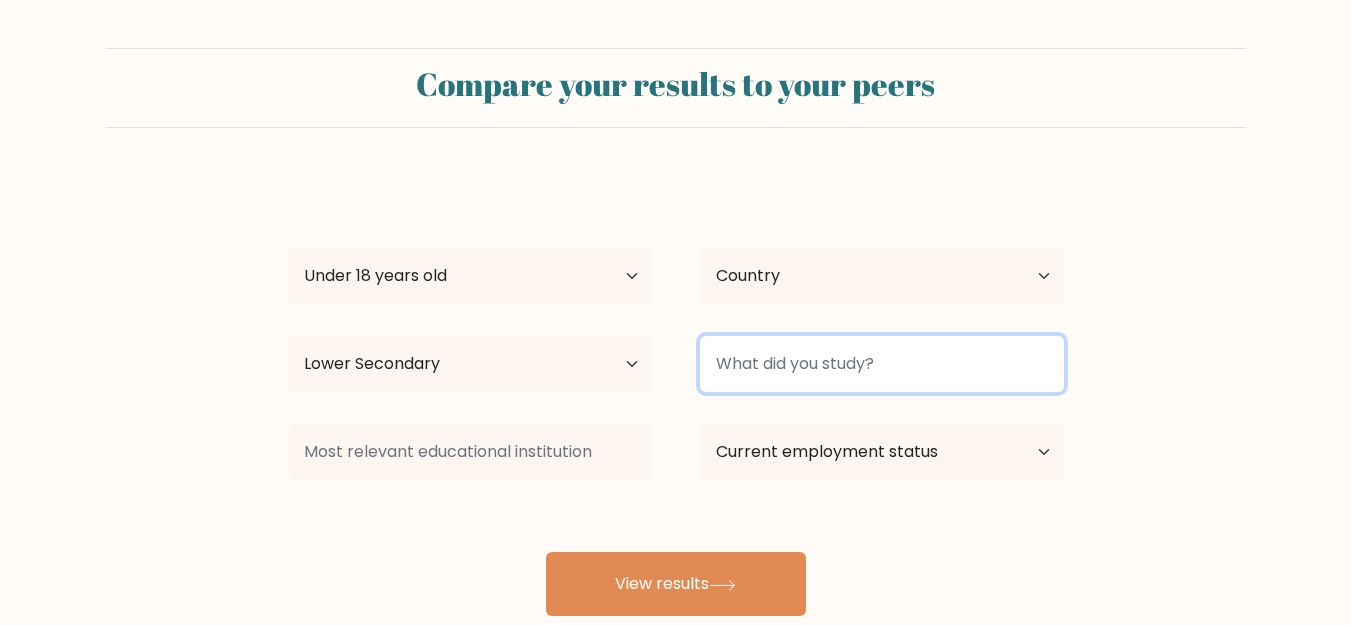 click at bounding box center [882, 364] 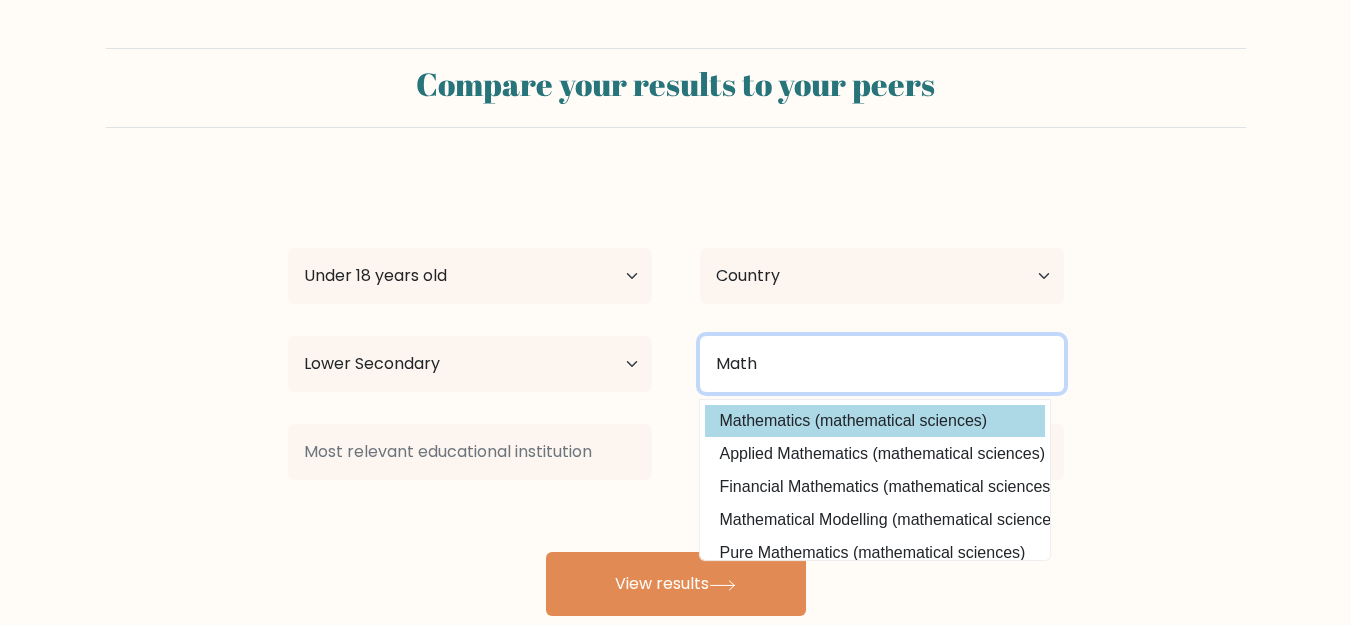 type on "Math" 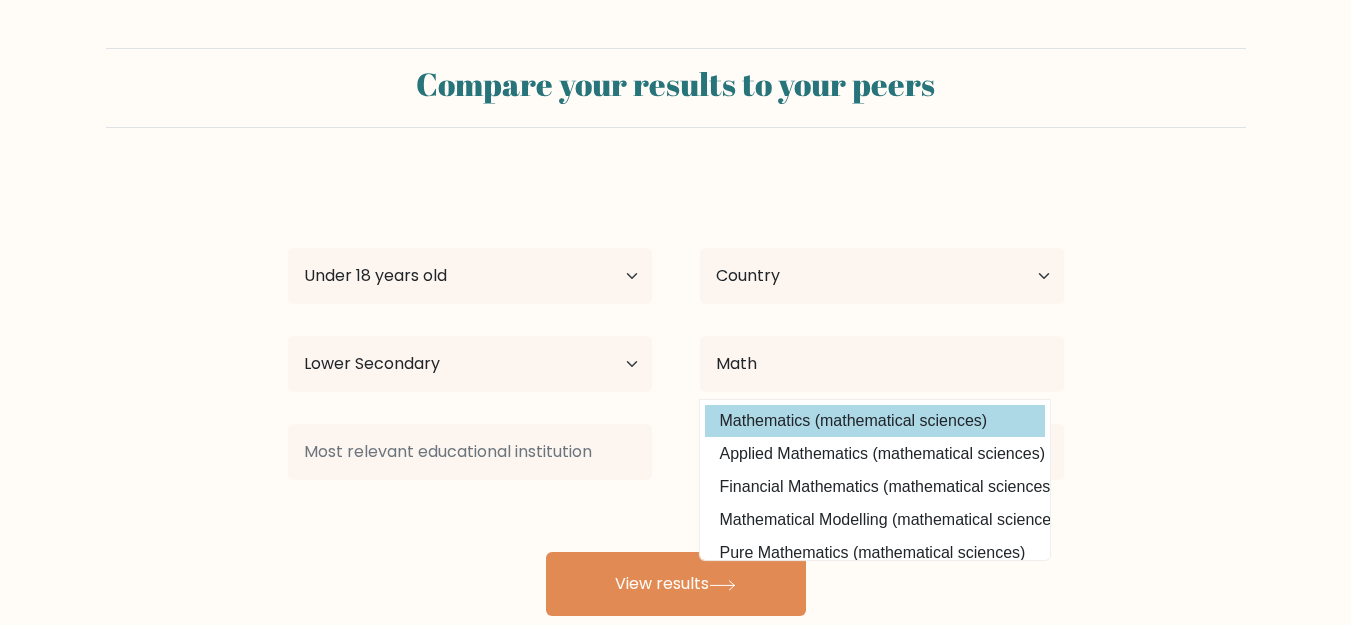 click on "Mathematics (mathematical sciences)" at bounding box center (875, 421) 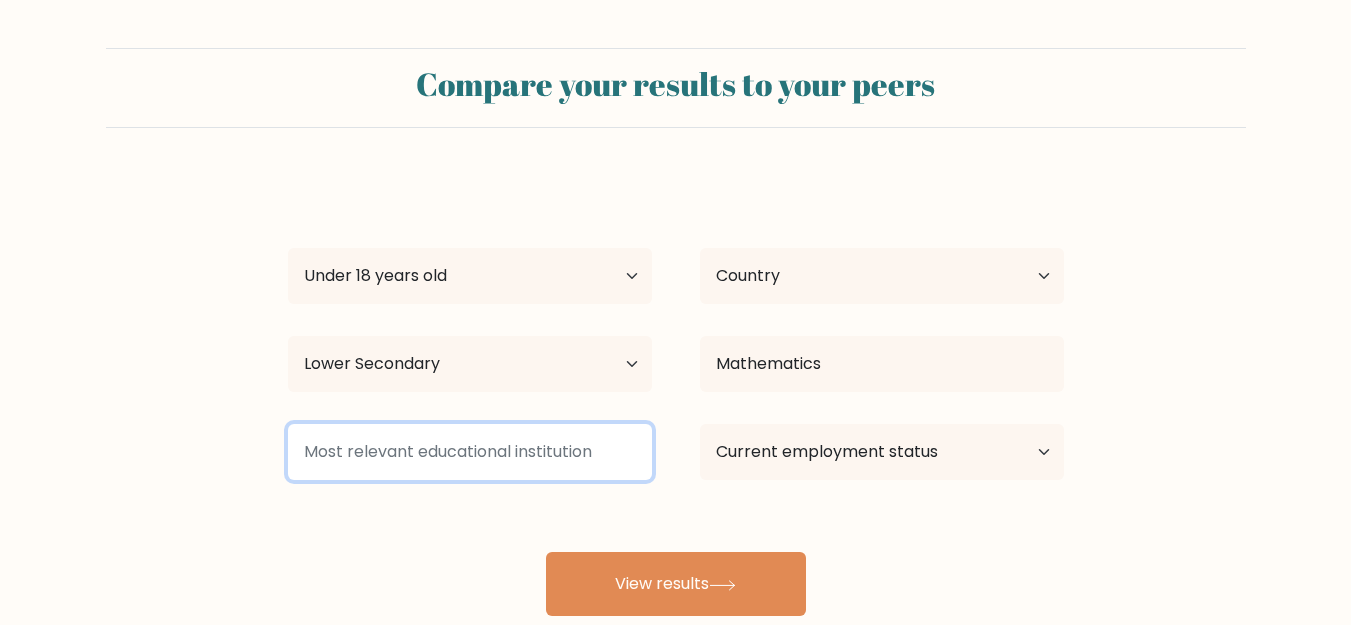 click at bounding box center [470, 452] 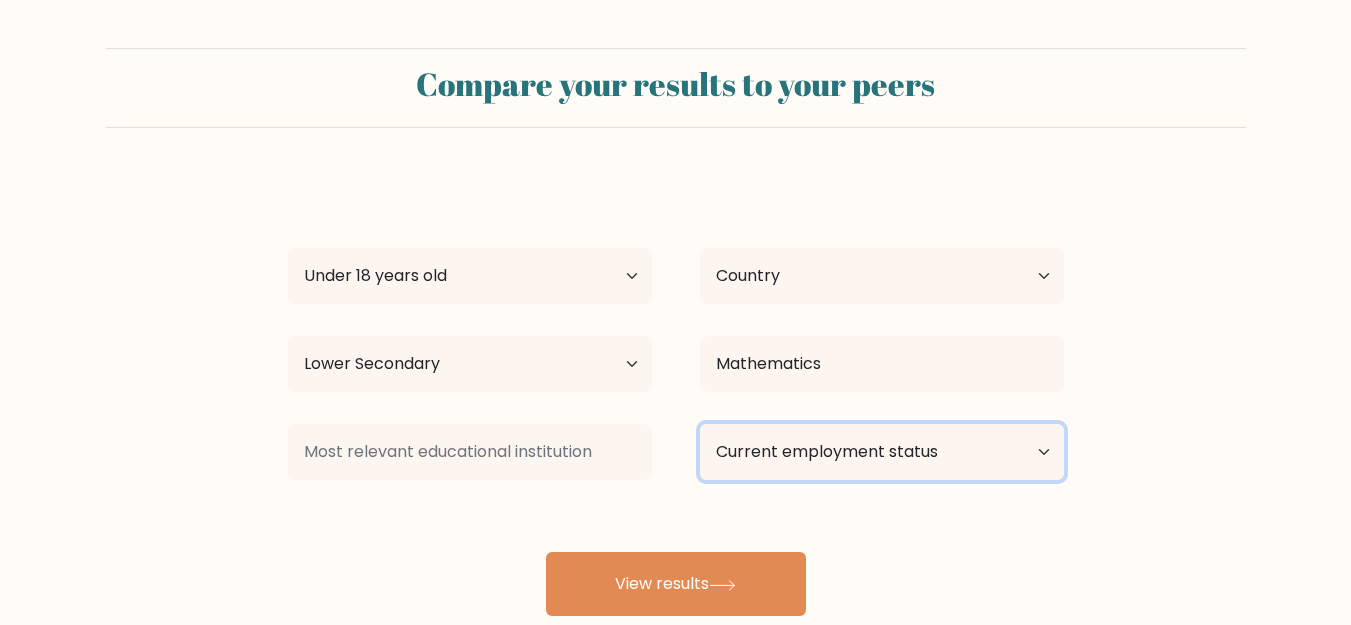 click on "Current employment status
Employed
Student
Retired
Other / prefer not to answer" at bounding box center [882, 452] 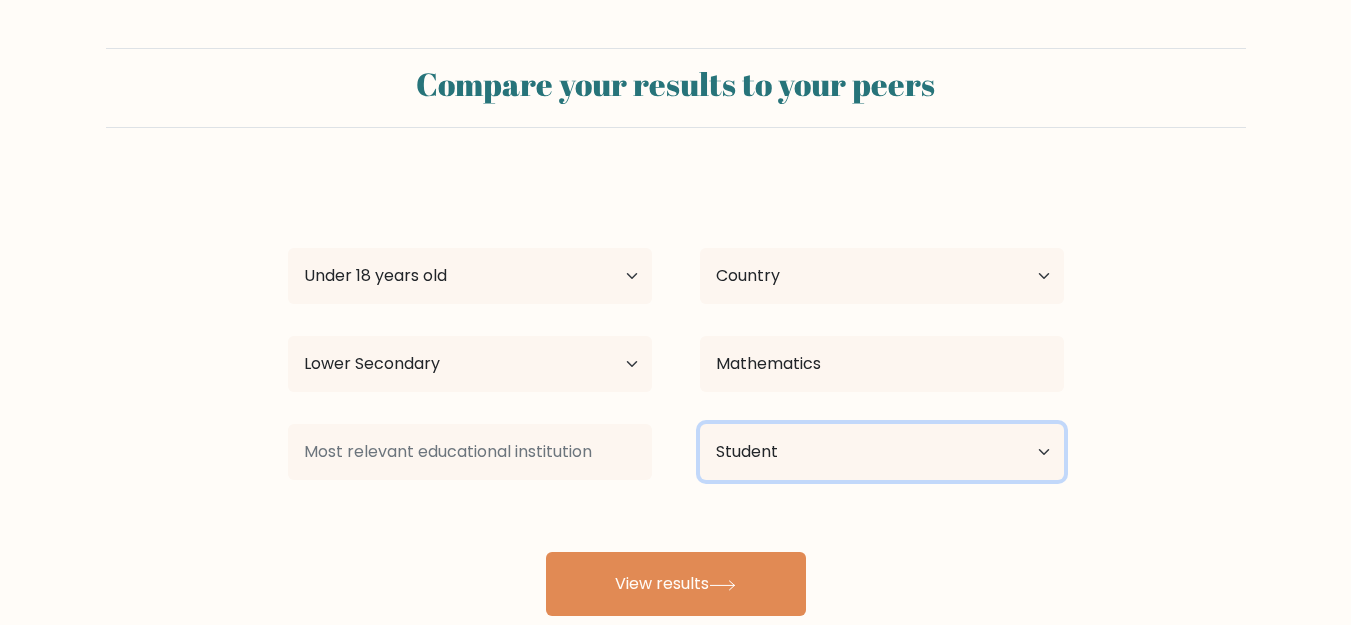 click on "Current employment status
Employed
Student
Retired
Other / prefer not to answer" at bounding box center (882, 452) 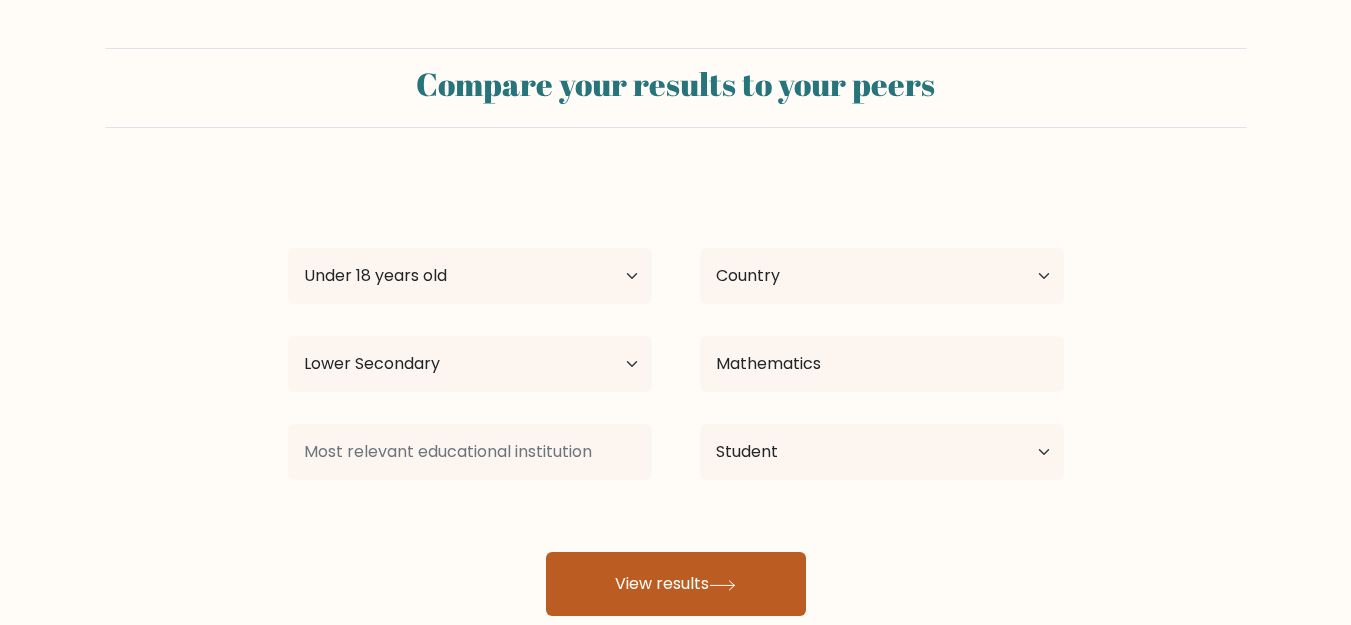 click on "View results" at bounding box center [676, 584] 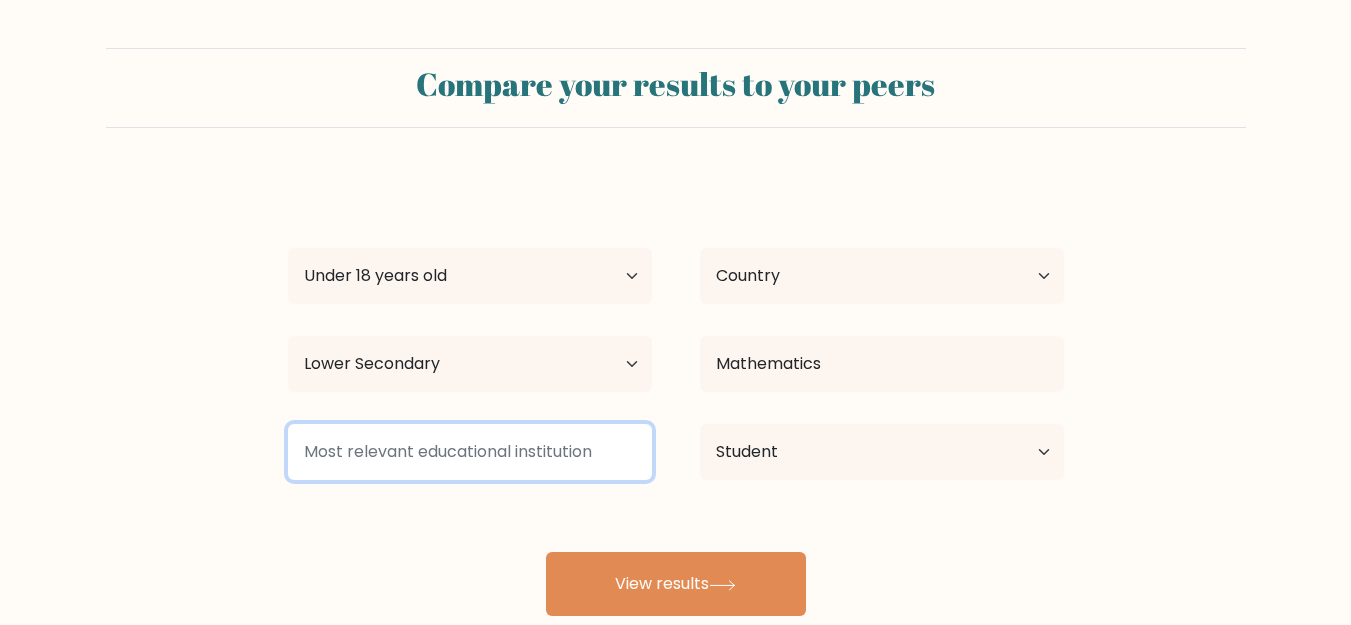click at bounding box center [470, 452] 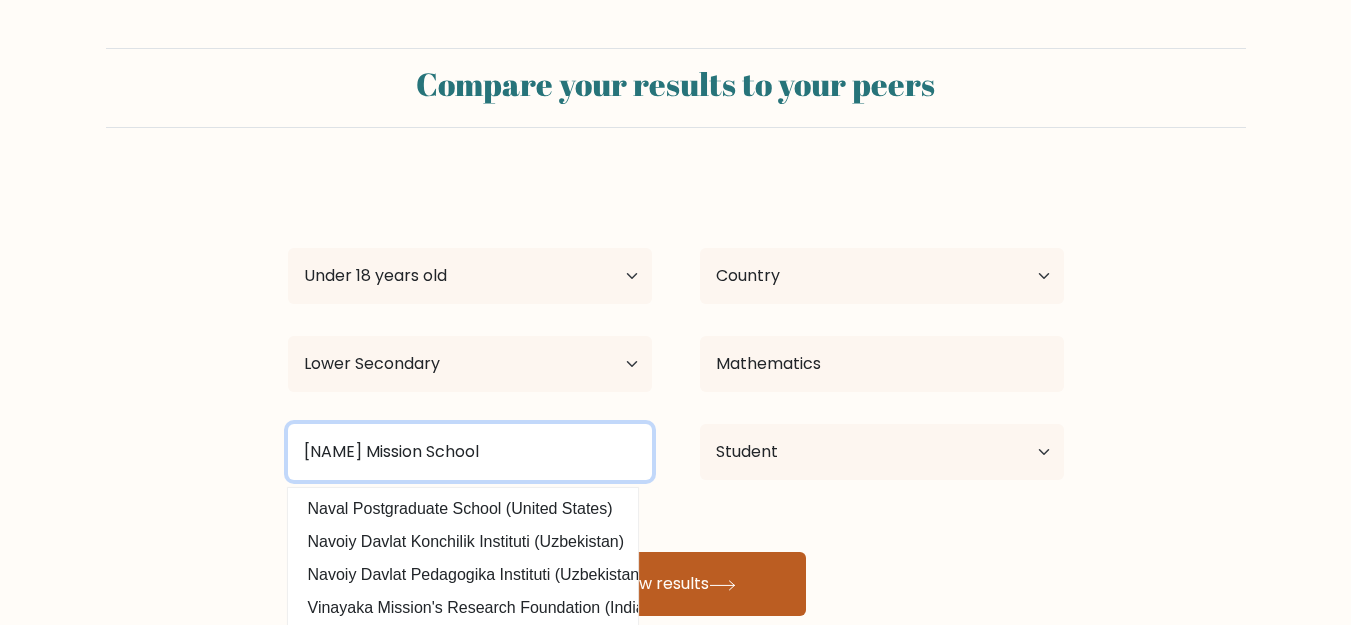 type on "Nav Jeevan Mission School" 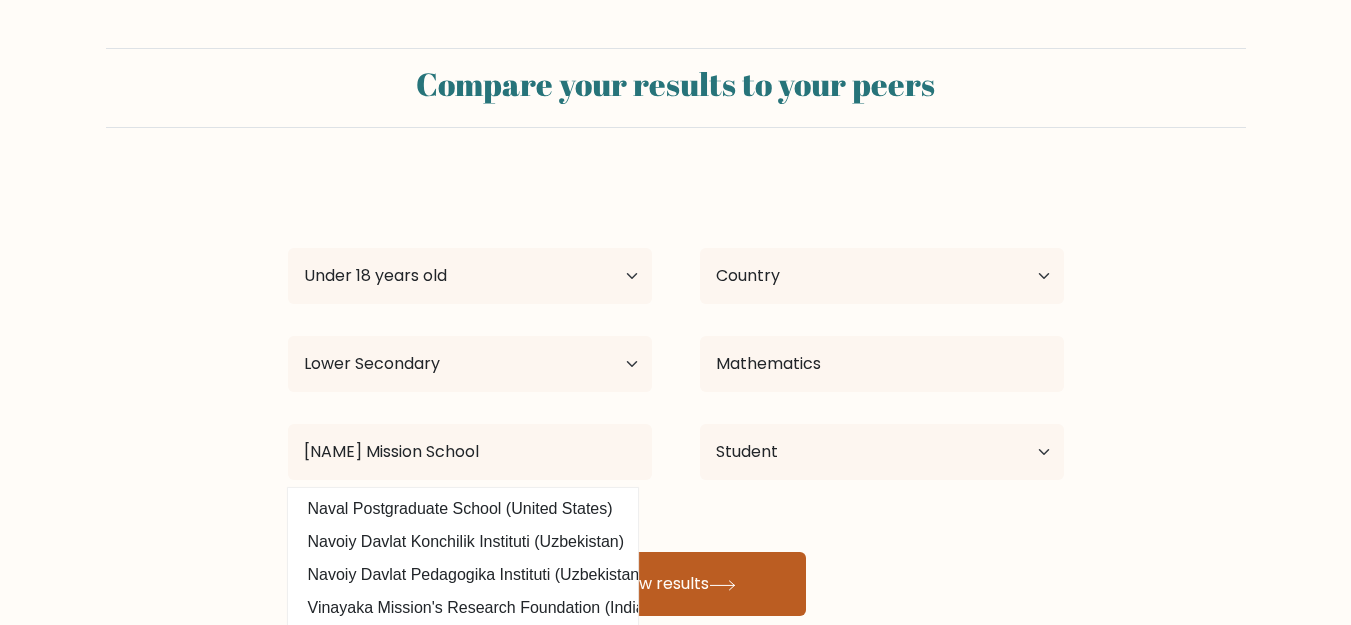 click on "View results" at bounding box center [676, 584] 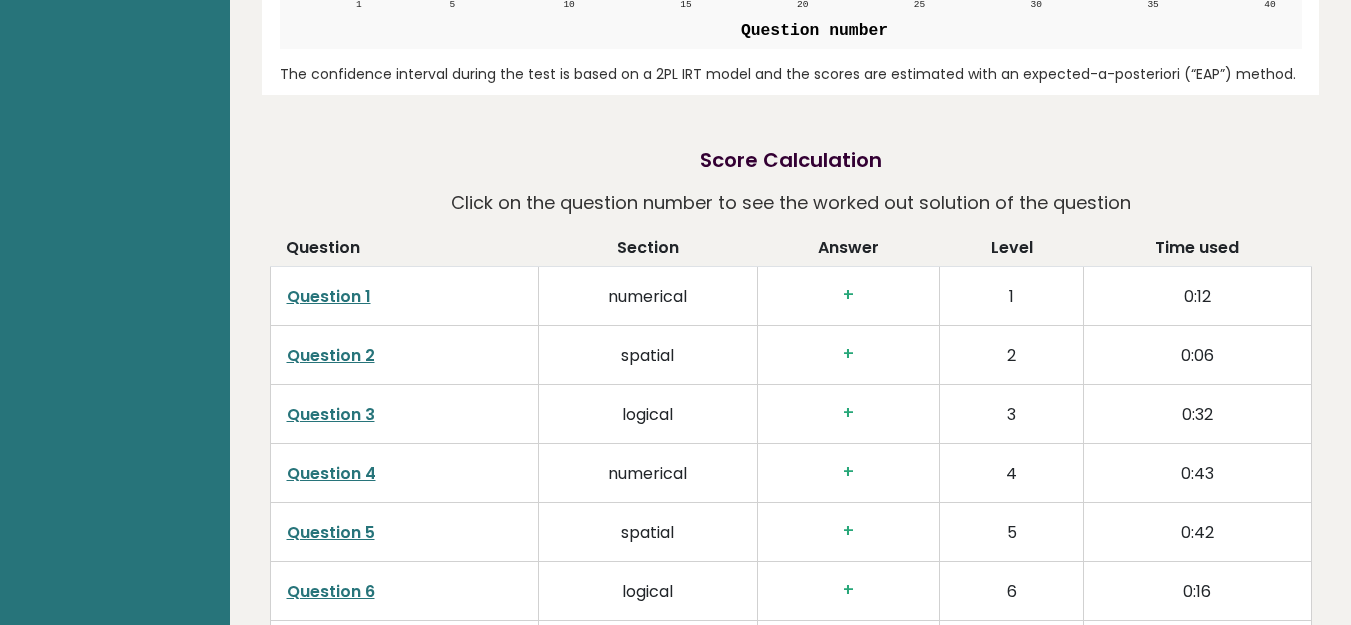 scroll, scrollTop: 3100, scrollLeft: 0, axis: vertical 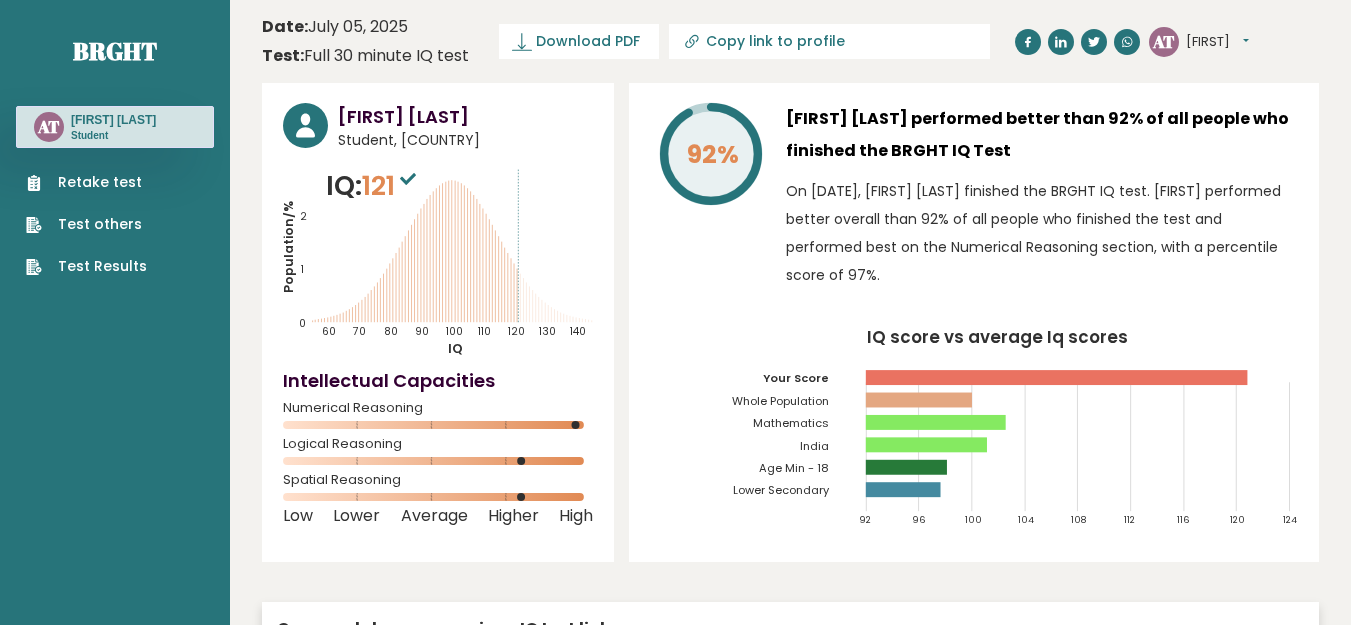 click on "Retake test" at bounding box center (86, 182) 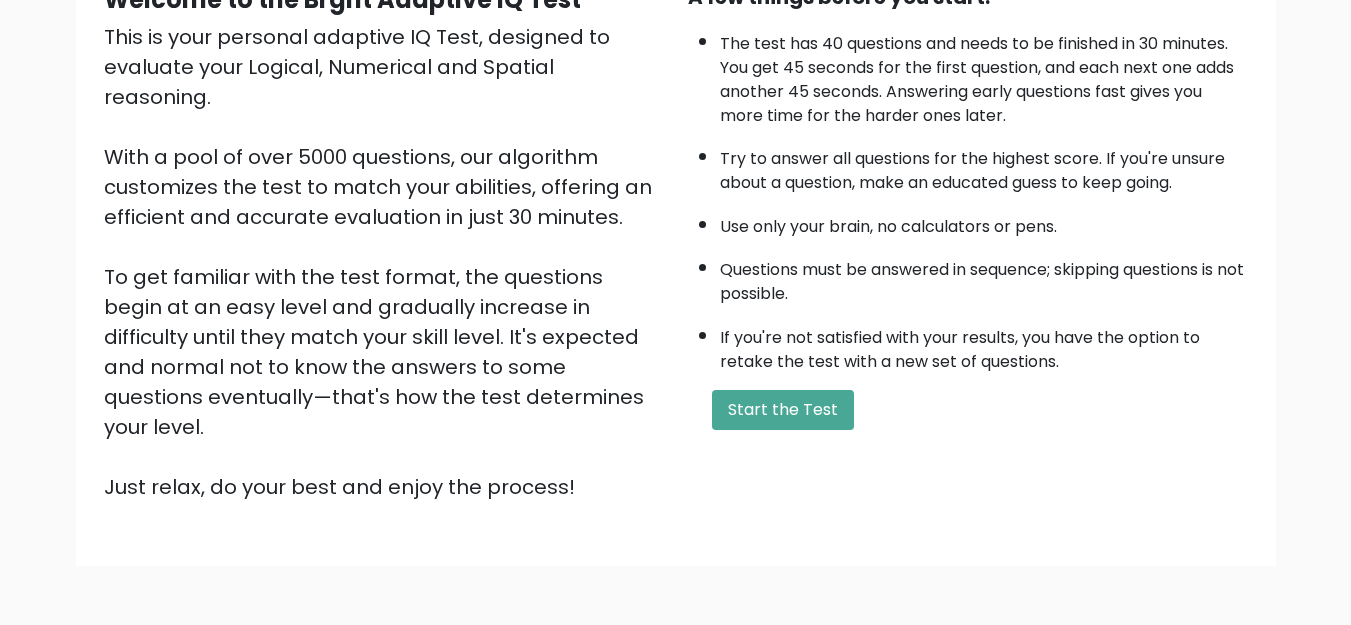 scroll, scrollTop: 291, scrollLeft: 0, axis: vertical 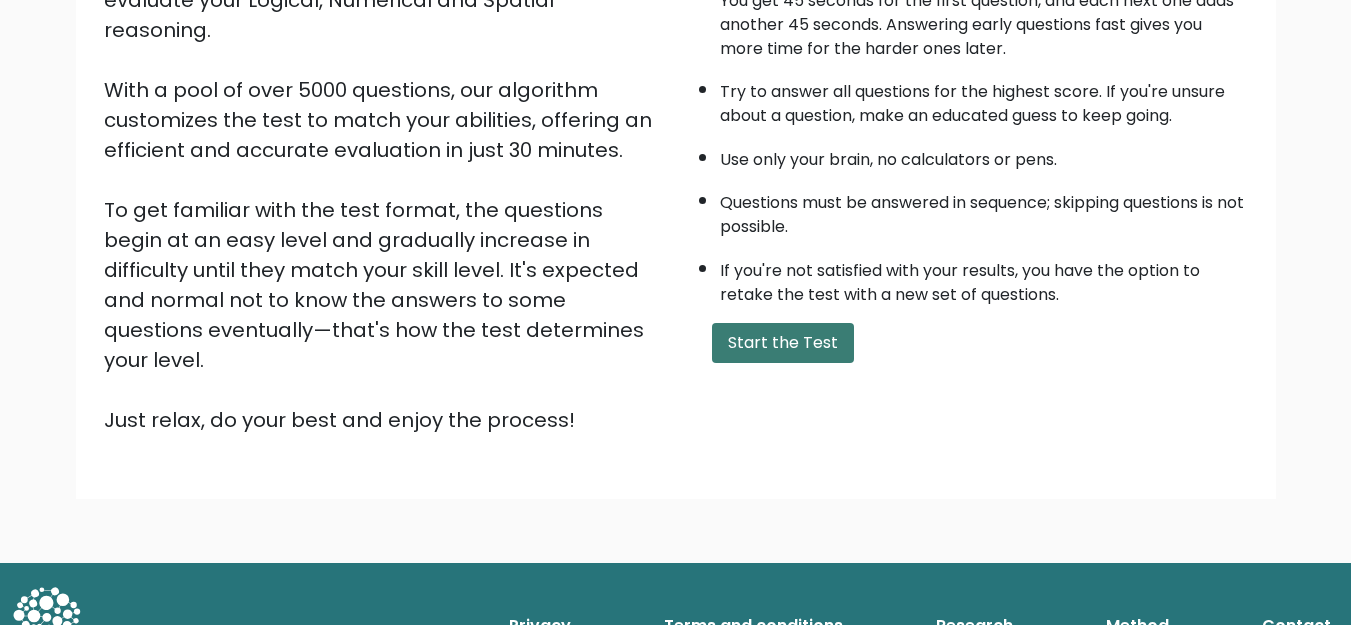 click on "Start the Test" at bounding box center (783, 343) 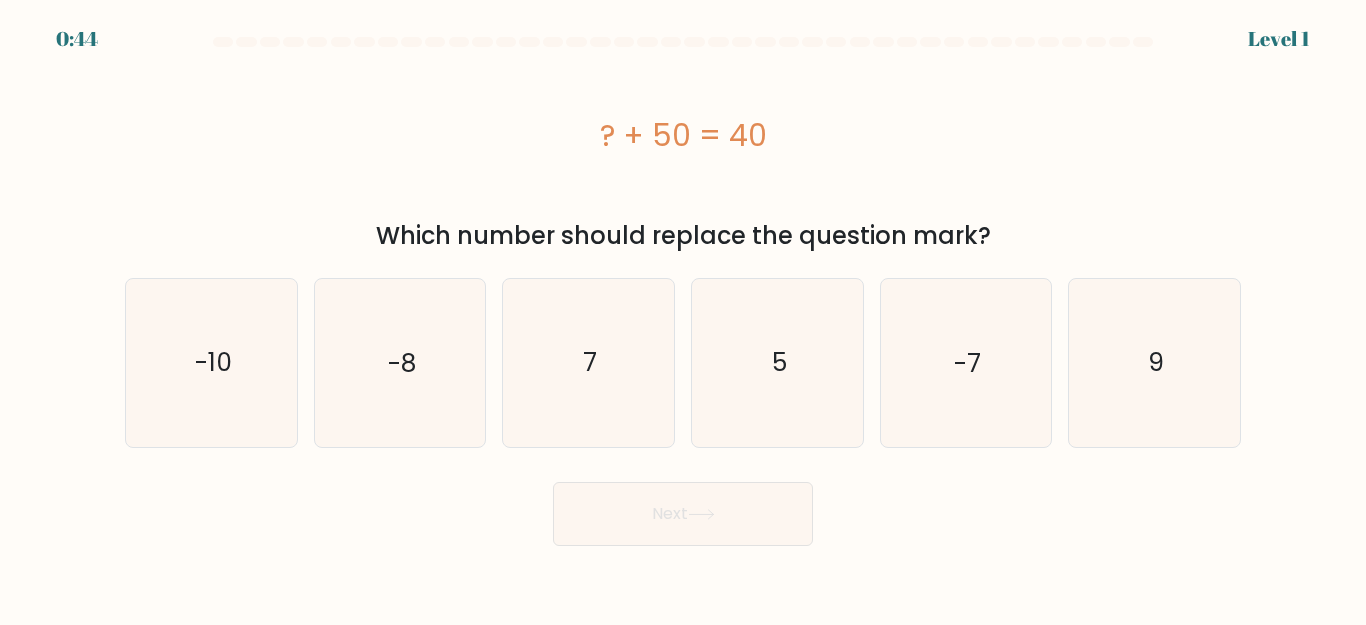 scroll, scrollTop: 0, scrollLeft: 0, axis: both 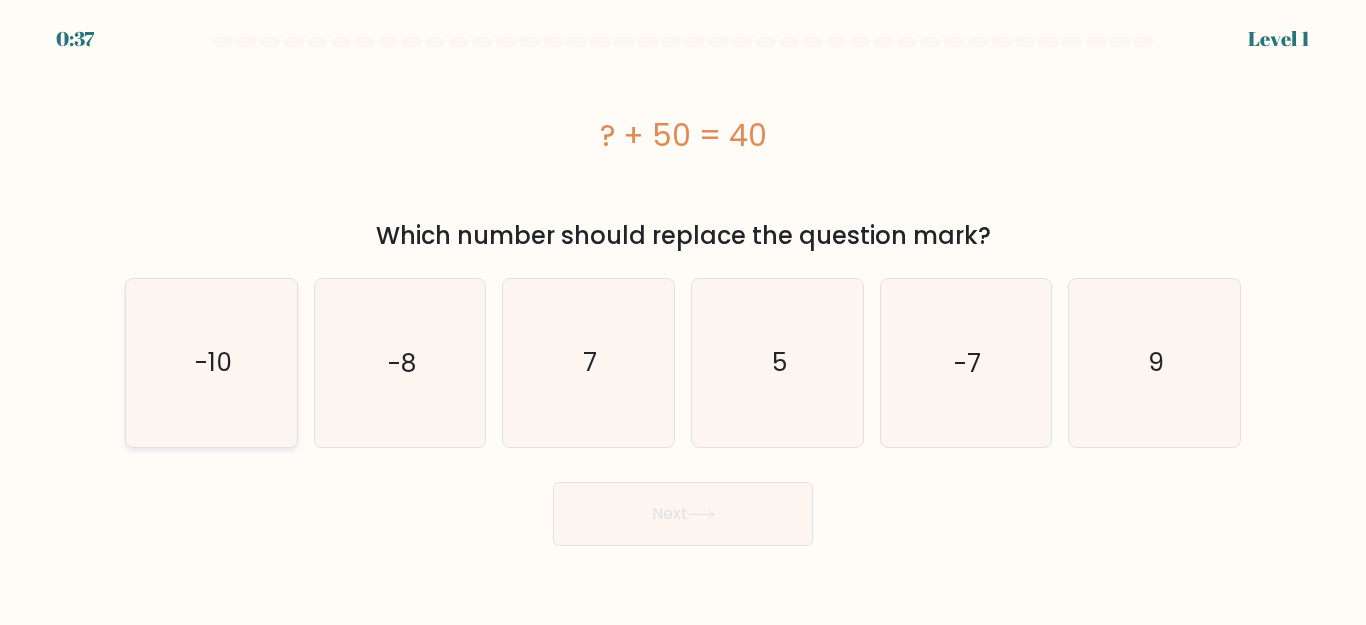 click on "-10" at bounding box center (212, 362) 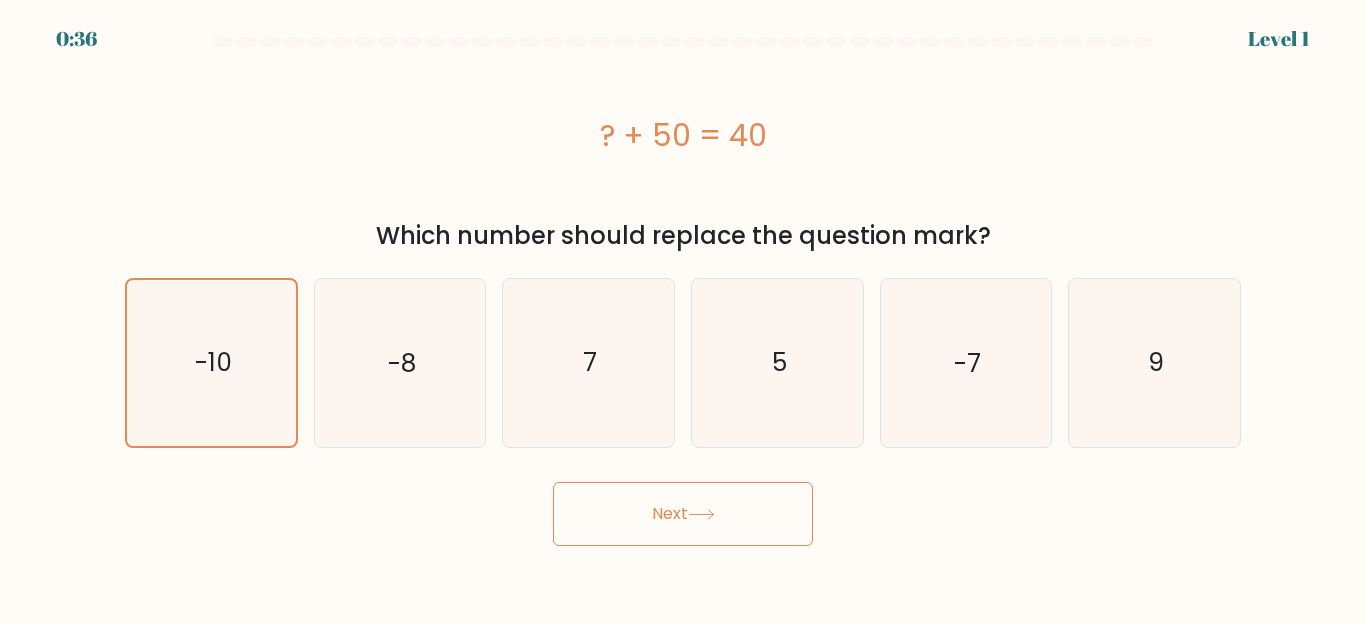 click on "Next" at bounding box center [683, 514] 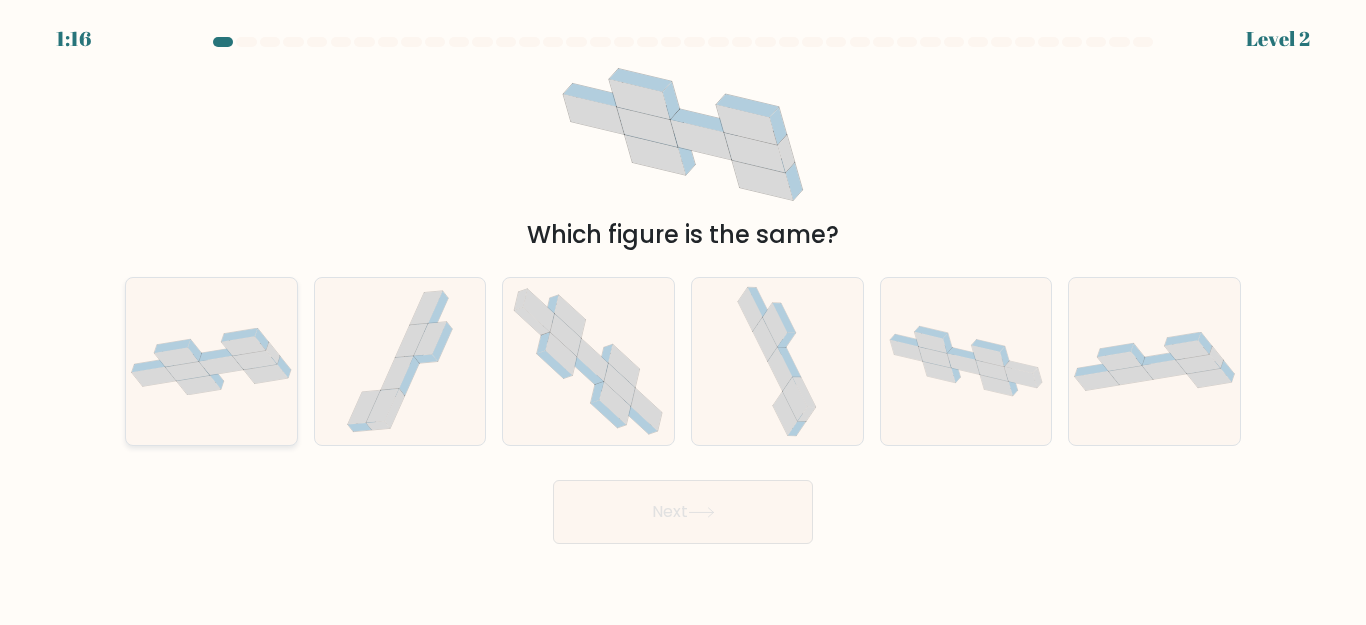 click at bounding box center (211, 361) 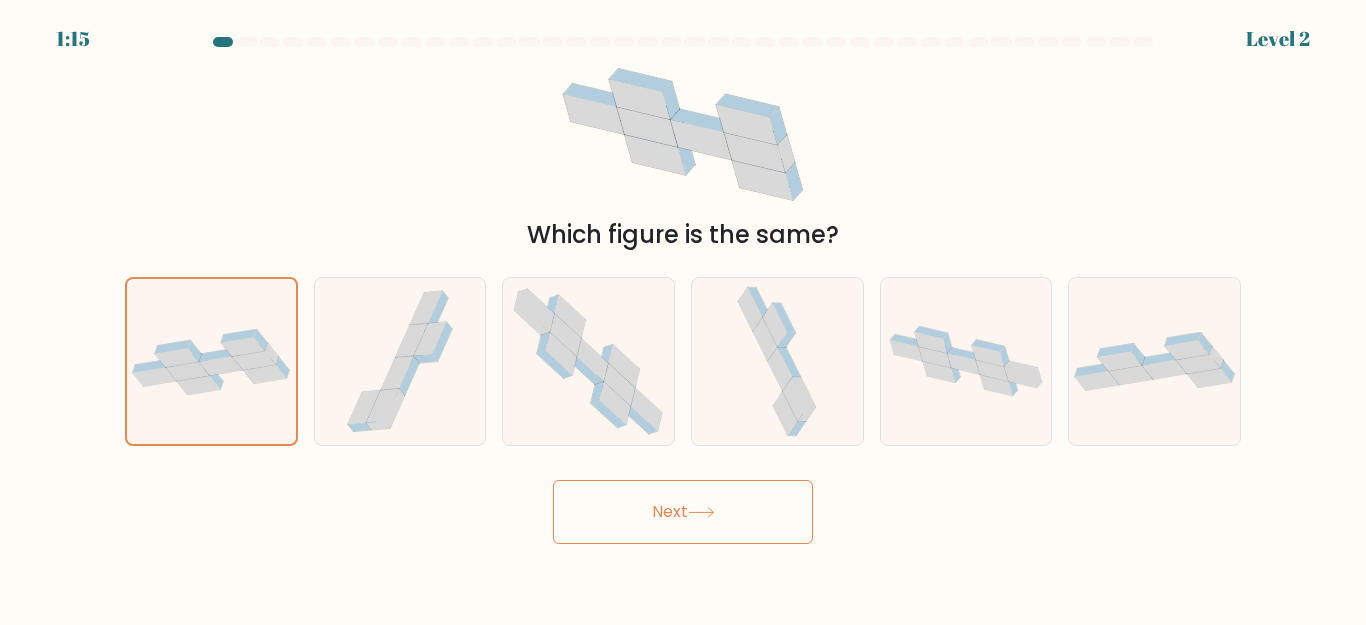 click on "Next" at bounding box center [683, 512] 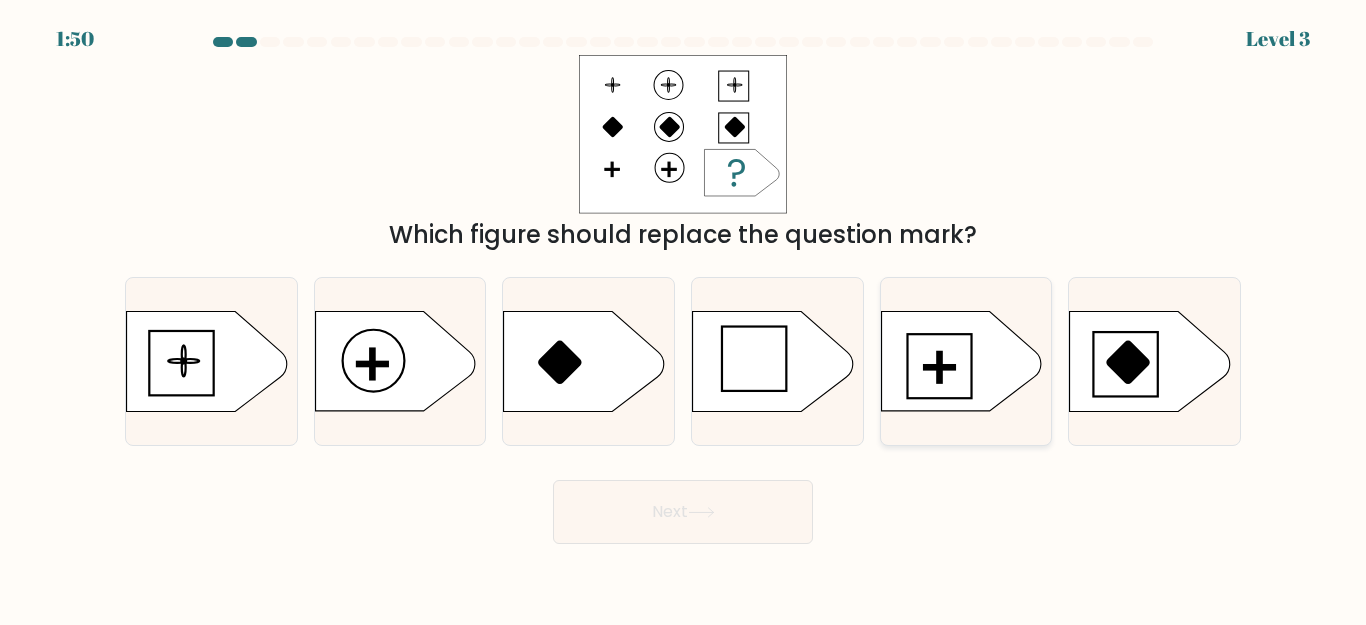 click at bounding box center (961, 362) 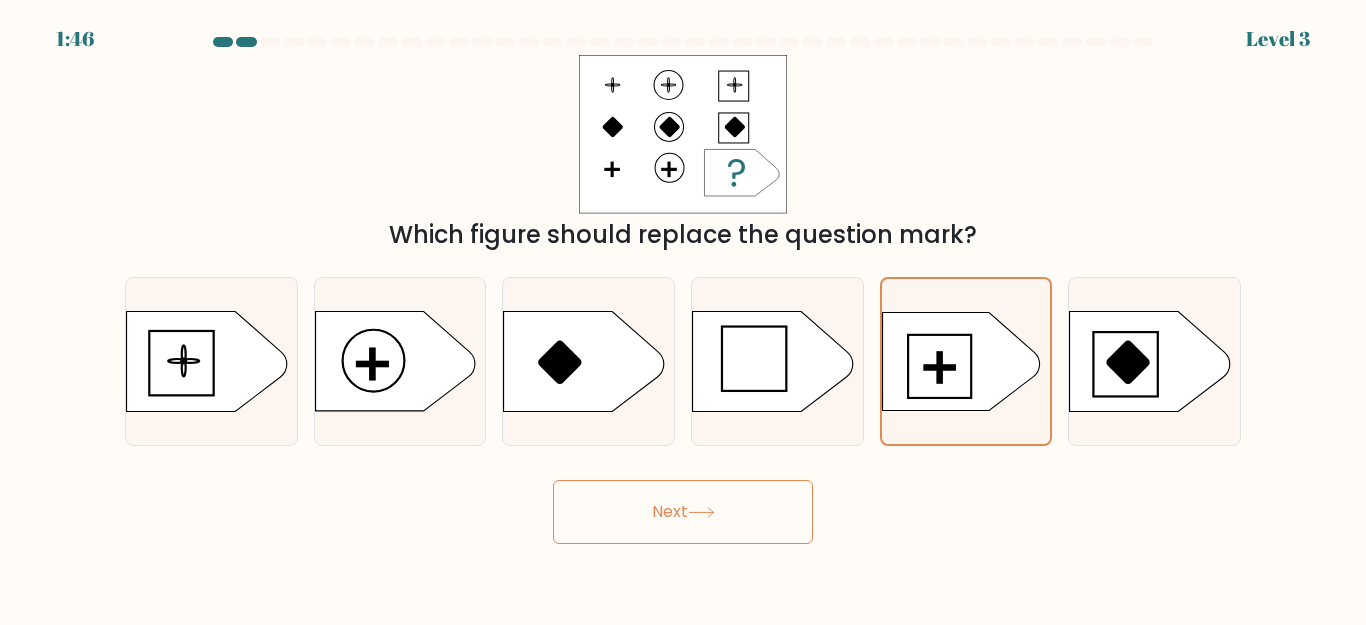 click on "Next" at bounding box center [683, 512] 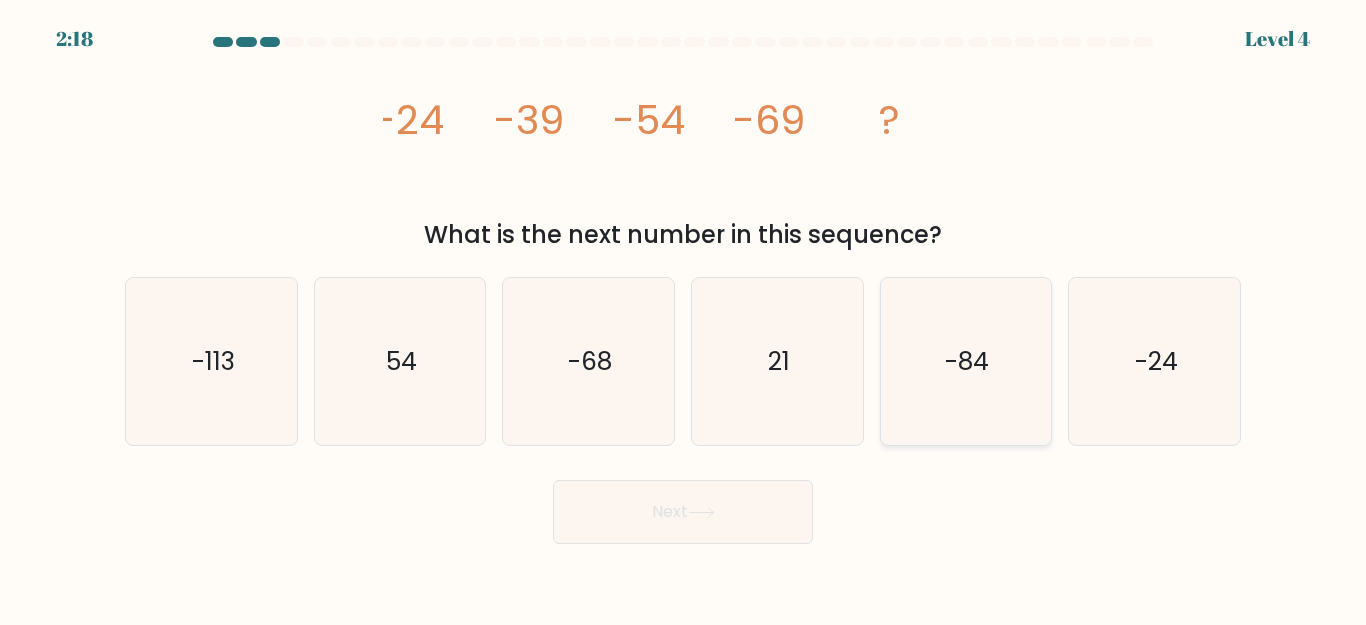 click on "-84" at bounding box center (968, 361) 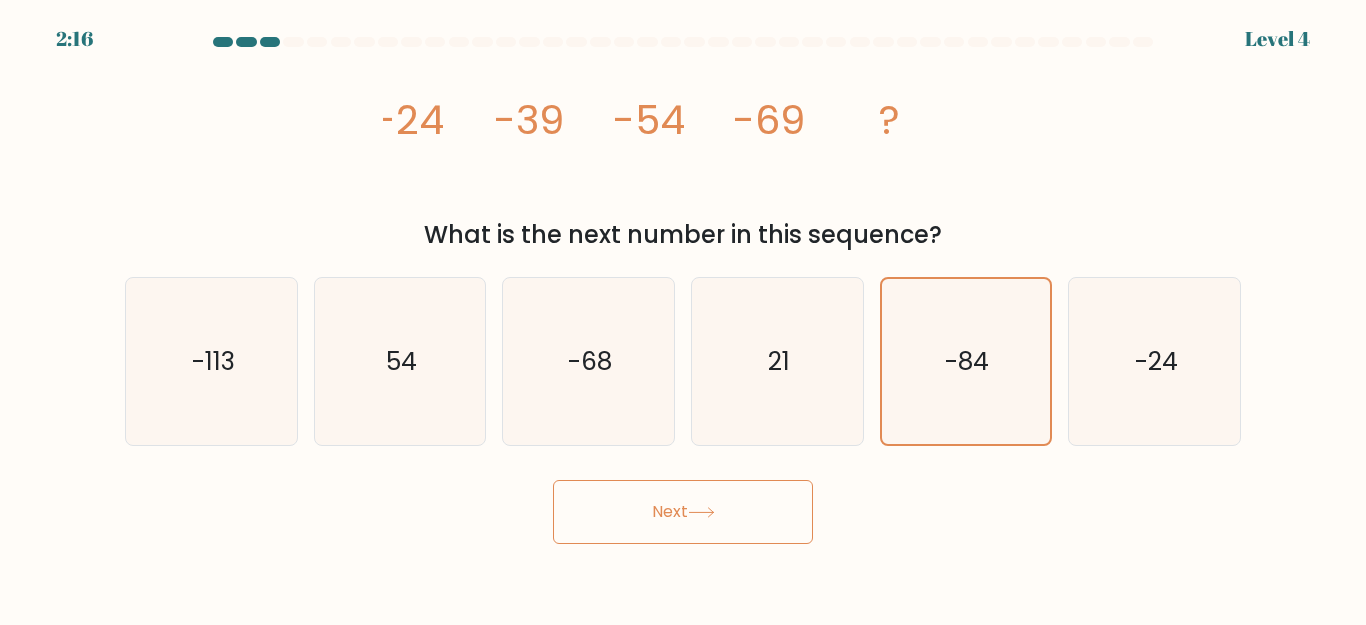 click at bounding box center [701, 512] 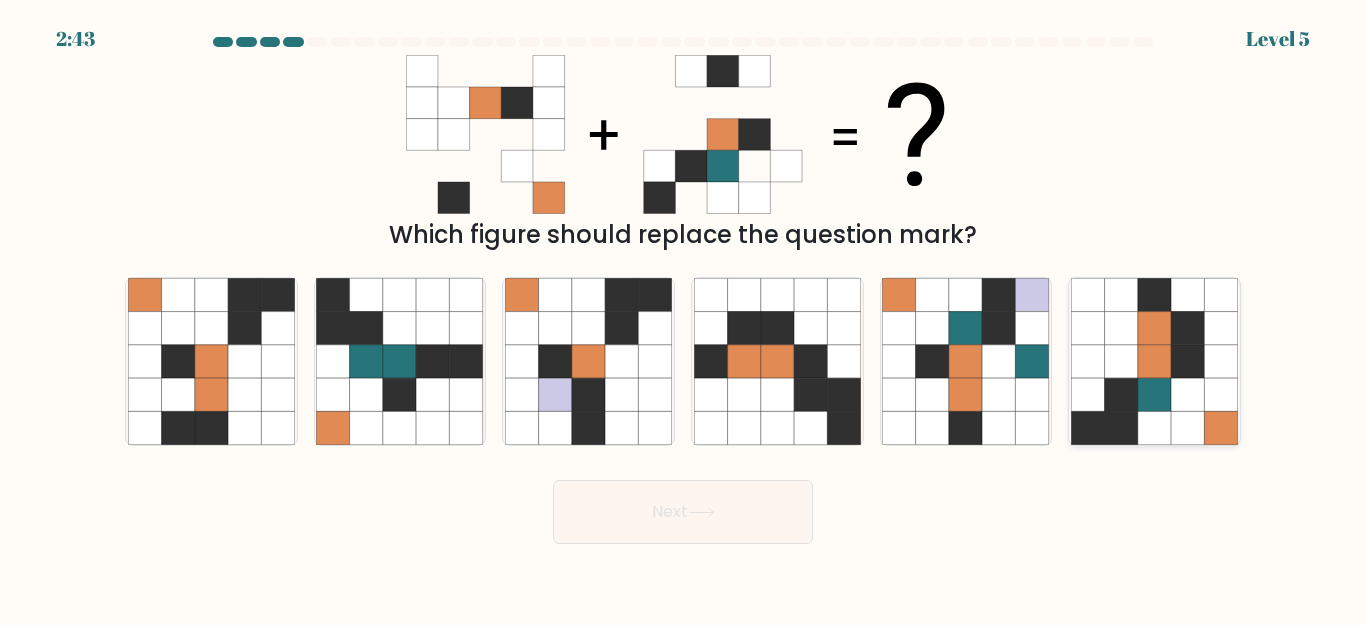 click at bounding box center [1154, 394] 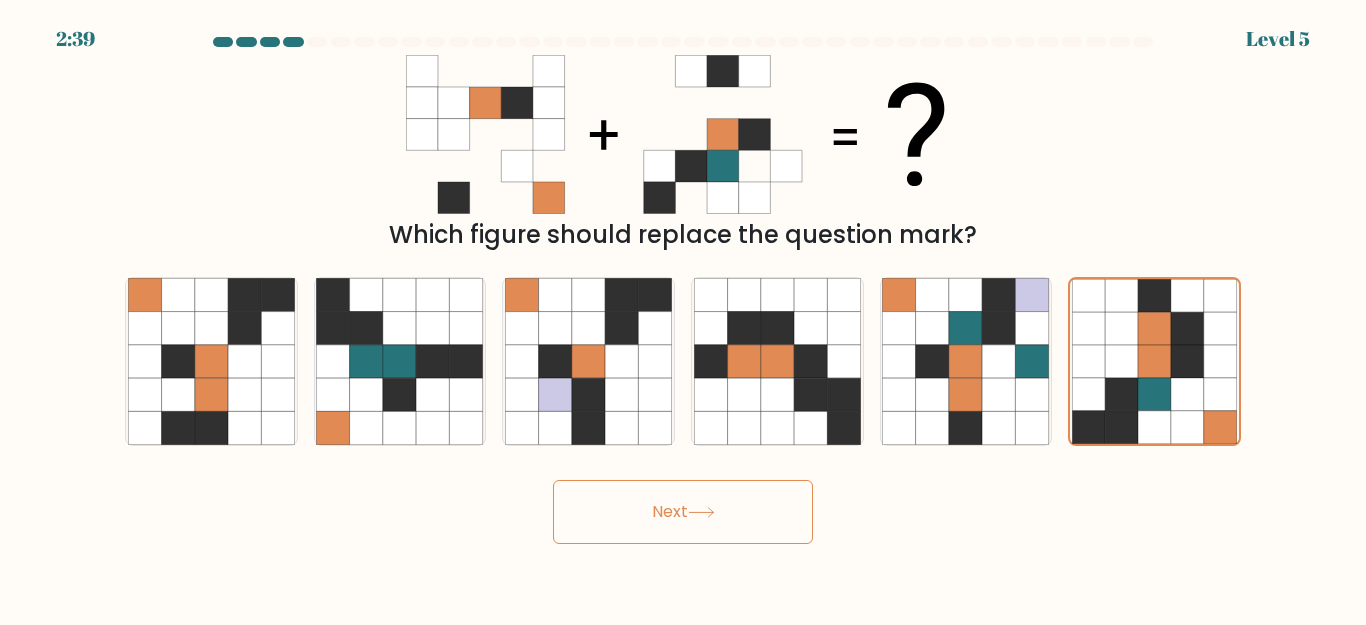 click on "Next" at bounding box center [683, 512] 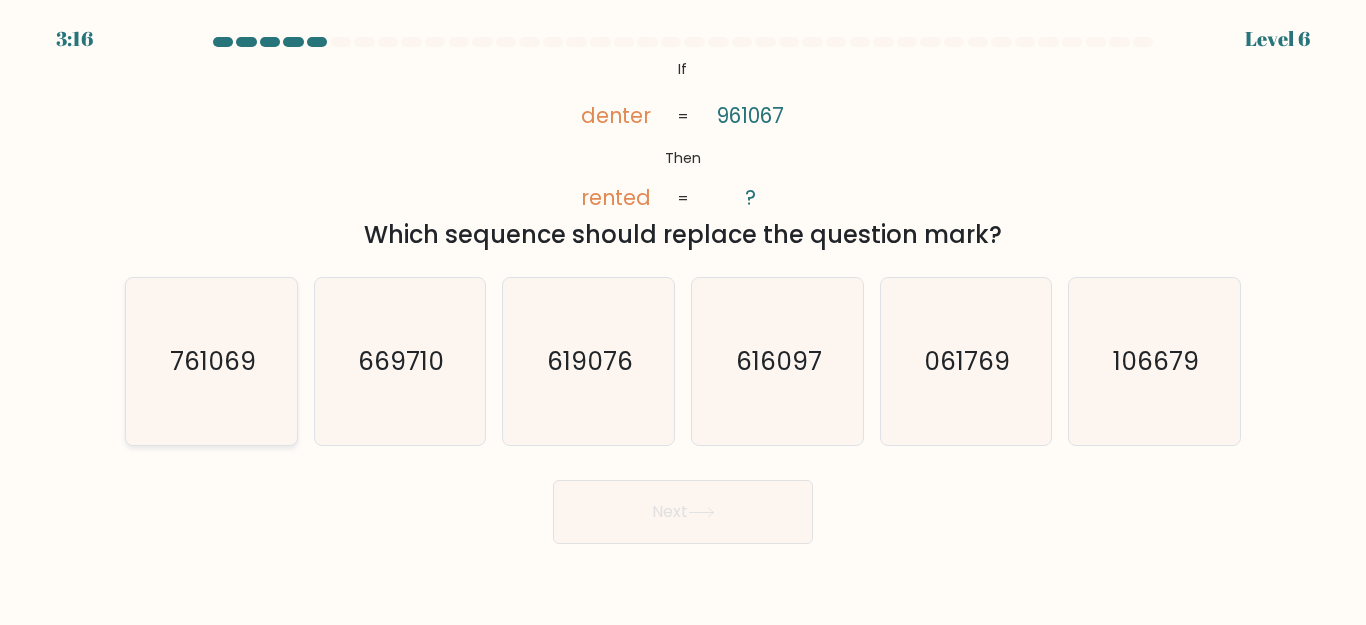 click on "761069" at bounding box center [211, 361] 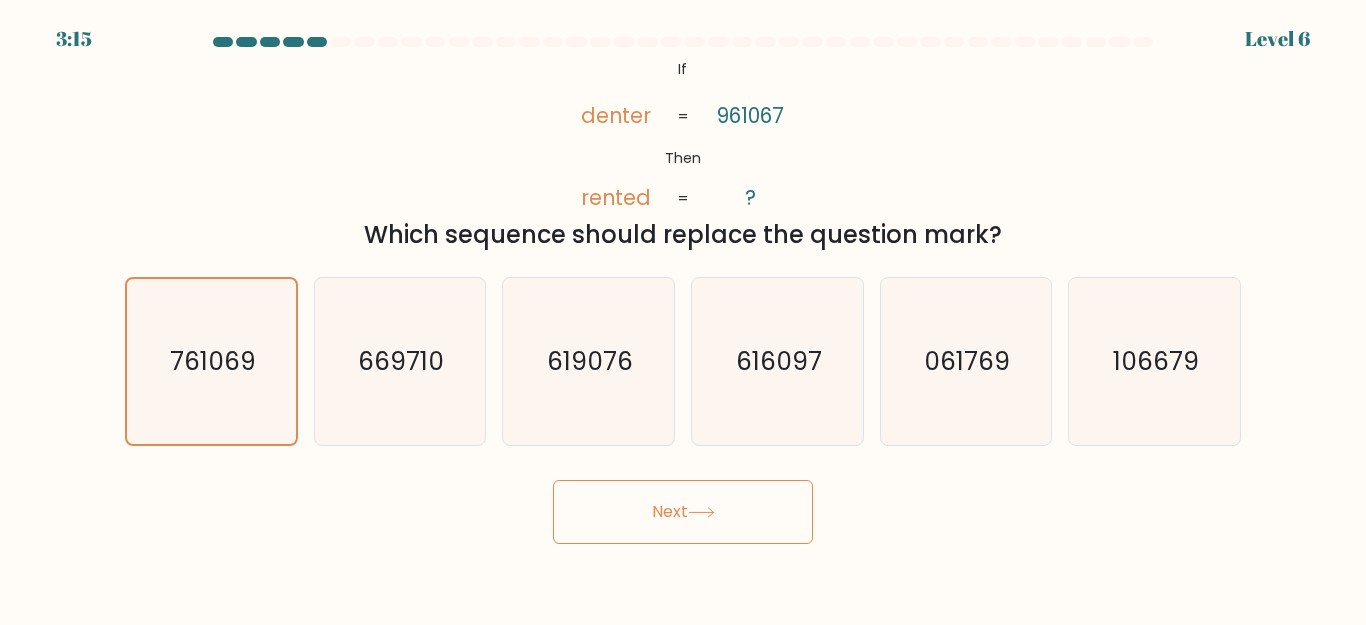 click on "Next" at bounding box center [683, 512] 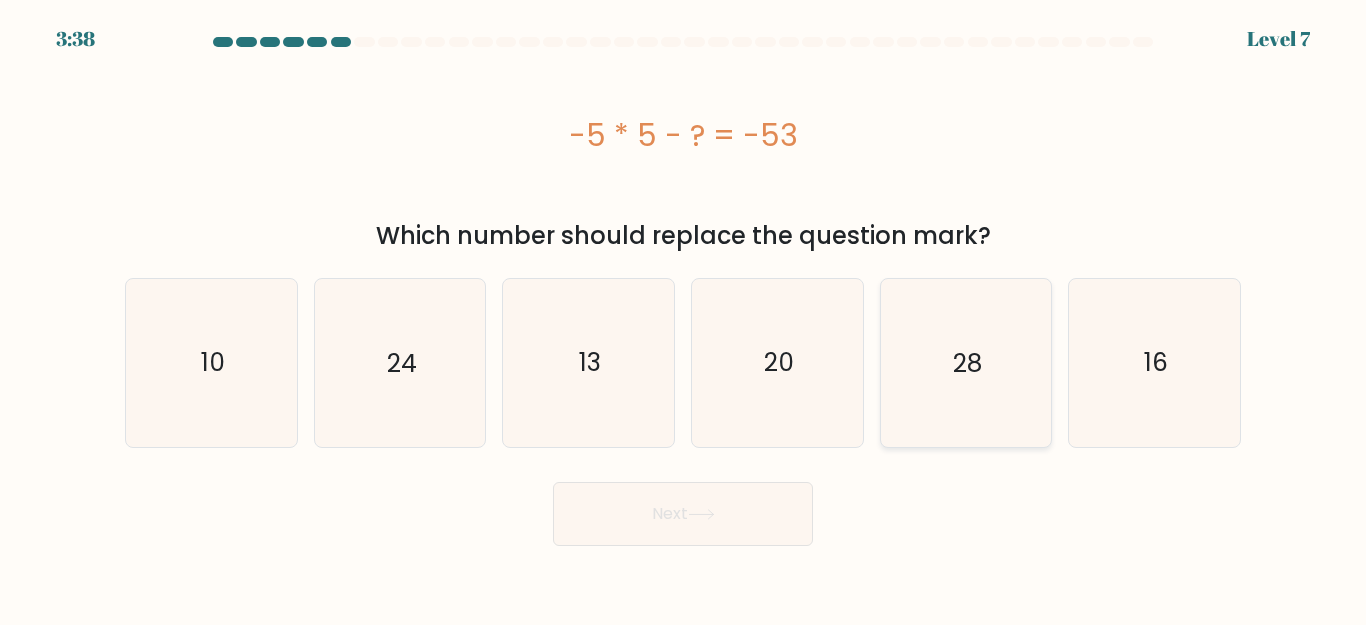 click on "28" at bounding box center [965, 362] 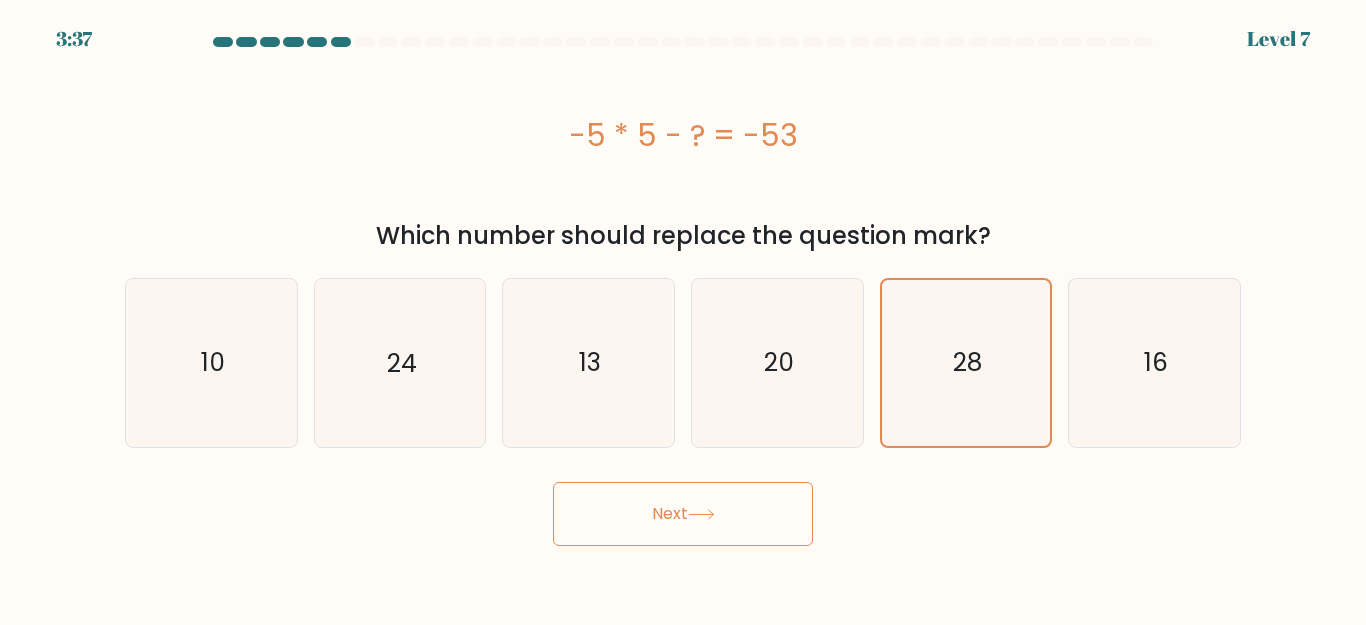 click on "Next" at bounding box center (683, 514) 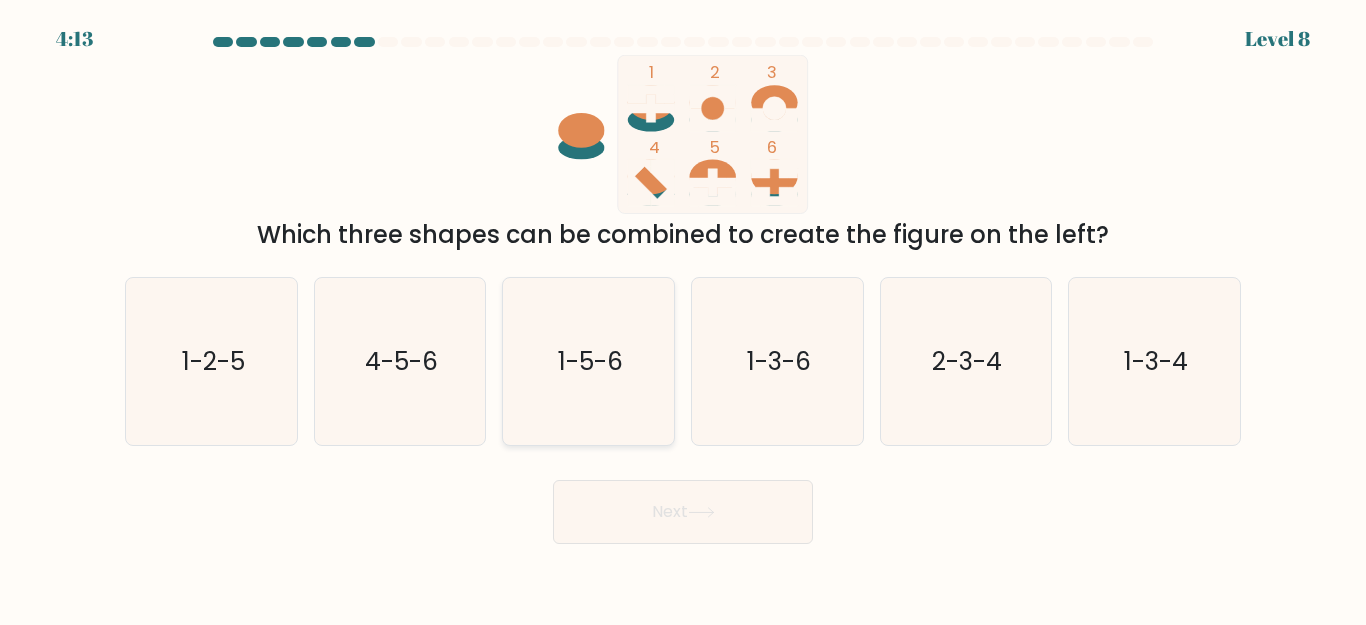 click on "1-5-6" at bounding box center [588, 361] 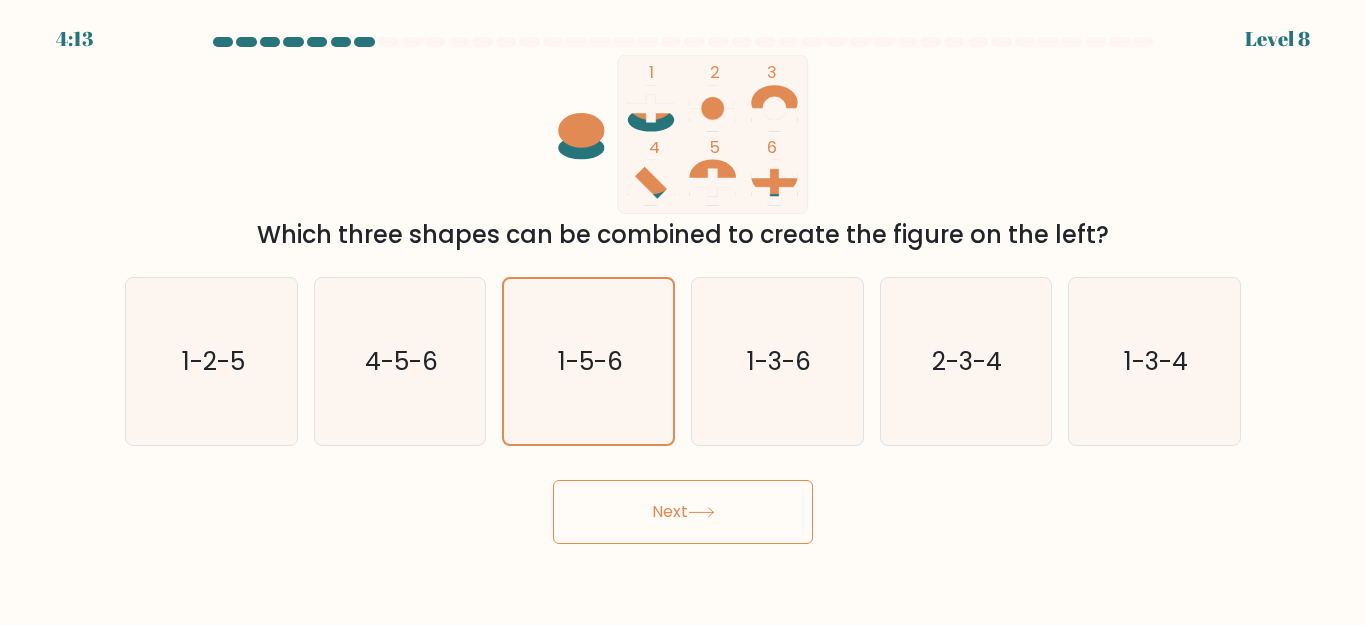 click on "Next" at bounding box center [683, 512] 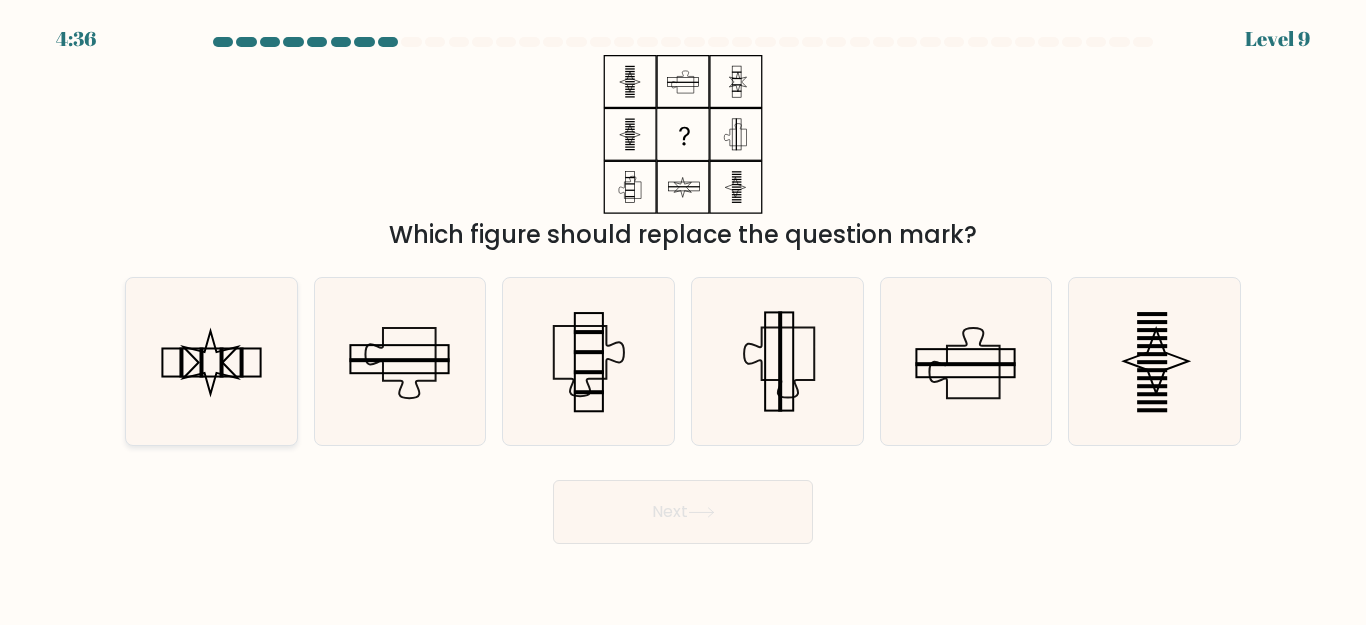 drag, startPoint x: 169, startPoint y: 397, endPoint x: 208, endPoint y: 397, distance: 39 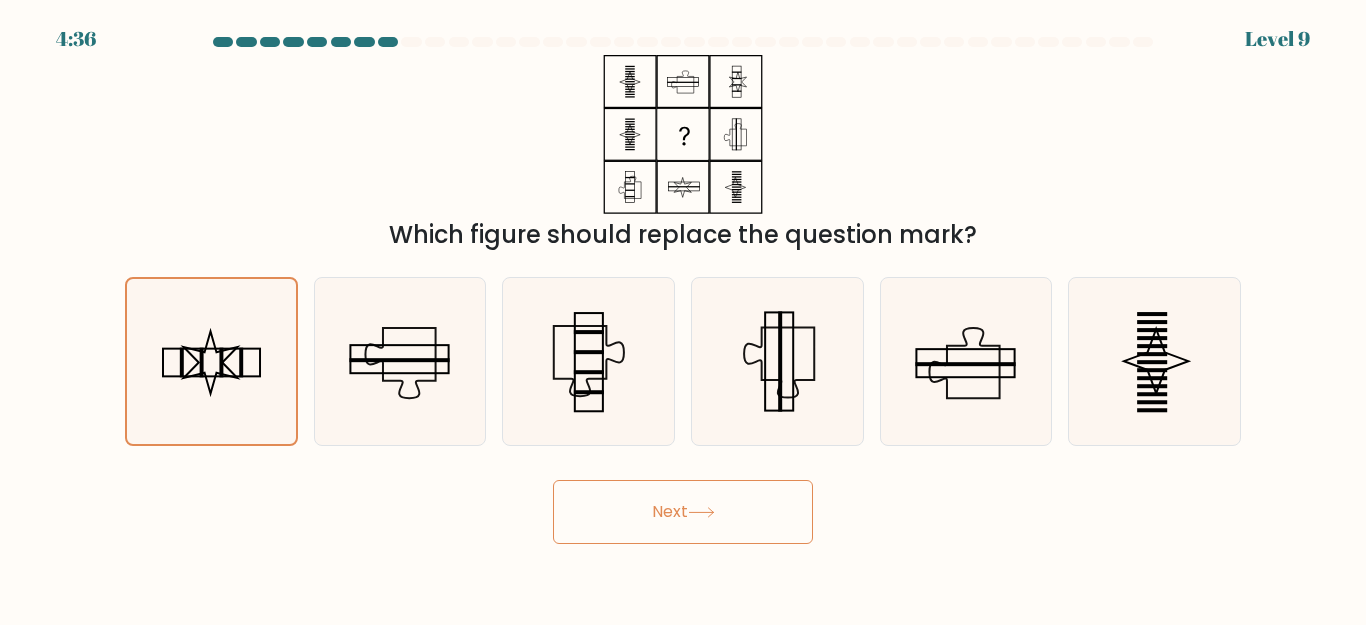 click on "Next" at bounding box center [683, 512] 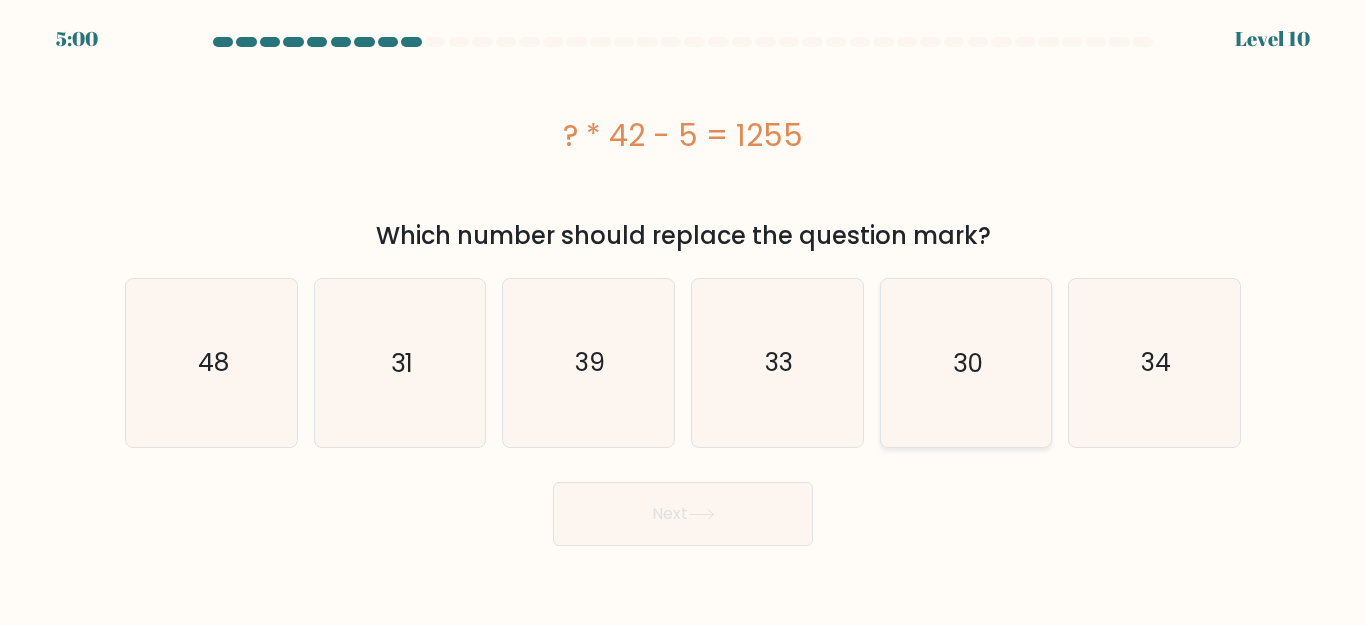 click on "30" at bounding box center (965, 362) 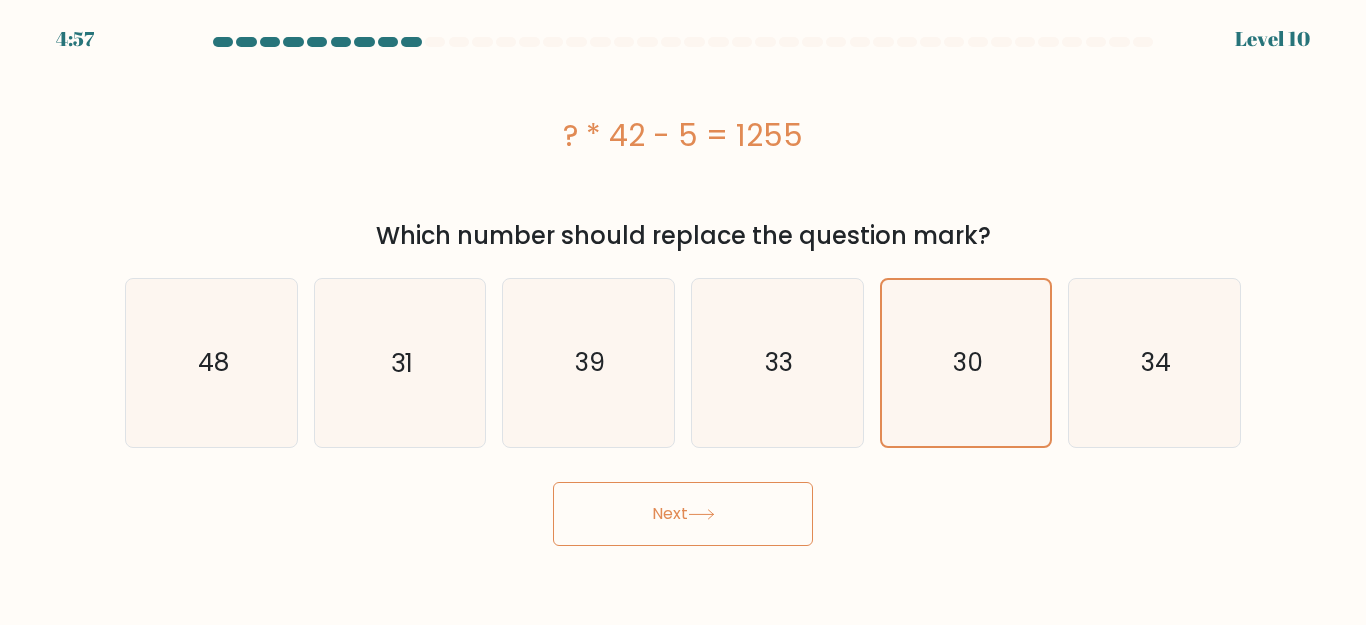 click on "Next" at bounding box center (683, 514) 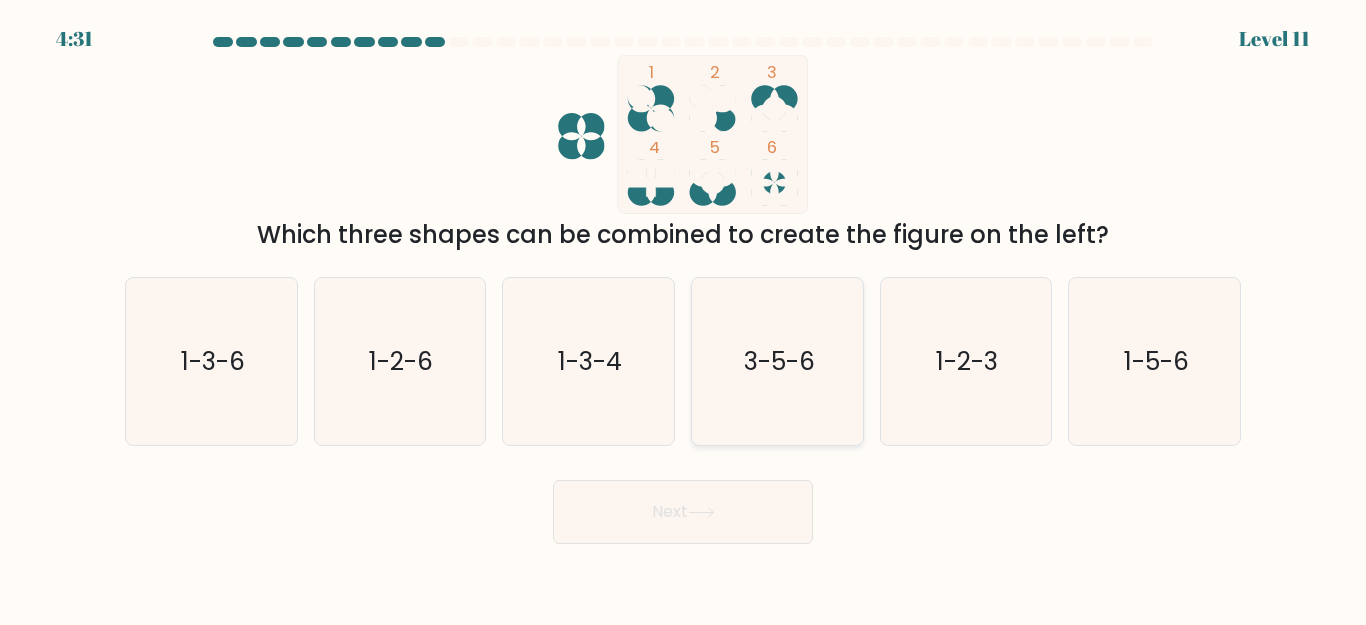 click on "3-5-6" at bounding box center (777, 361) 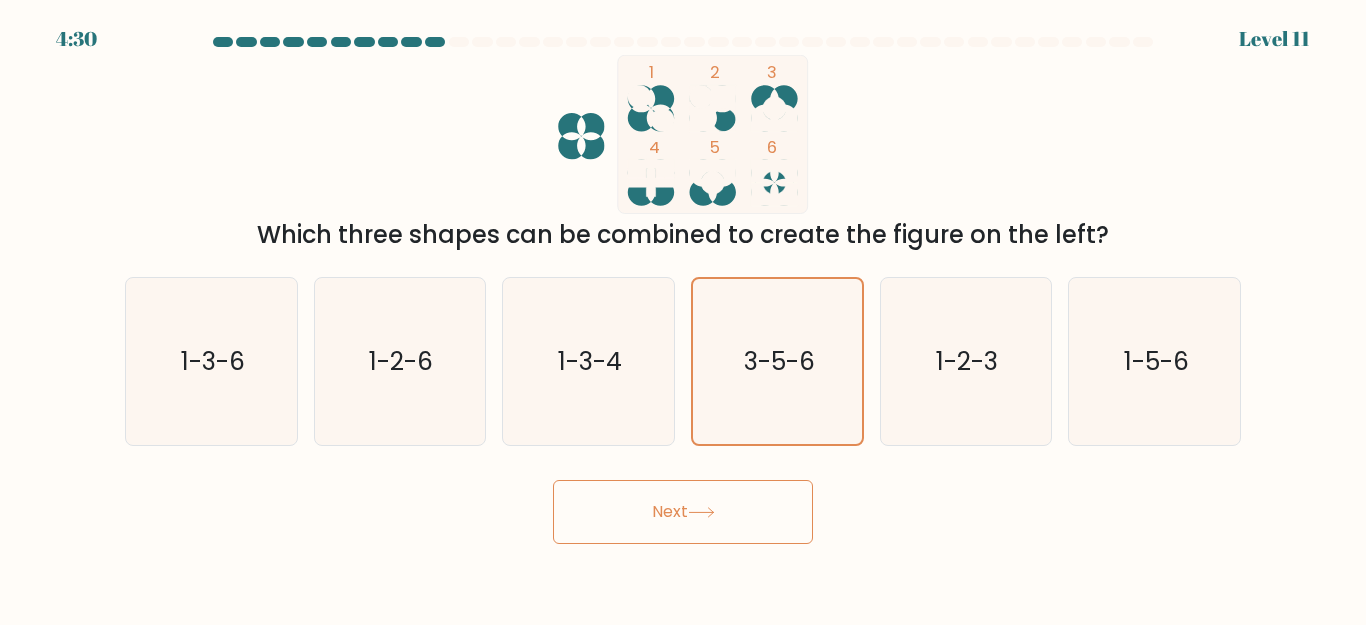 click on "Next" at bounding box center [683, 512] 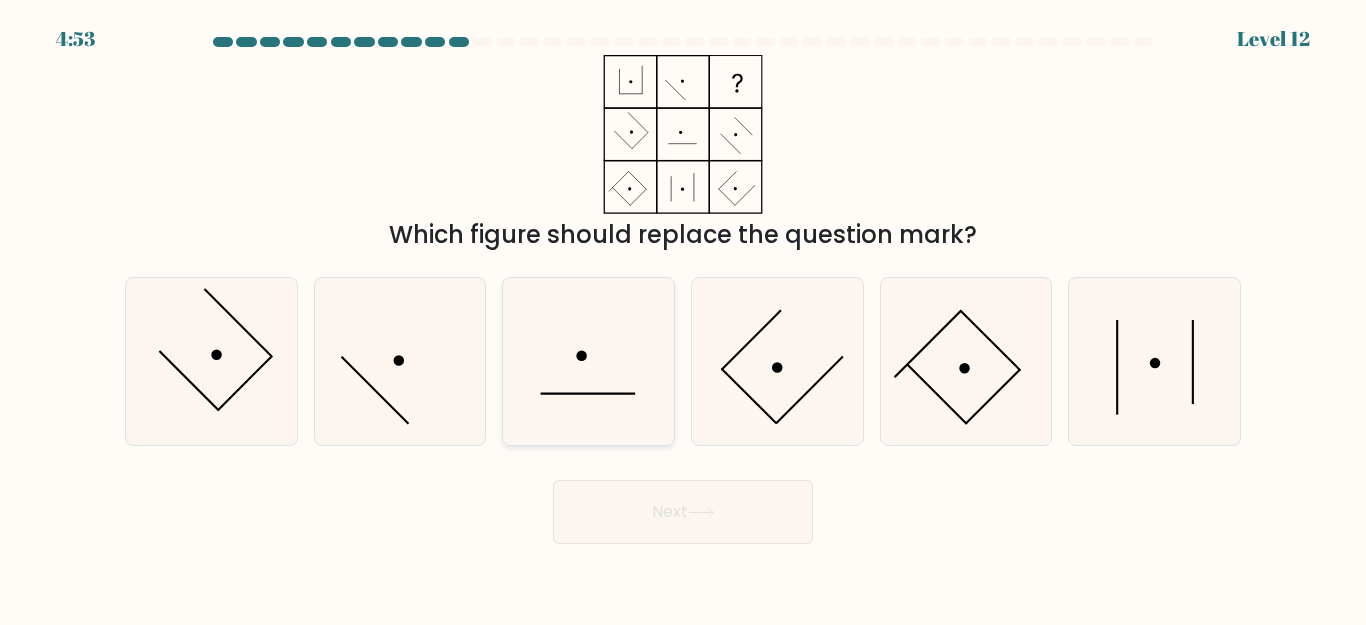 click at bounding box center (588, 361) 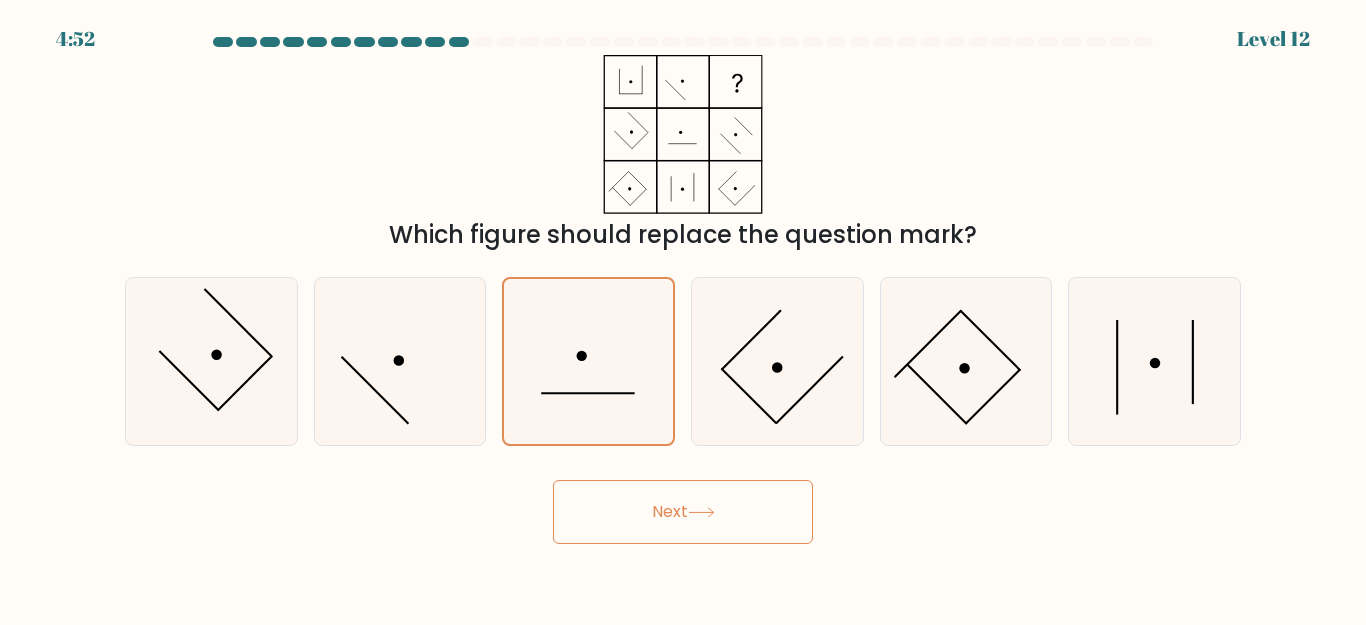 click on "Next" at bounding box center [683, 512] 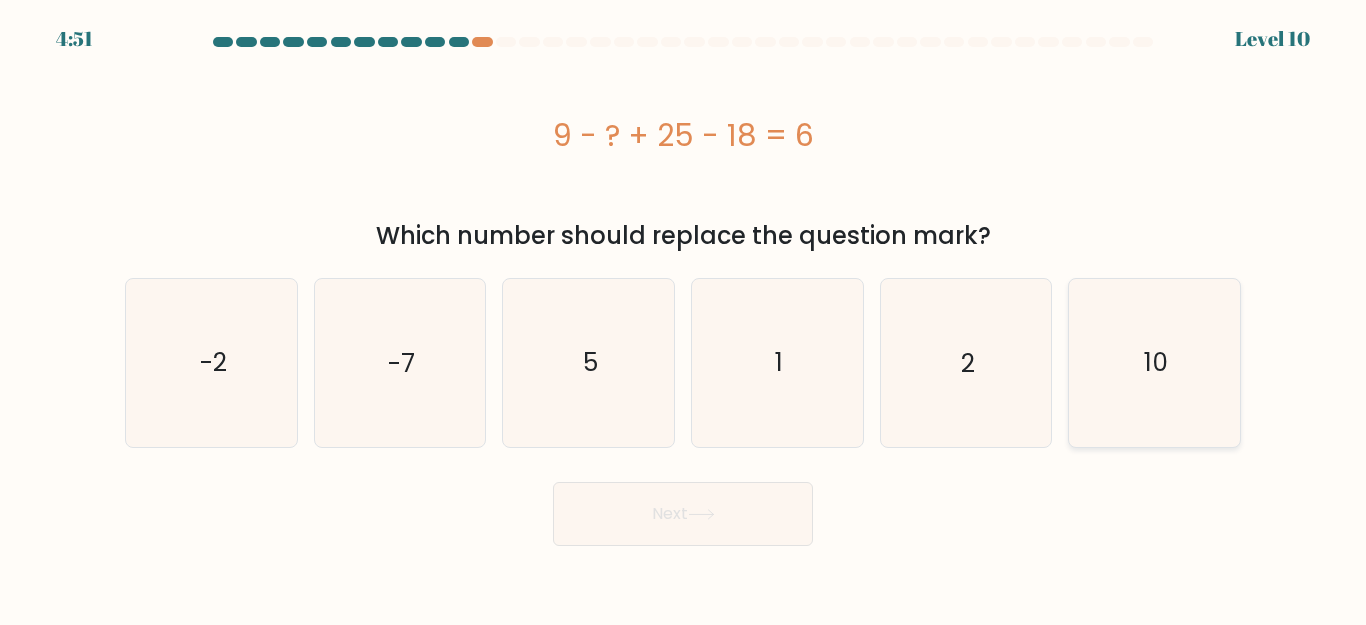 click on "10" at bounding box center [1154, 362] 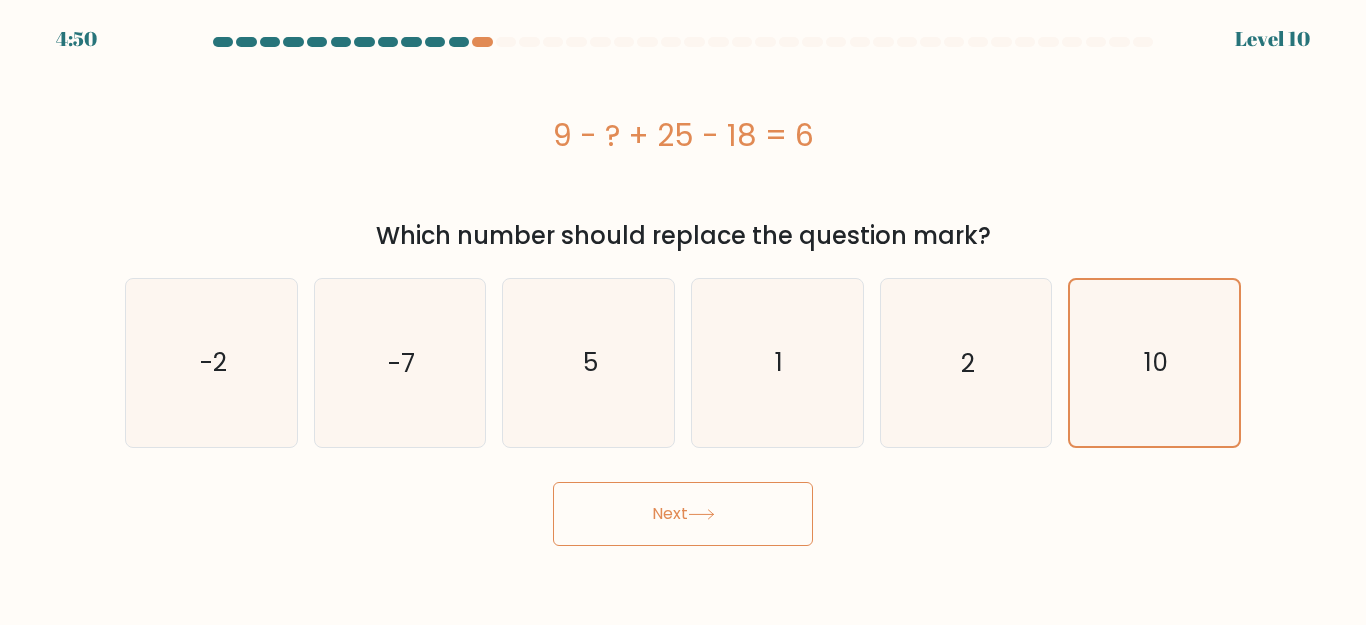 click on "Next" at bounding box center [683, 514] 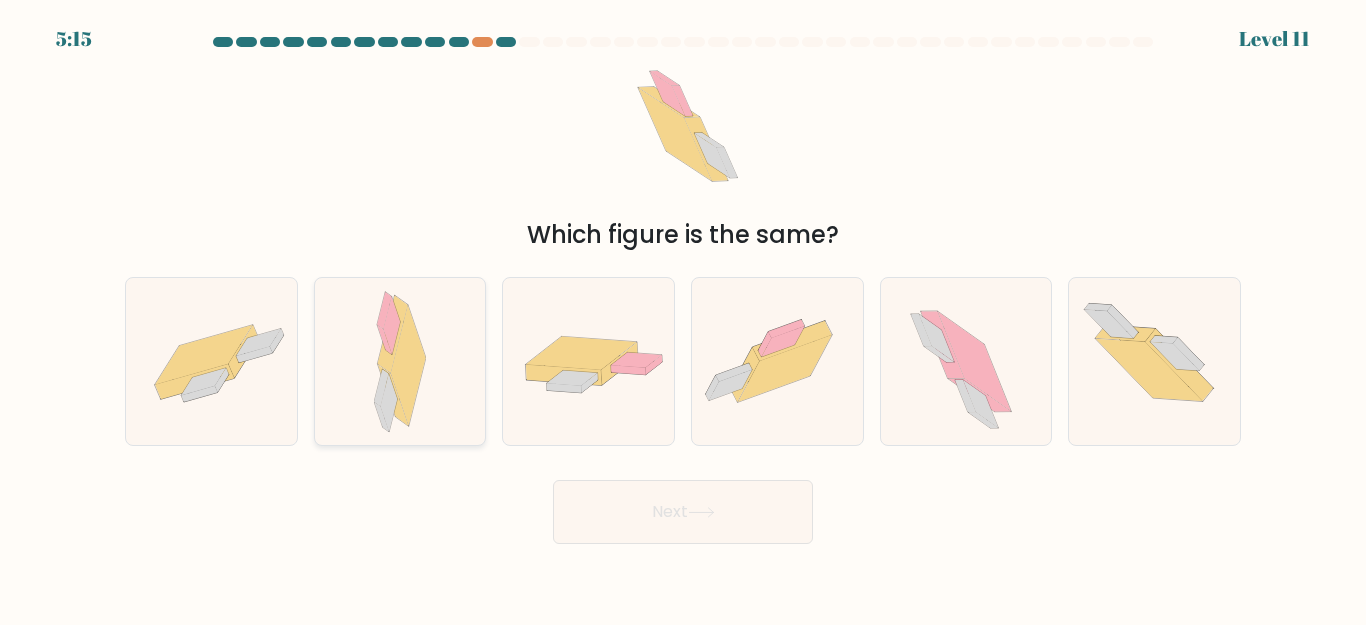 click at bounding box center (392, 335) 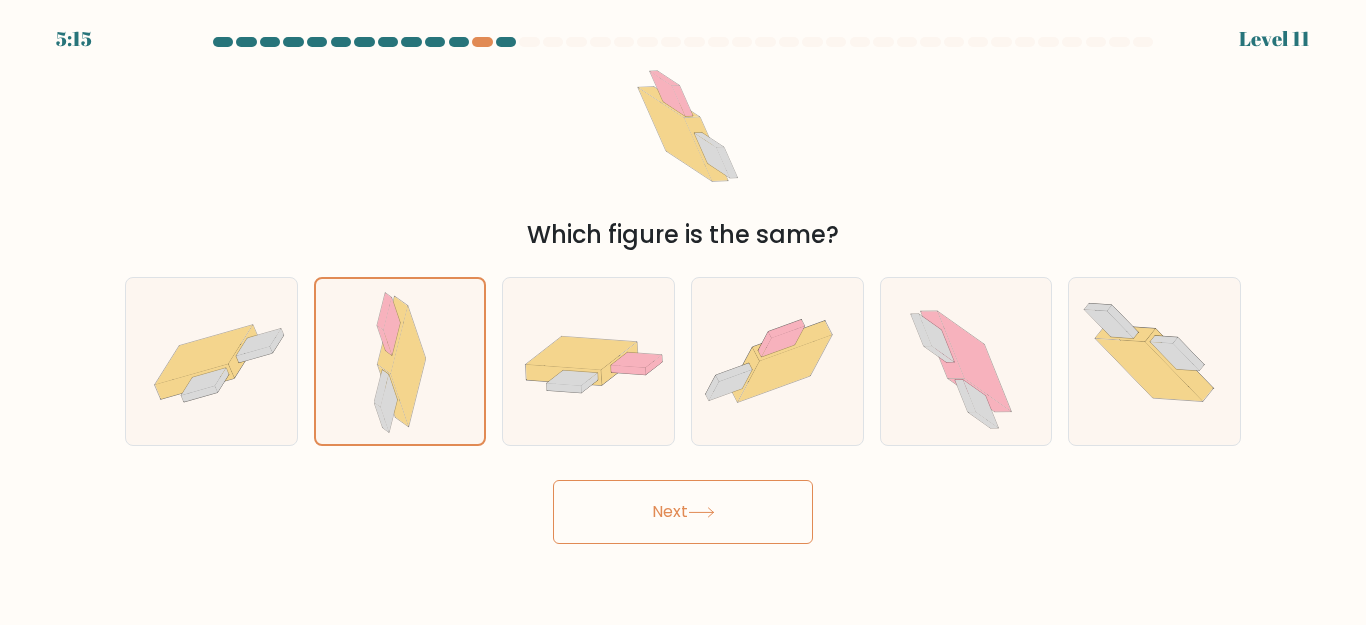 click on "Next" at bounding box center [683, 512] 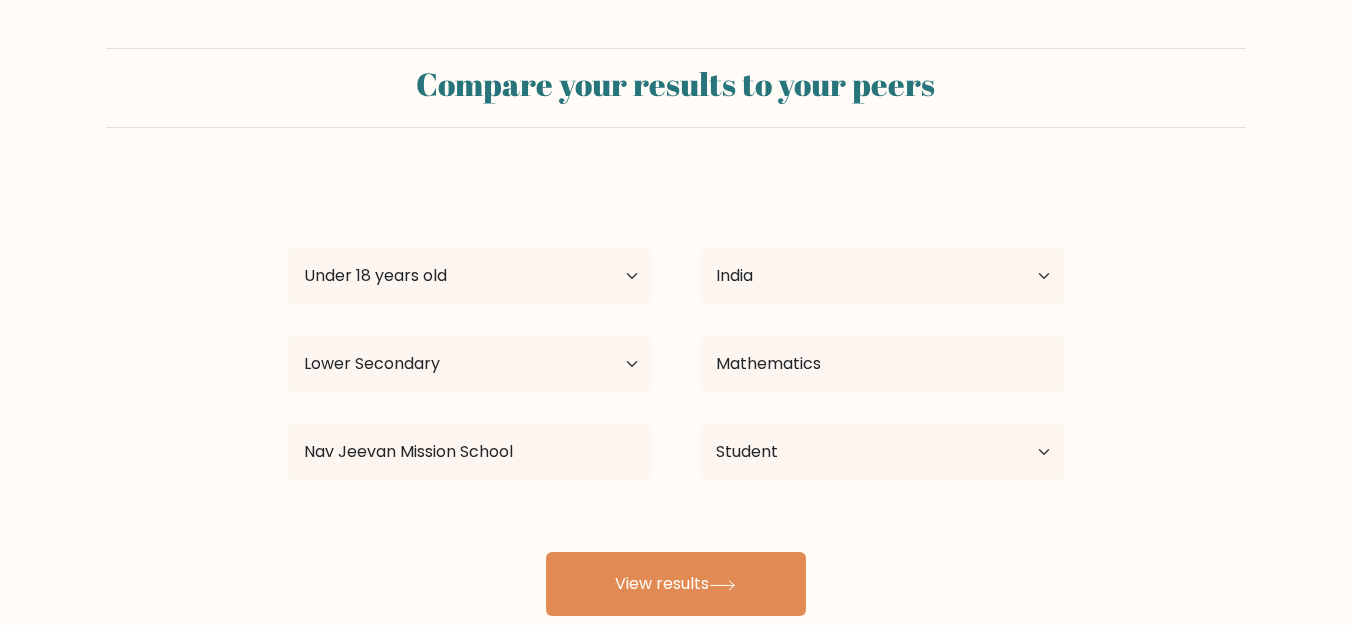 scroll, scrollTop: 0, scrollLeft: 0, axis: both 